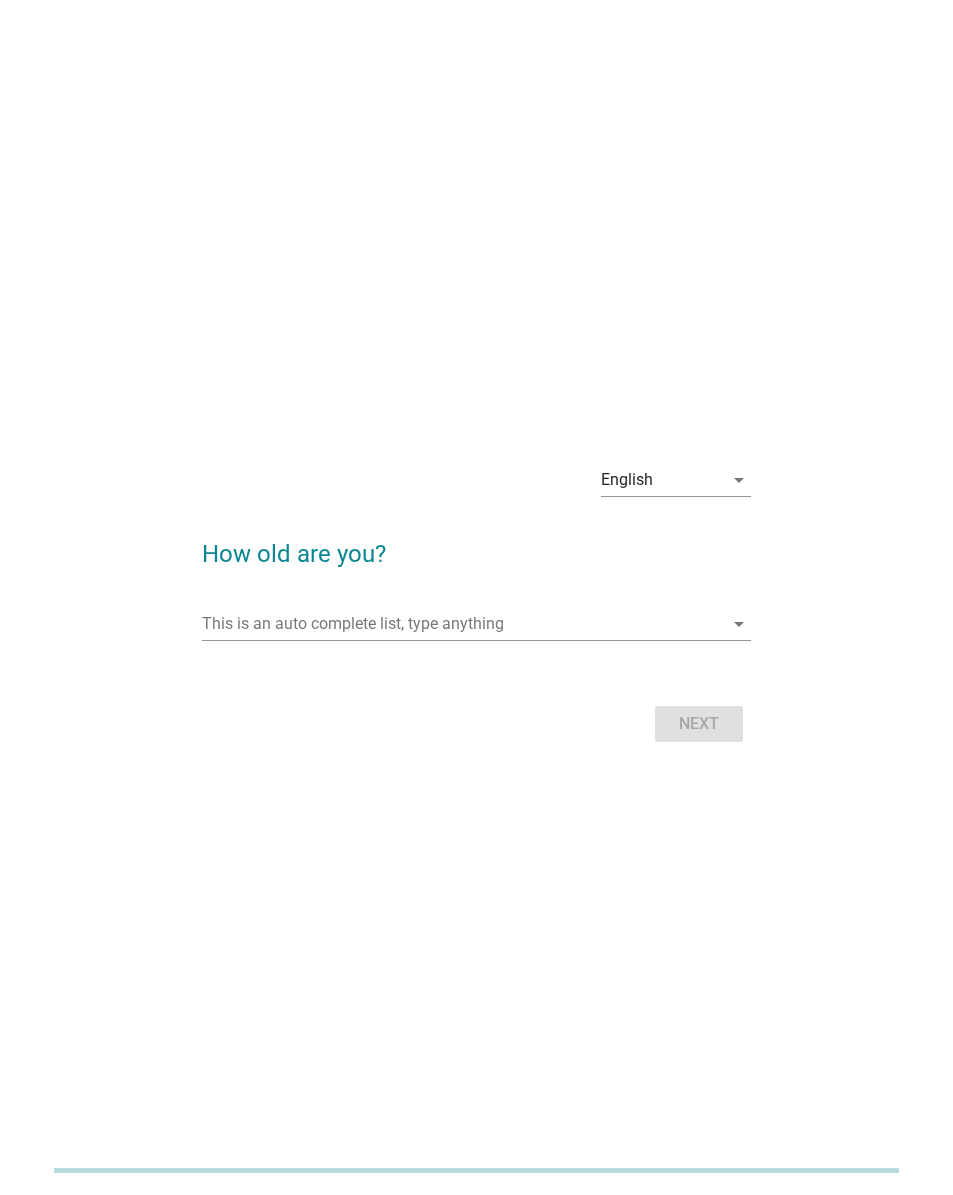 scroll, scrollTop: 0, scrollLeft: 0, axis: both 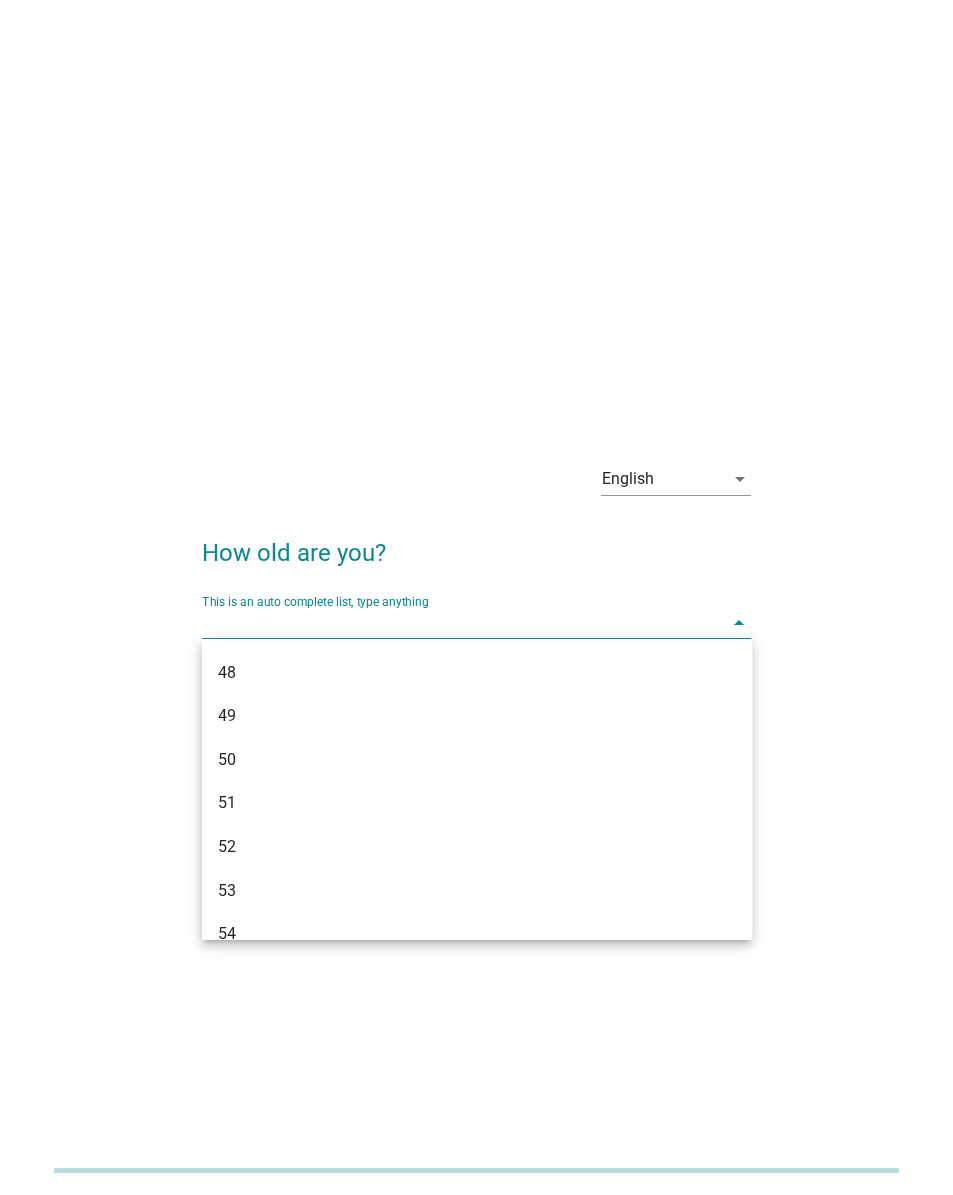 click on "48" at bounding box center (455, 673) 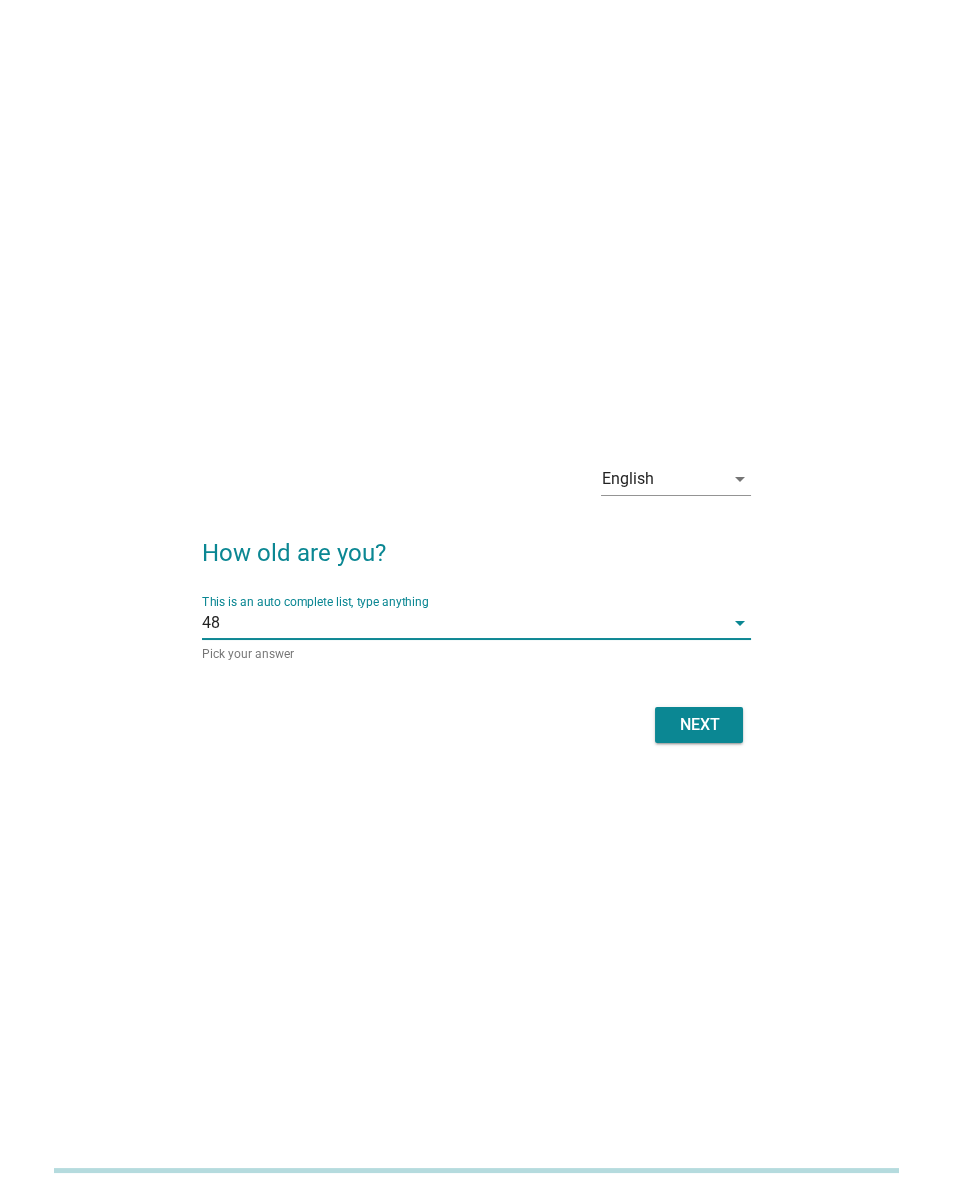 click on "Next" at bounding box center (699, 725) 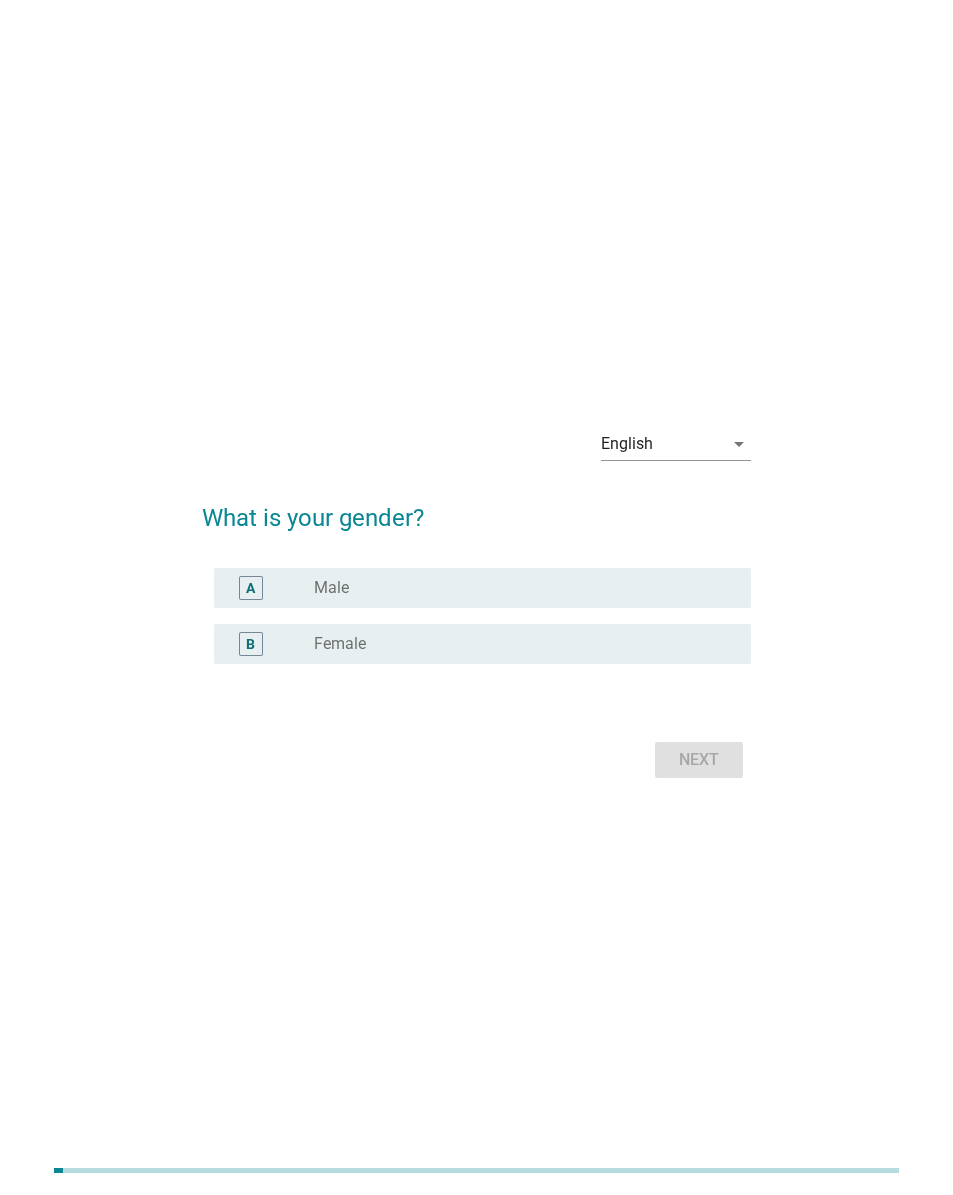 click on "B     radio_button_unchecked Female" at bounding box center [483, 644] 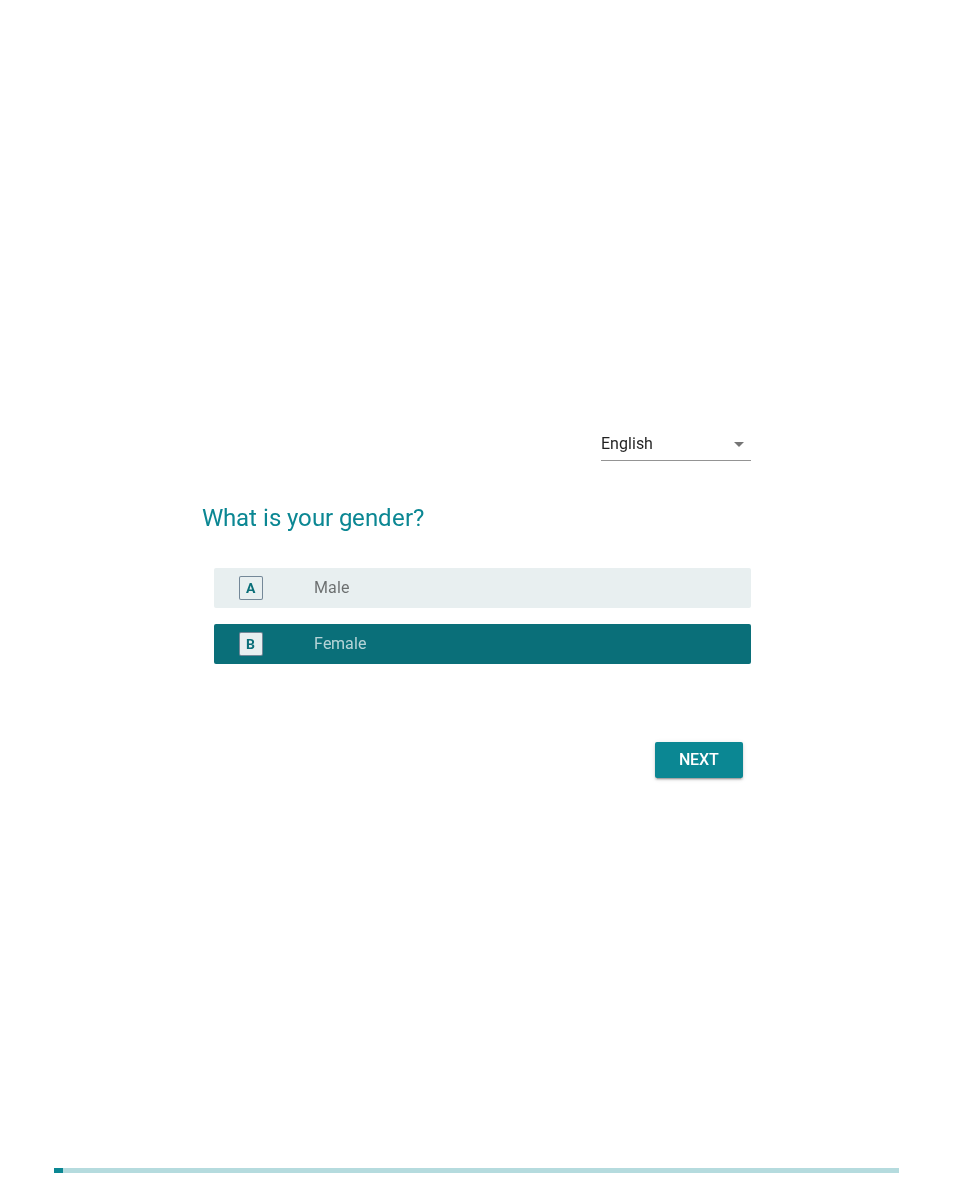 click on "Next" at bounding box center [699, 760] 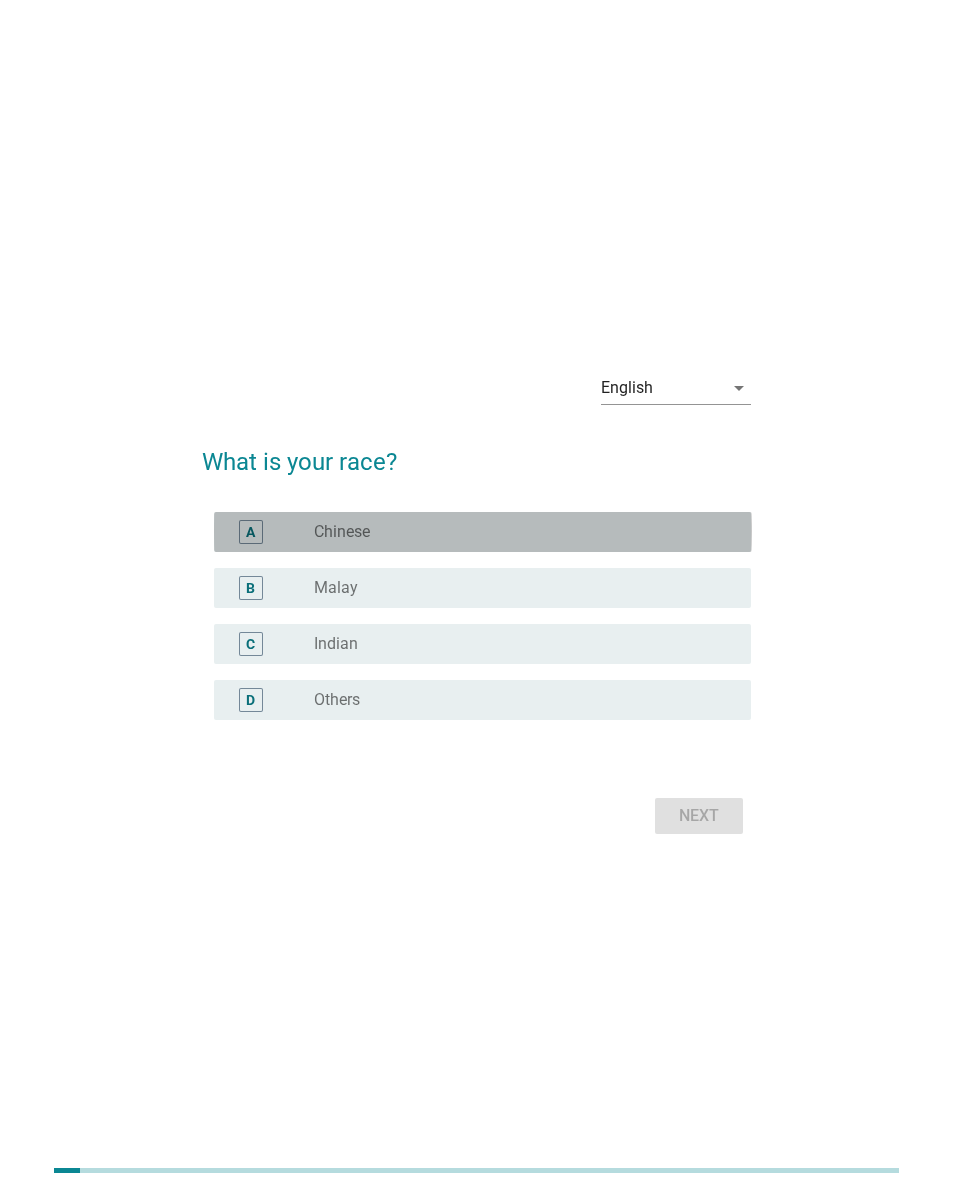 click on "A     radio_button_unchecked Chinese" at bounding box center (483, 532) 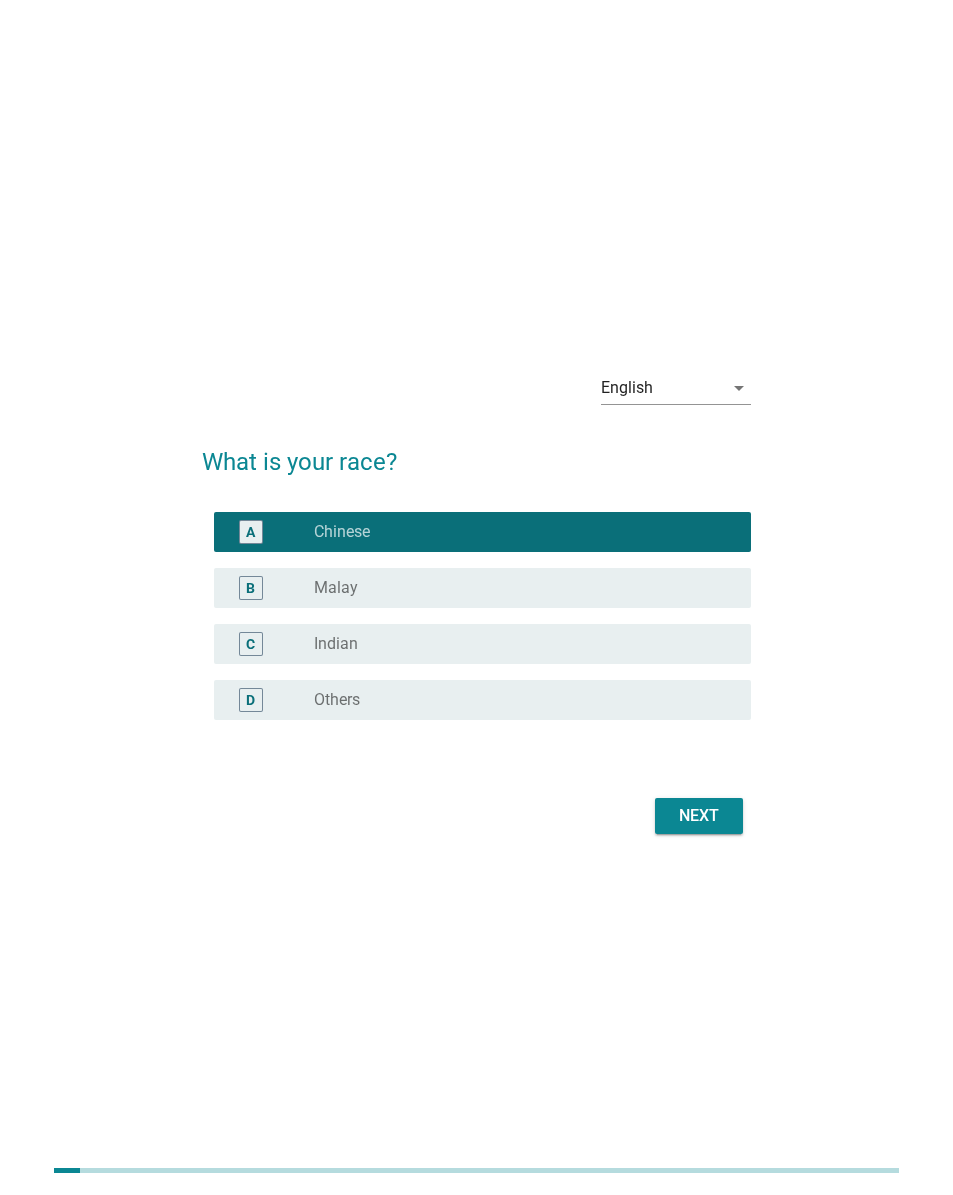 click on "Next" at bounding box center [699, 816] 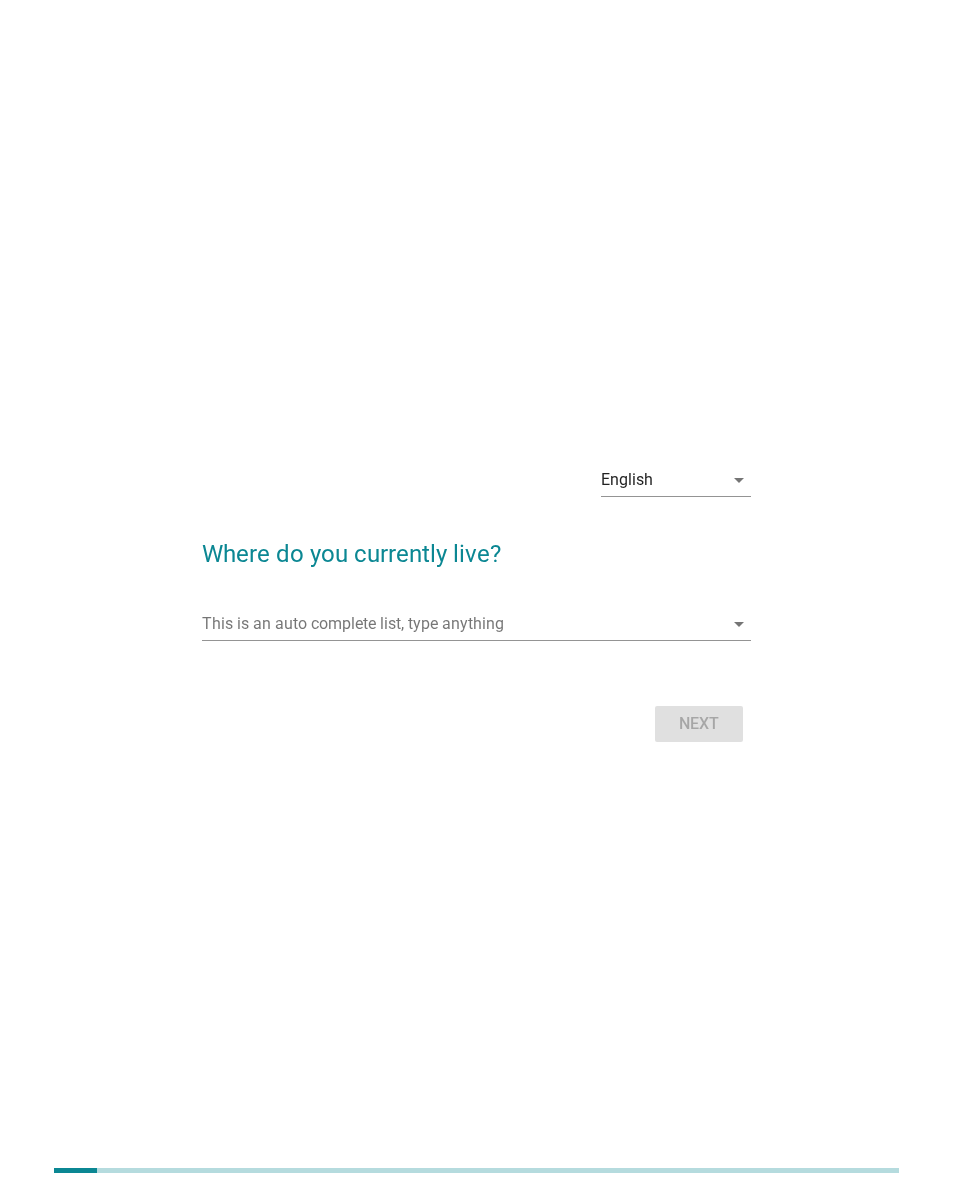 click at bounding box center [463, 624] 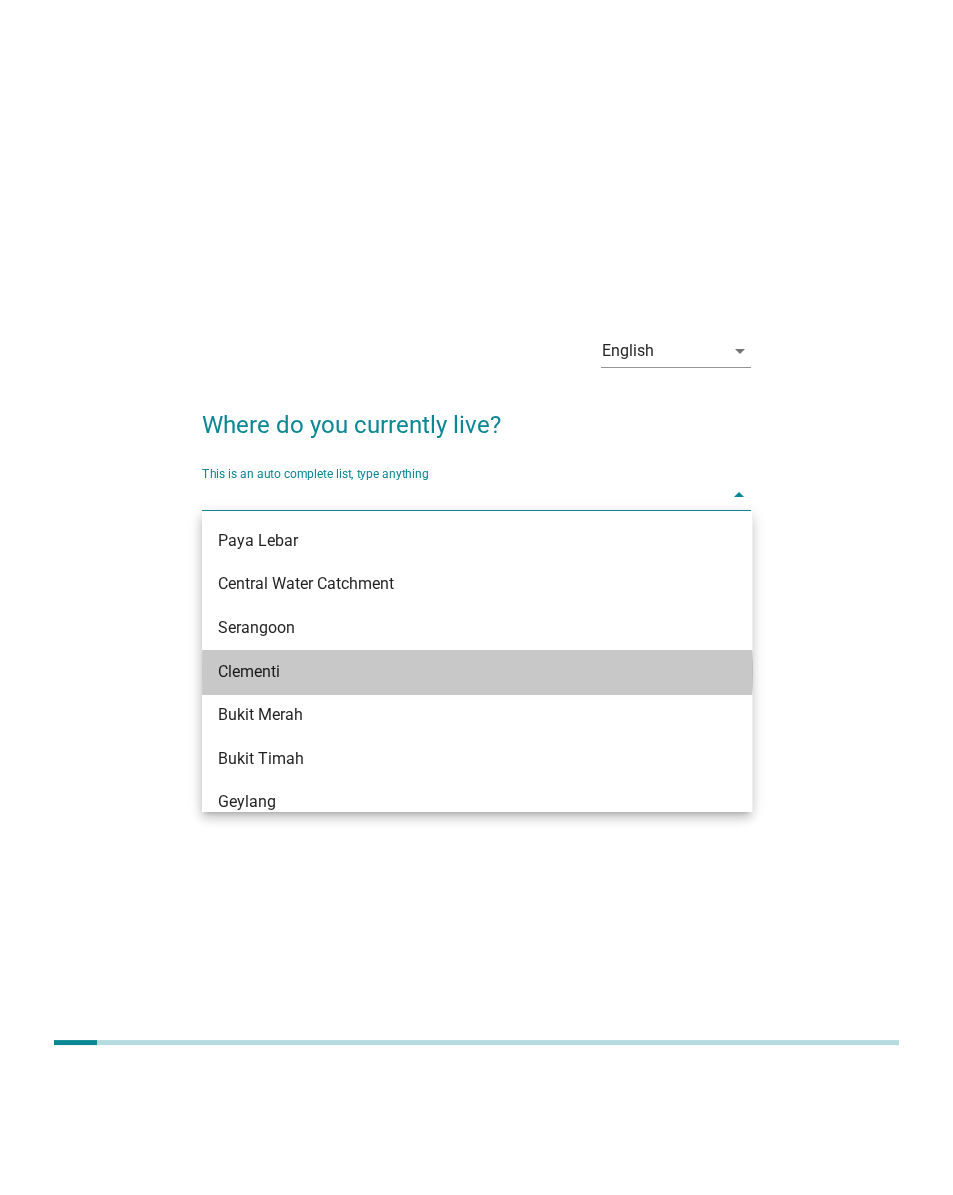 click on "Clementi" at bounding box center [477, 800] 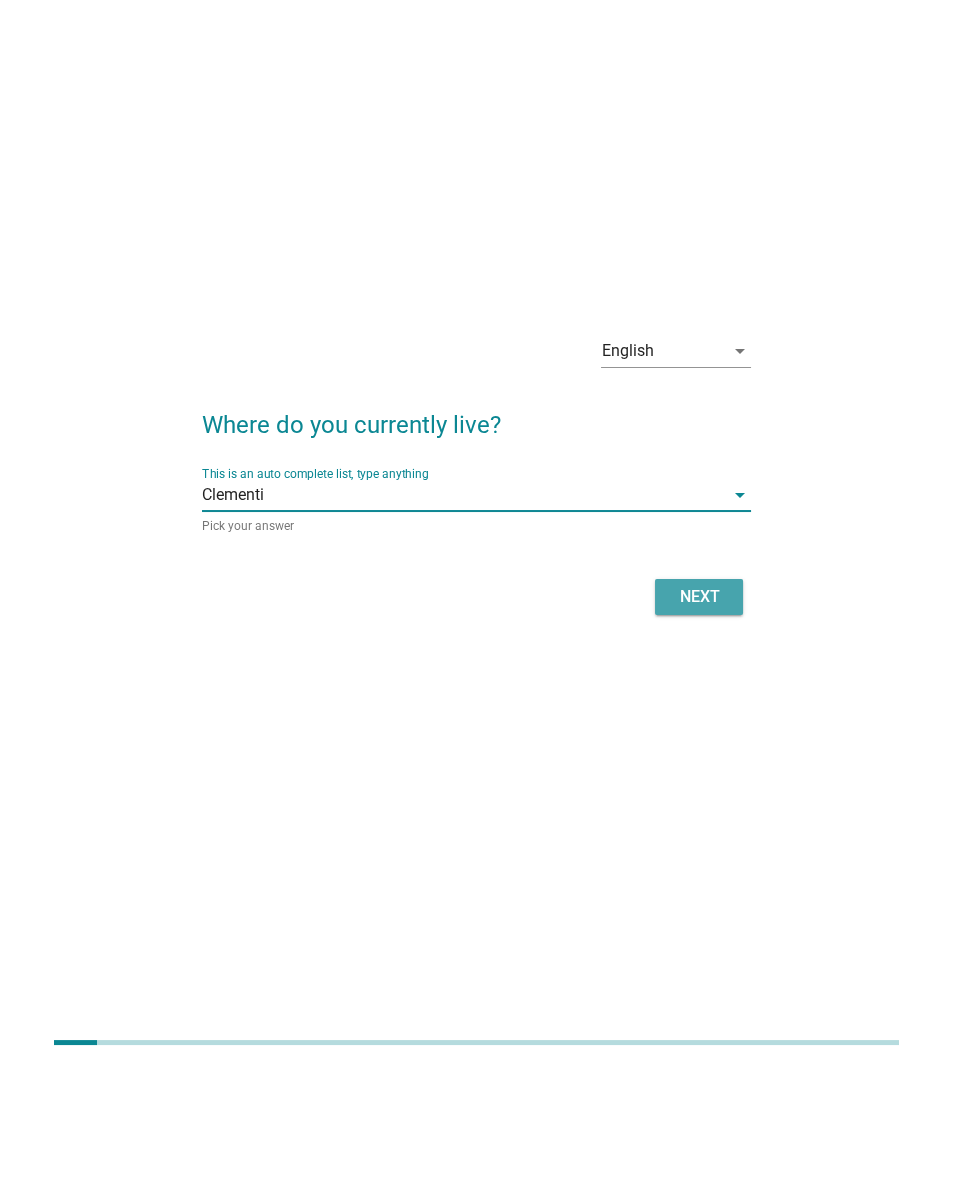 click on "Next" at bounding box center (699, 725) 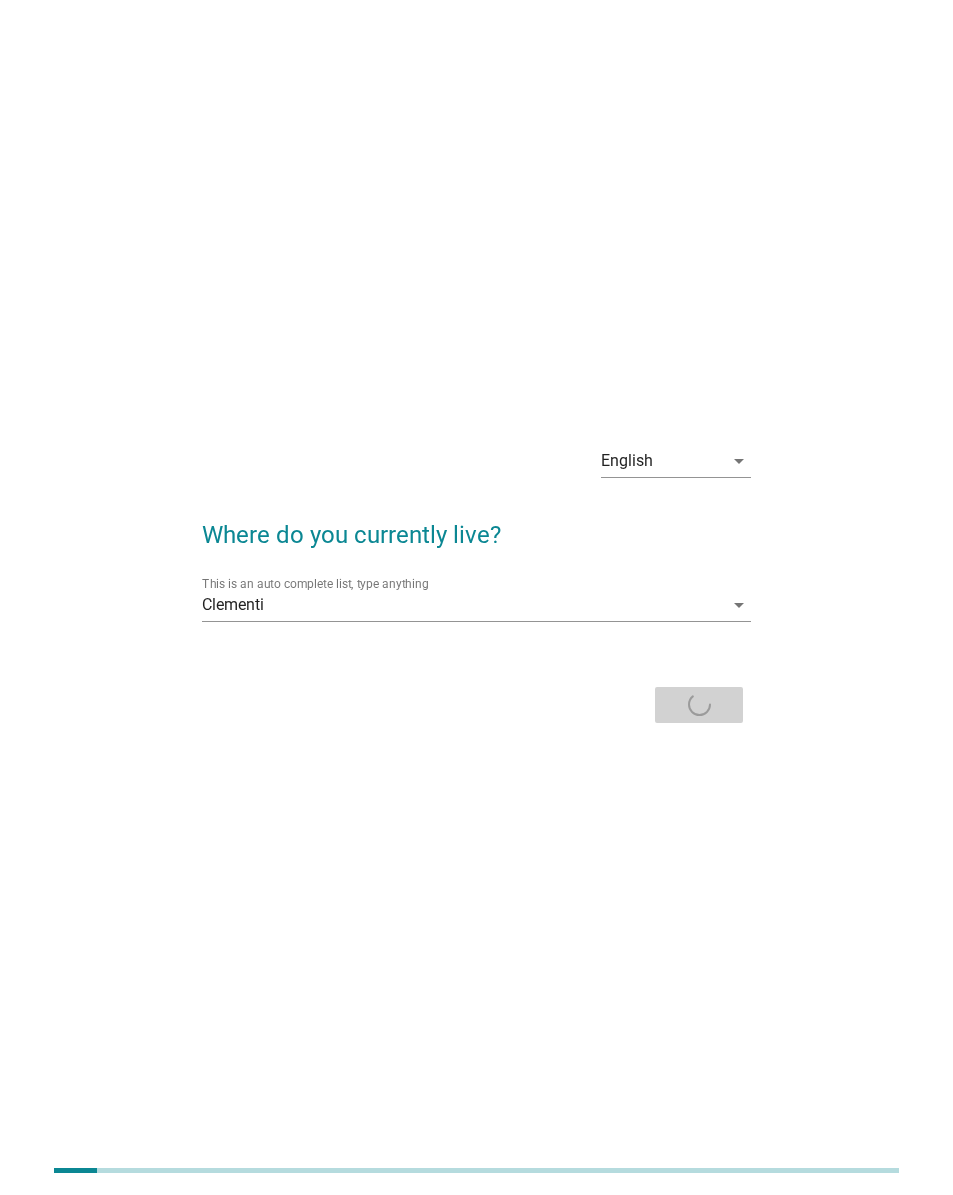 scroll, scrollTop: 0, scrollLeft: 0, axis: both 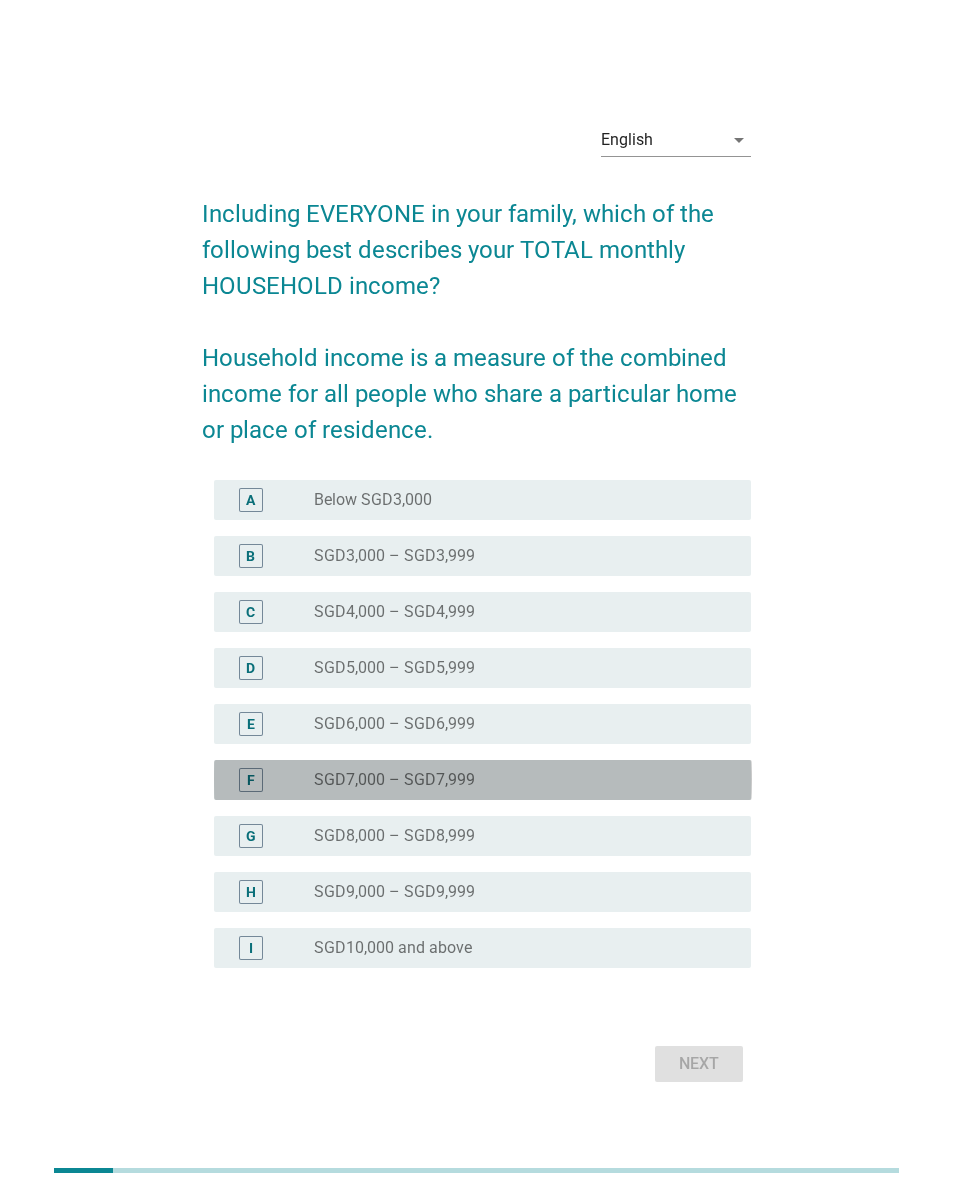 click on "radio_button_unchecked [CURRENCY][AMOUNT] – [CURRENCY][AMOUNT]" at bounding box center [517, 780] 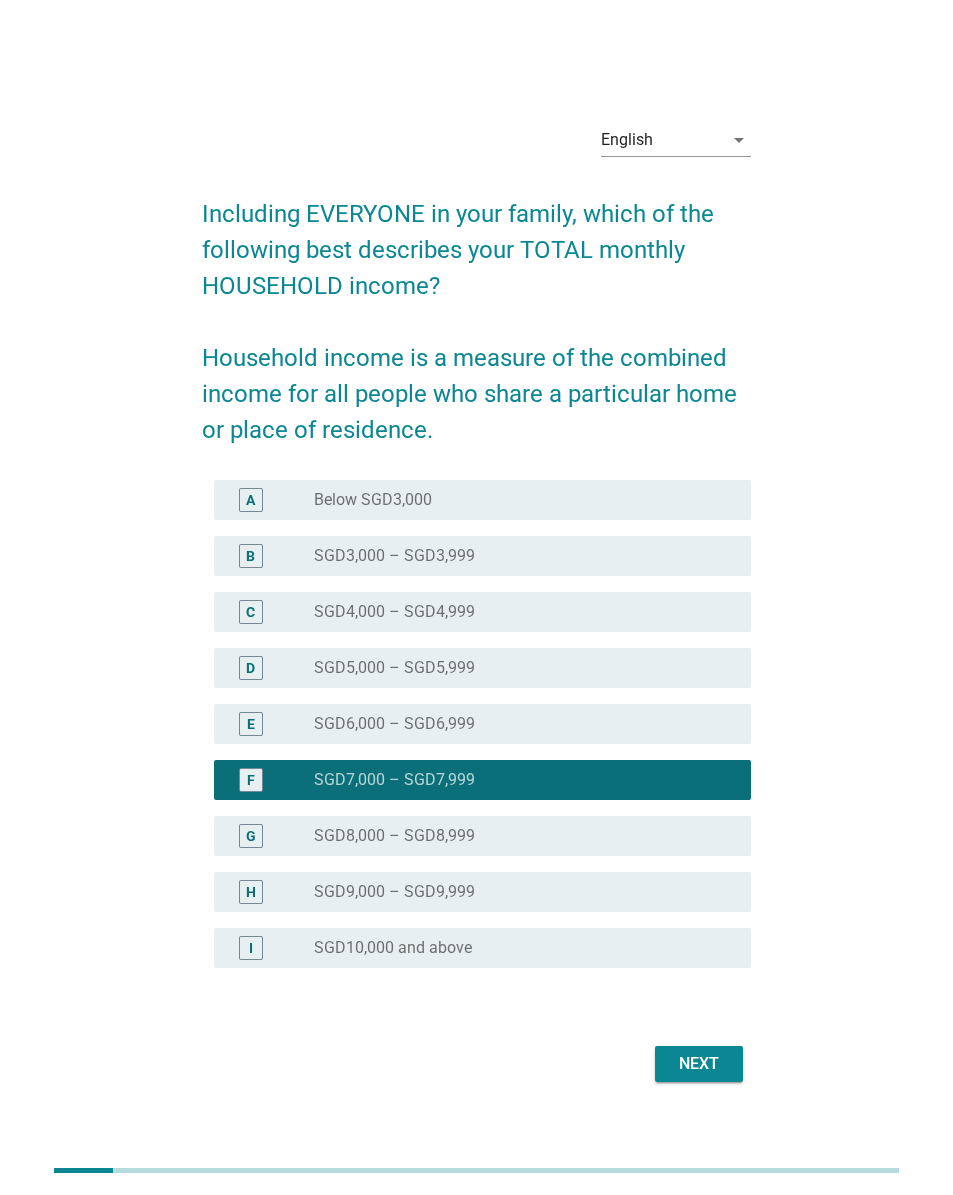 click on "Including EVERYONE in your family, which of the following best describes your TOTAL monthly HOUSEHOLD income?
Household income is a measure of the combined income for all people who share a particular home or place of residence.     A     radio_button_unchecked Below [CURRENCY][AMOUNT]   B     radio_button_unchecked [CURRENCY][AMOUNT] – [CURRENCY][AMOUNT]   C     radio_button_unchecked [CURRENCY][AMOUNT] – [CURRENCY][AMOUNT]   D     radio_button_unchecked [CURRENCY][AMOUNT] – [CURRENCY][AMOUNT]   E     radio_button_unchecked [CURRENCY][AMOUNT] – [CURRENCY][AMOUNT]   F     radio_button_checked [CURRENCY][AMOUNT] – [CURRENCY][AMOUNT]   G     radio_button_unchecked [CURRENCY][AMOUNT] – [CURRENCY][AMOUNT]   H     radio_button_unchecked [CURRENCY][AMOUNT] – [CURRENCY][AMOUNT]   I     radio_button_unchecked [CURRENCY][AMOUNT] and above     Next" at bounding box center (477, 632) 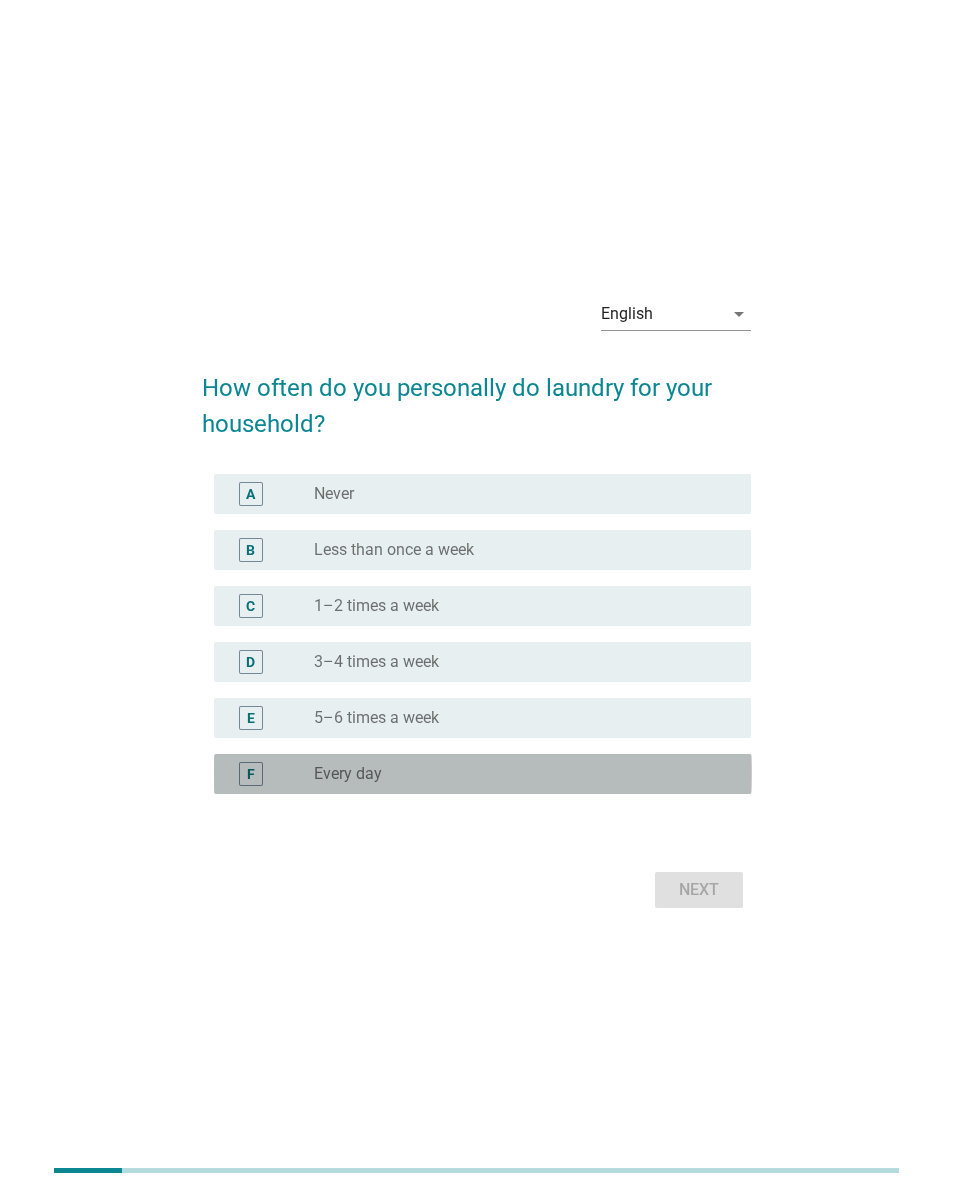 click on "radio_button_unchecked Every day" at bounding box center (525, 774) 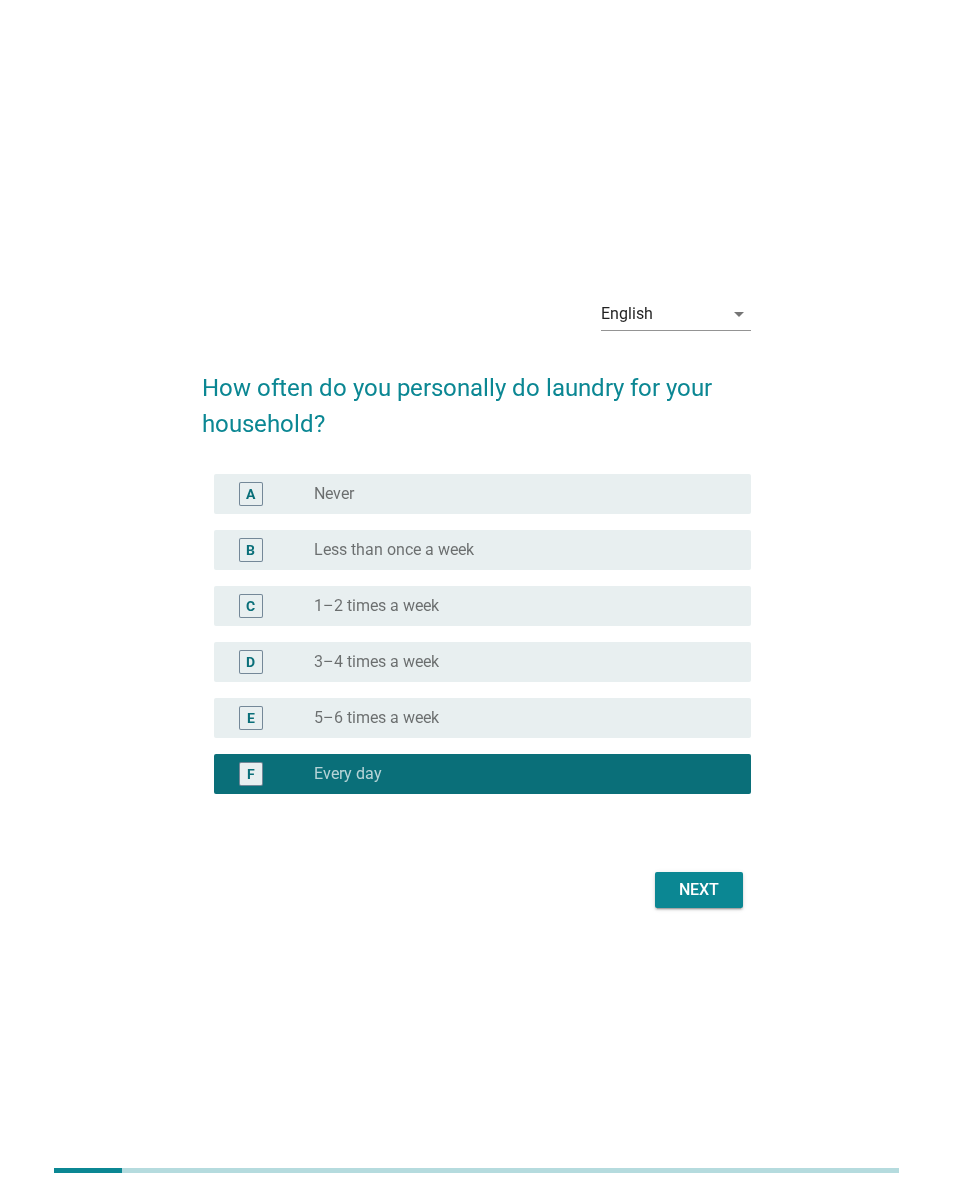 click on "Next" at bounding box center (699, 890) 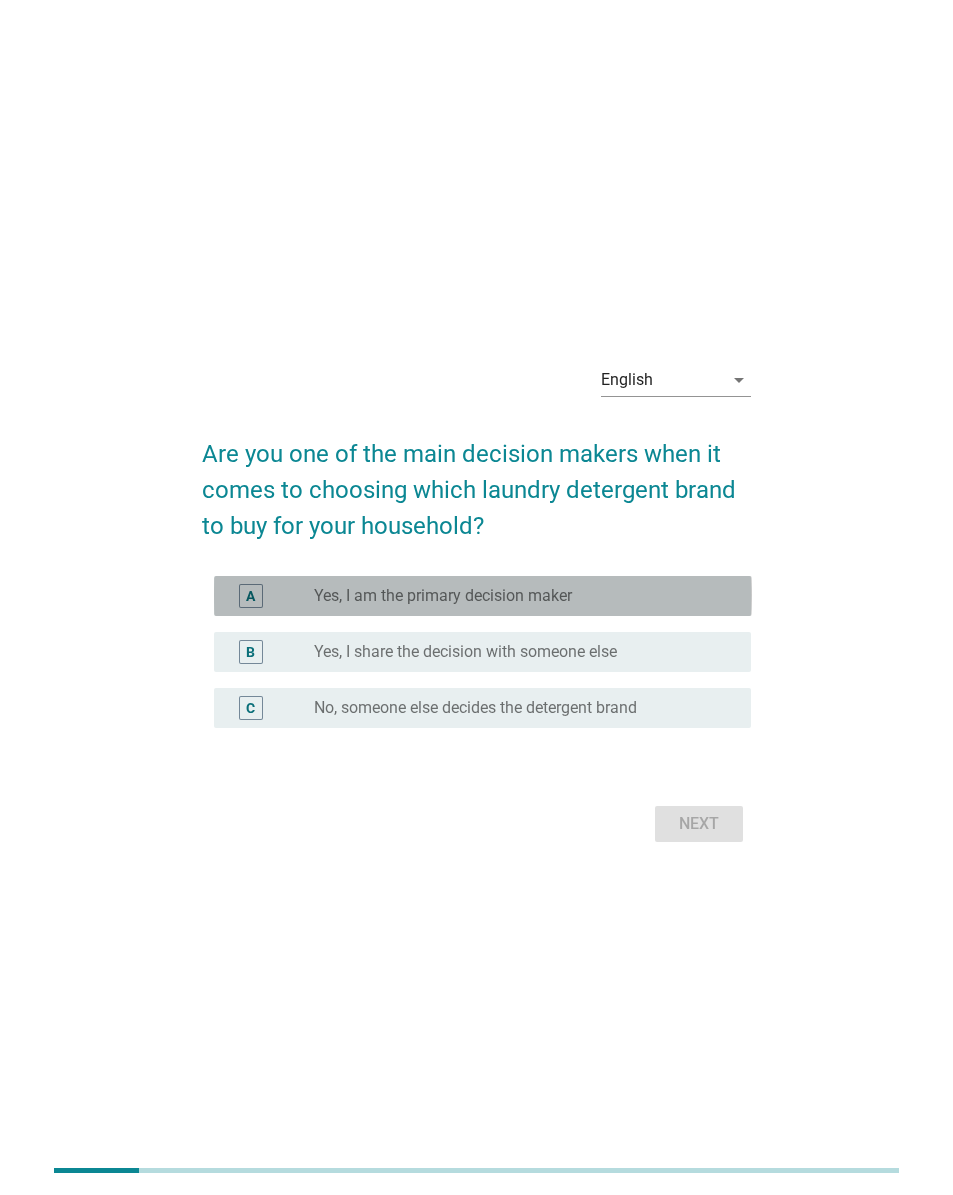 click on "radio_button_unchecked Yes, I am the primary decision maker" at bounding box center (517, 596) 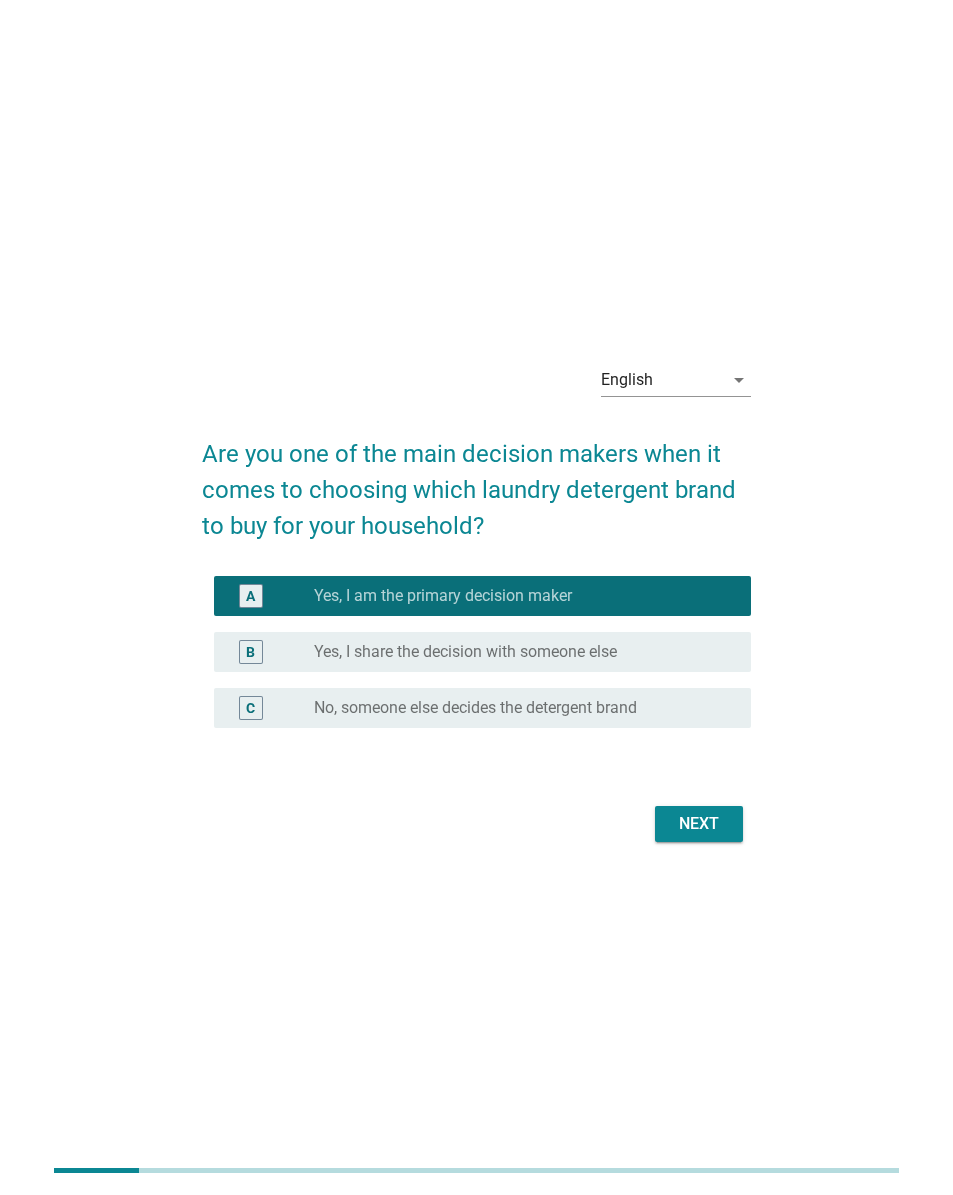 click on "Next" at bounding box center (699, 824) 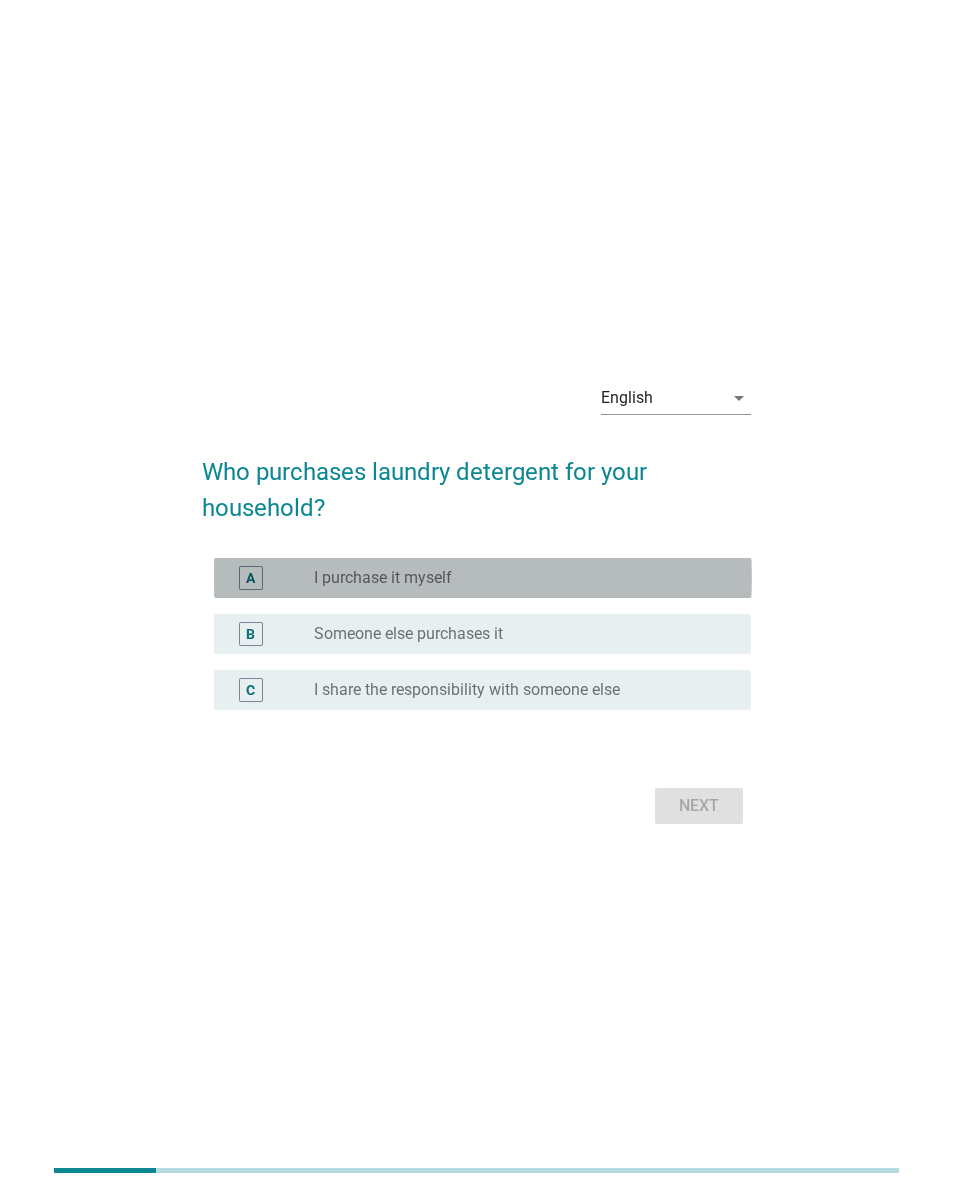 click on "A     radio_button_unchecked I purchase it myself" at bounding box center (483, 578) 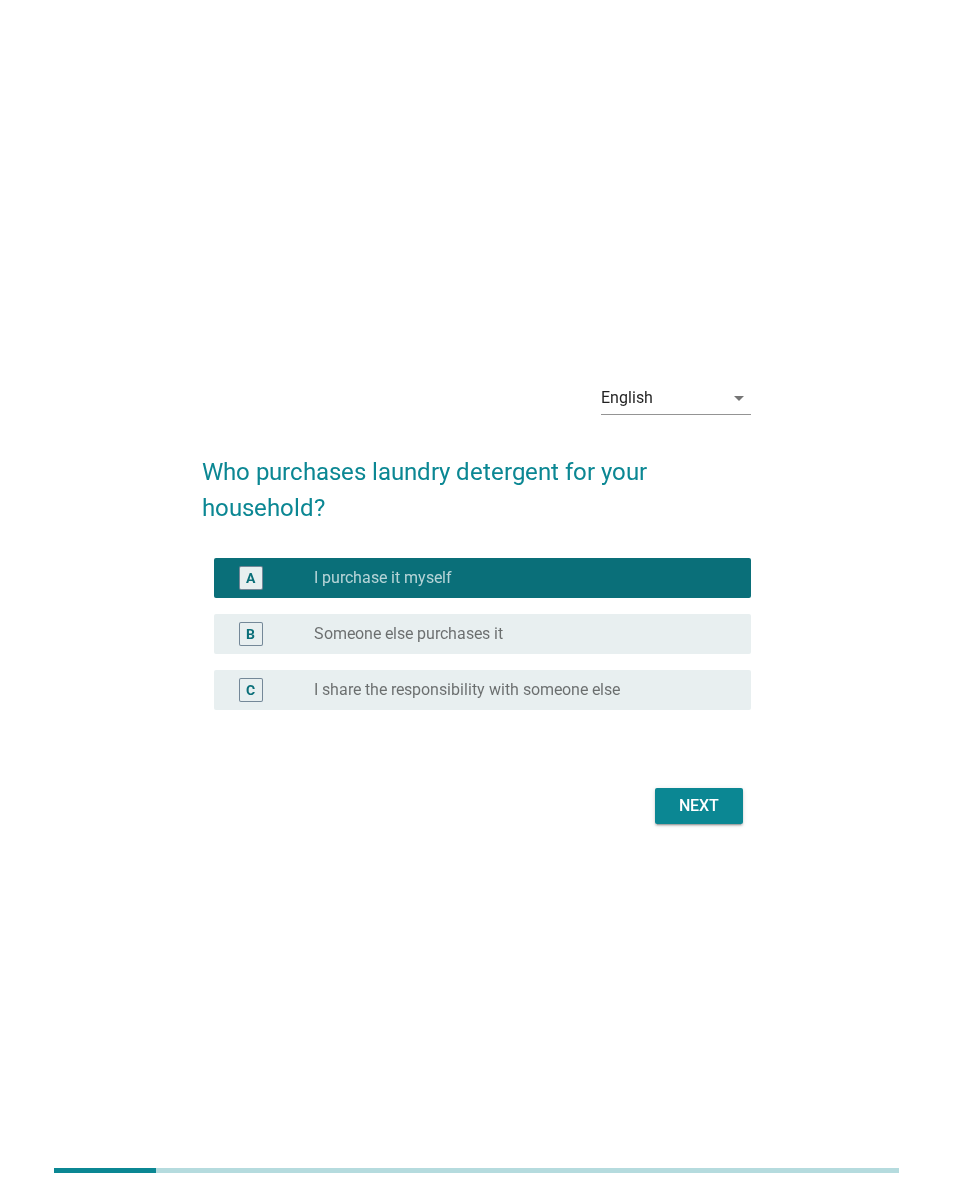 click on "Next" at bounding box center (699, 806) 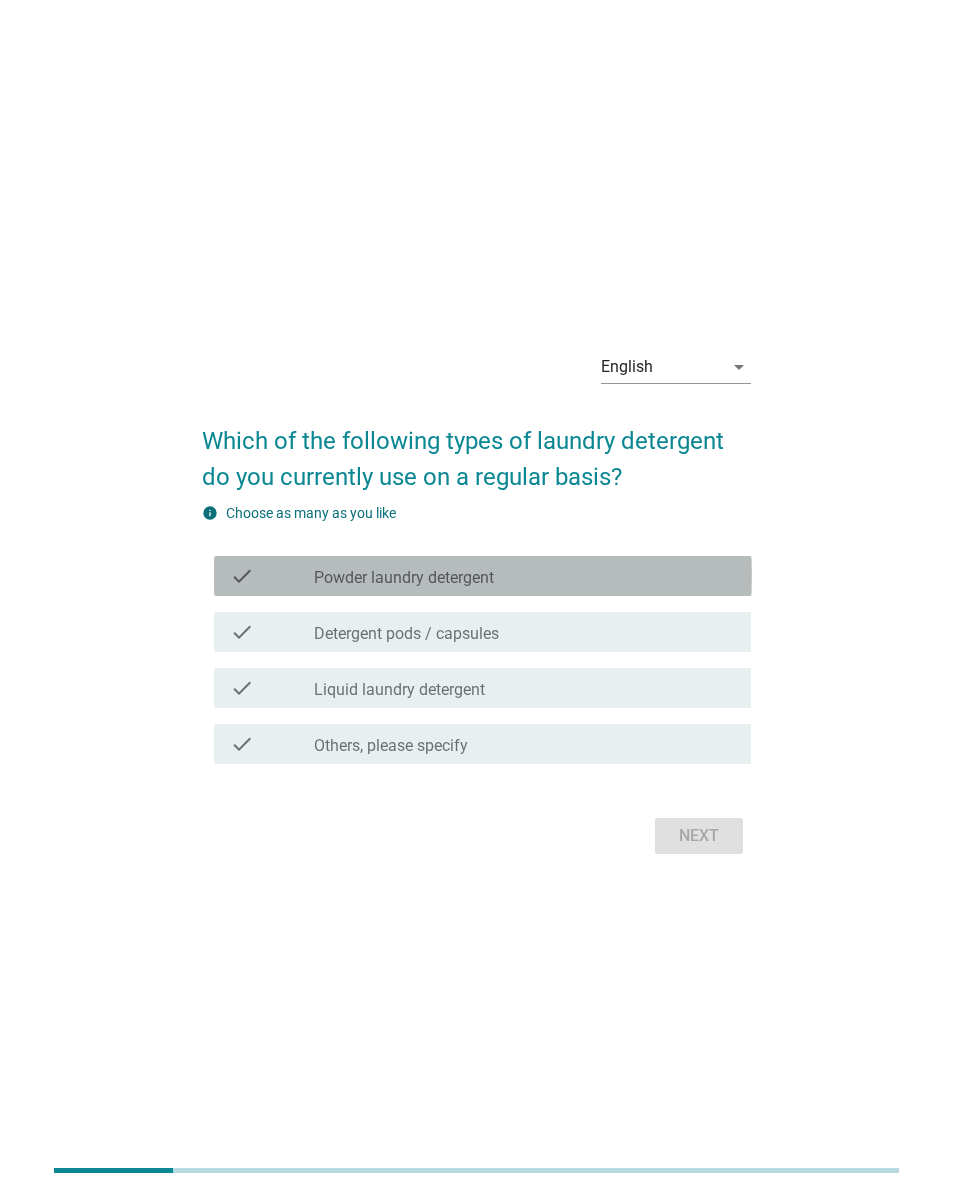 click on "check_box_outline_blank Powder laundry detergent" at bounding box center (525, 576) 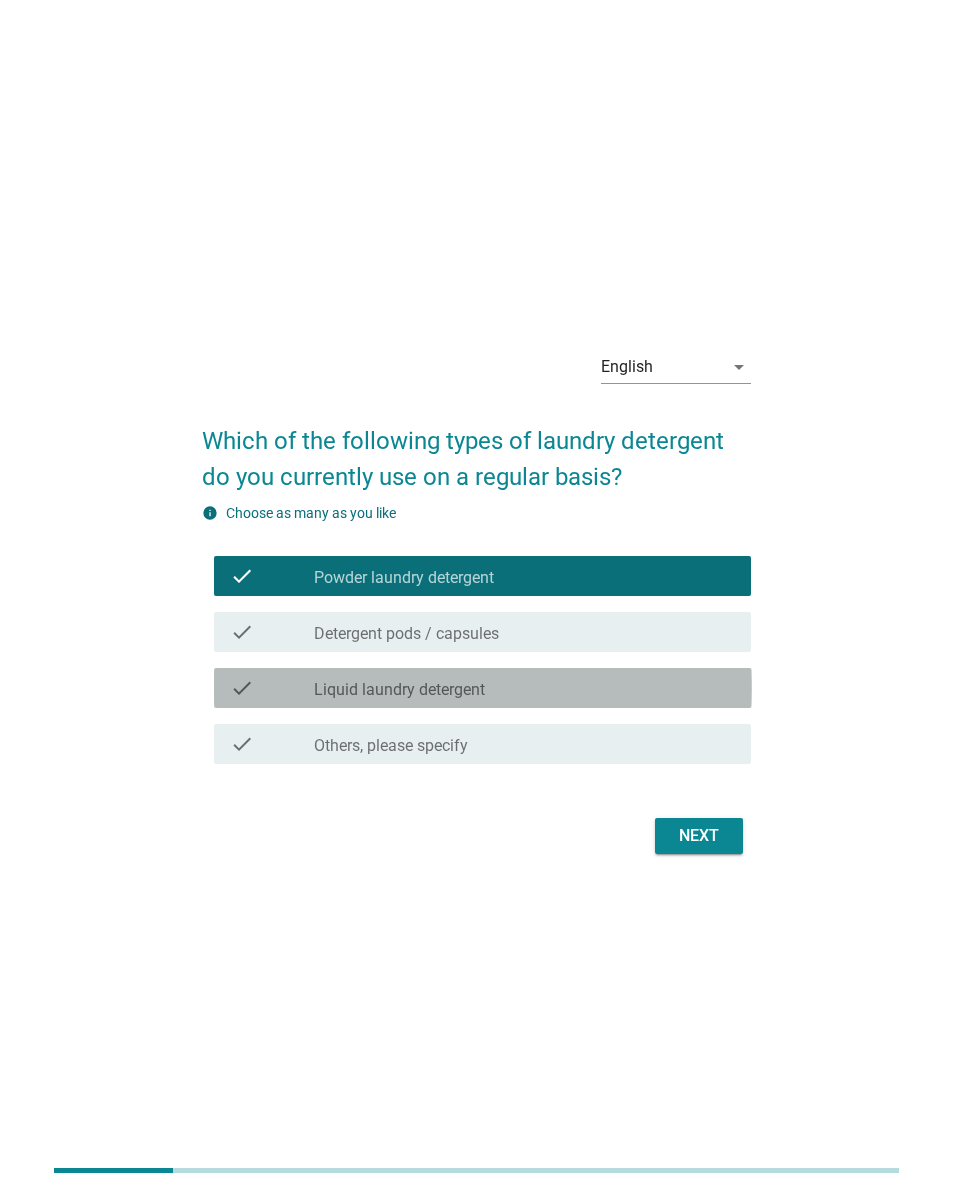 click on "check     check_box_outline_blank Liquid laundry detergent" at bounding box center (483, 688) 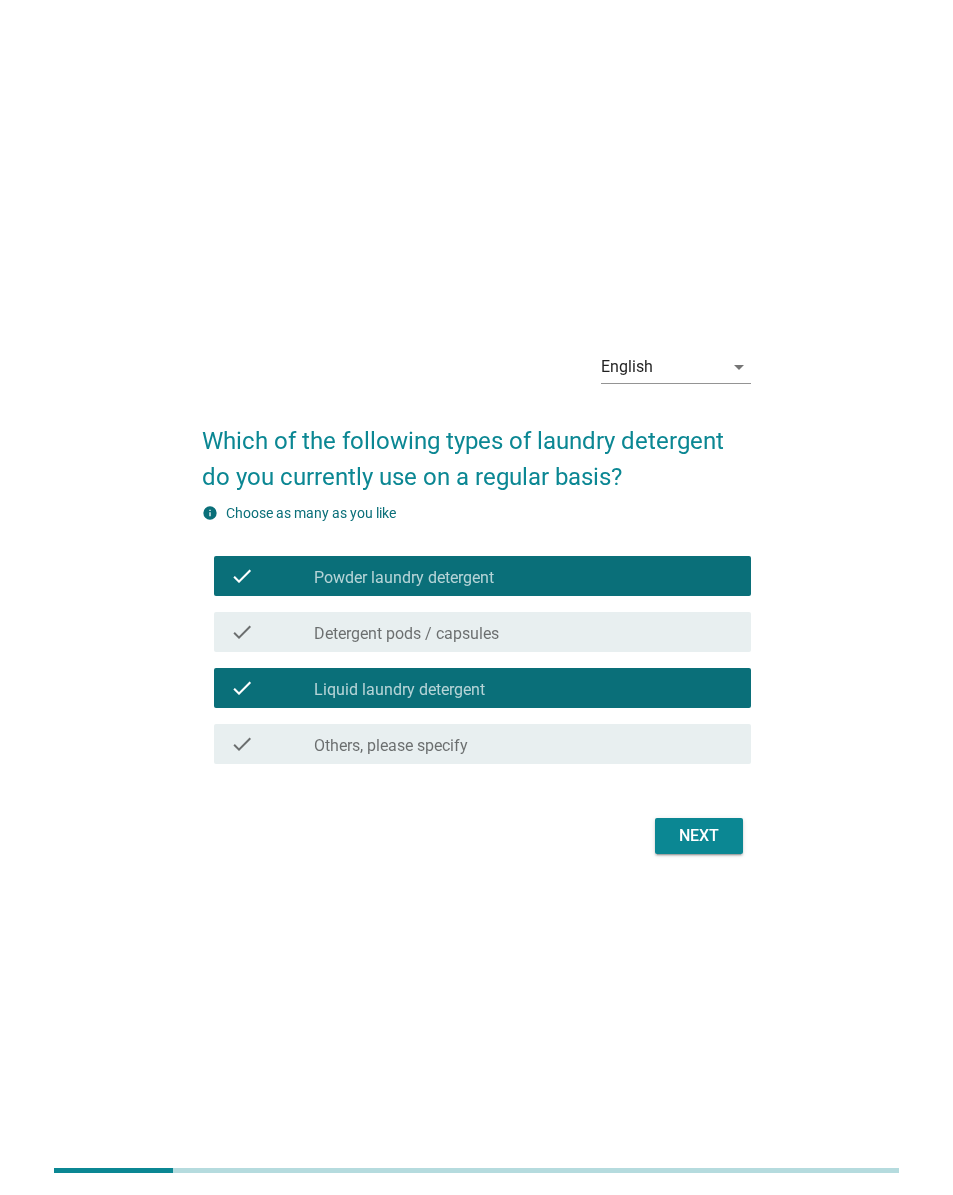 click on "Next" at bounding box center [699, 836] 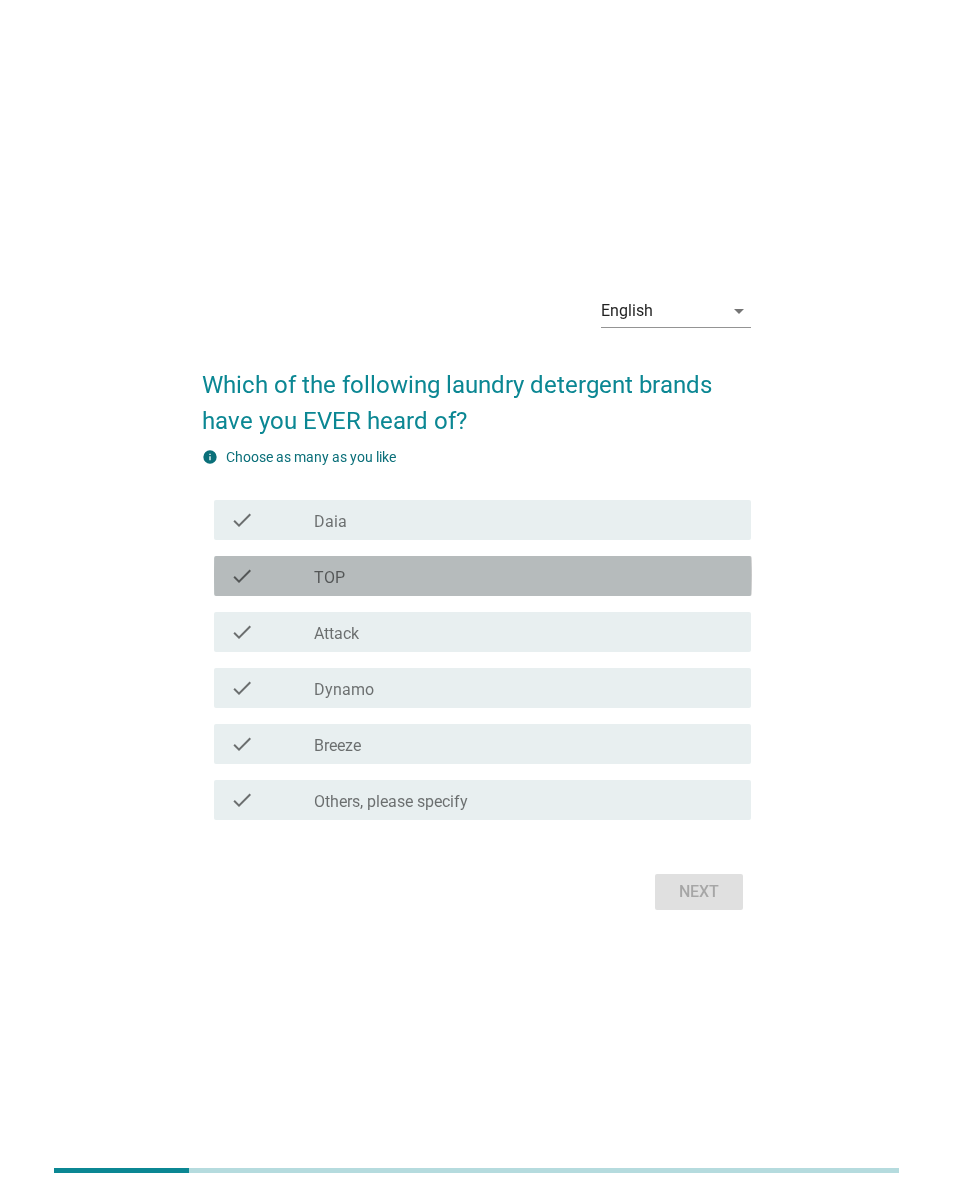 click on "check_box_outline_blank TOP" at bounding box center [525, 576] 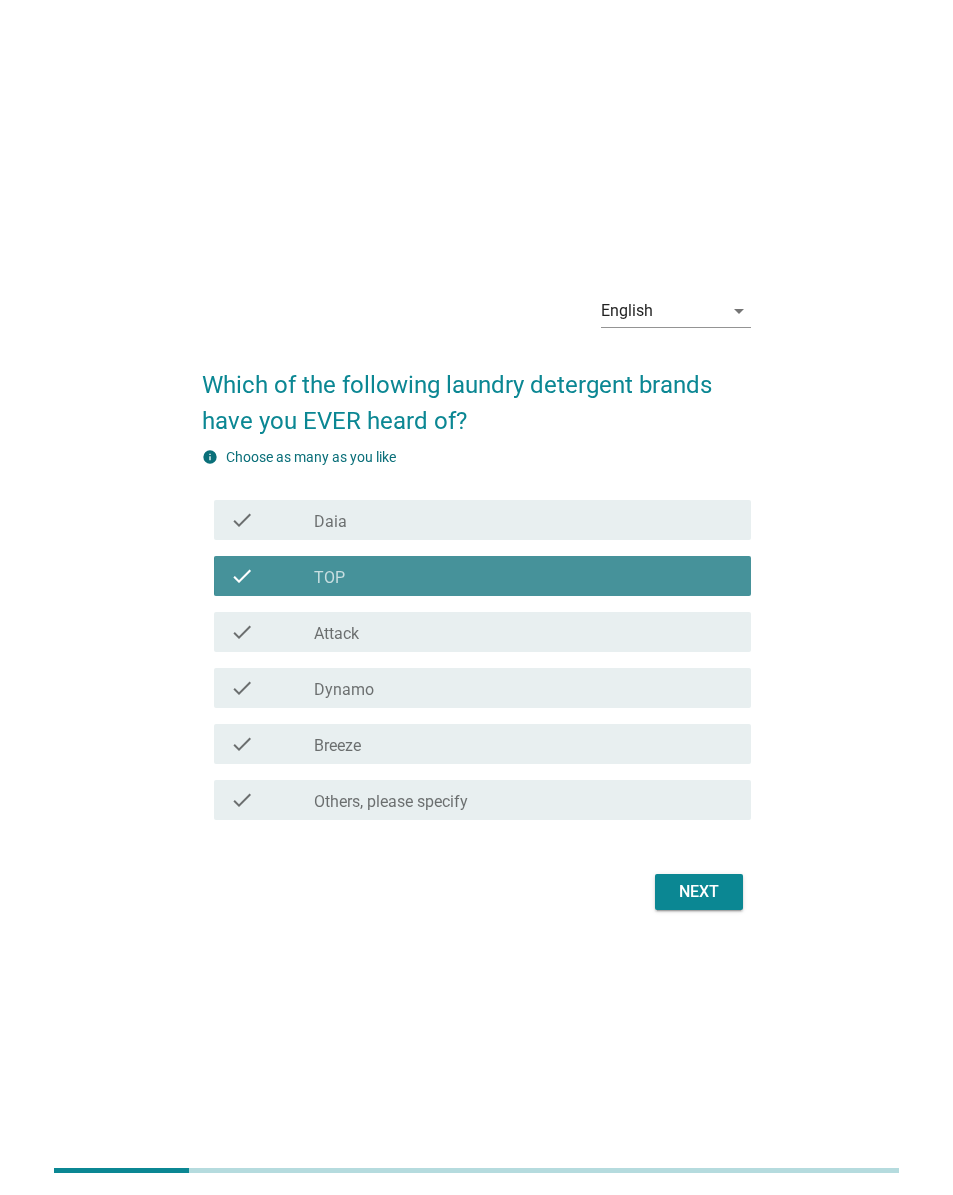 click on "check_box_outline_blank Attack" at bounding box center [525, 632] 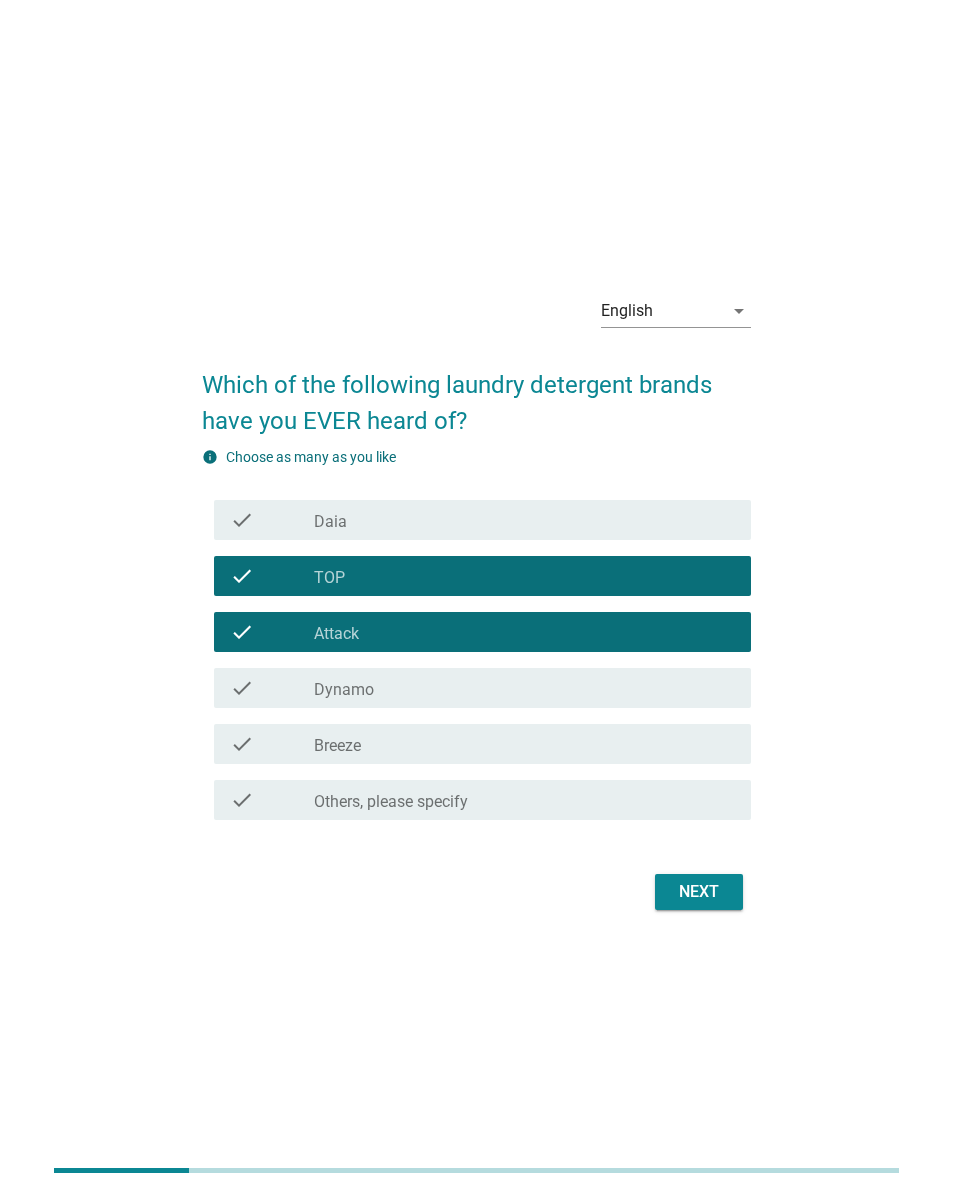 click on "check_box_outline_blank Dynamo" at bounding box center [525, 688] 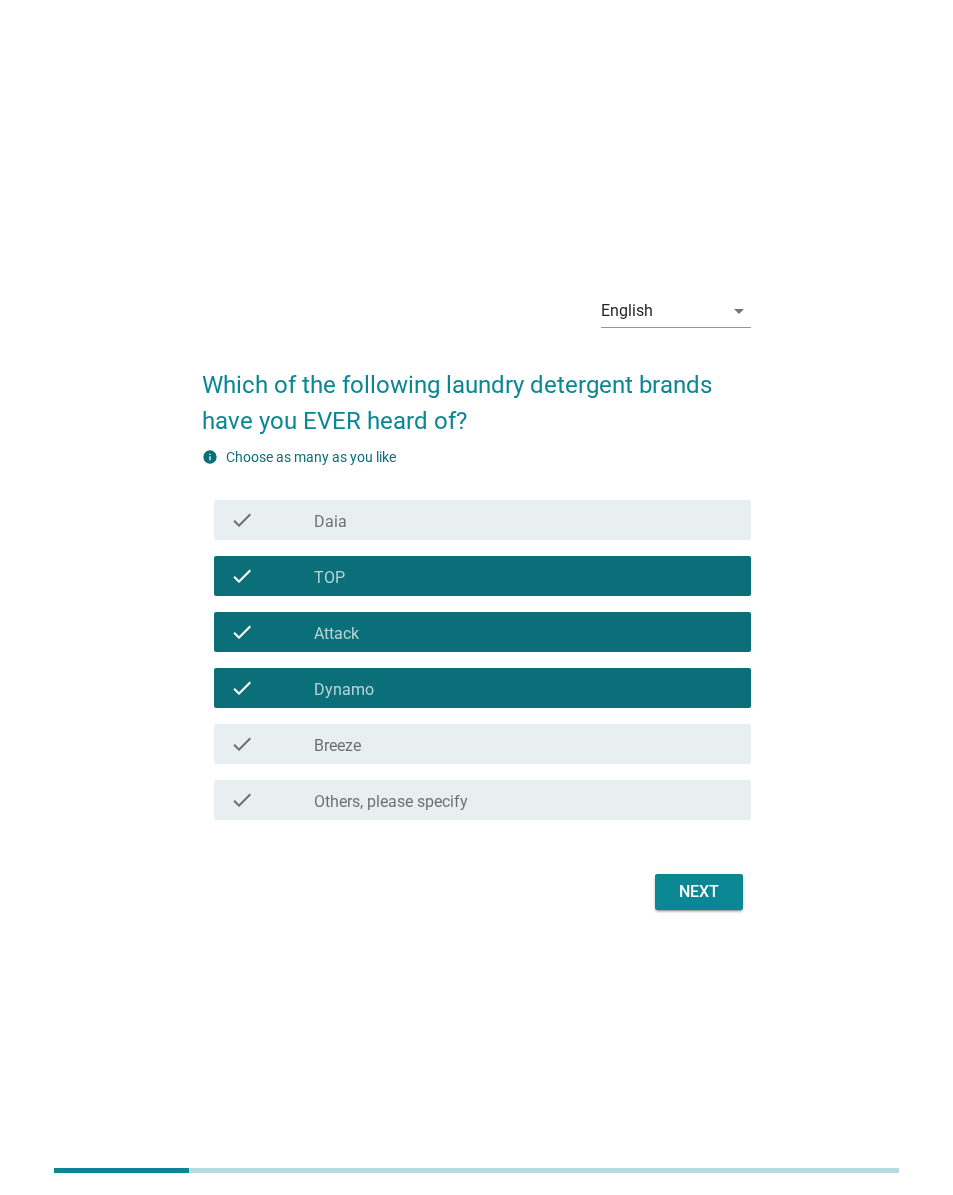 click on "check_box_outline_blank Breeze" at bounding box center [525, 744] 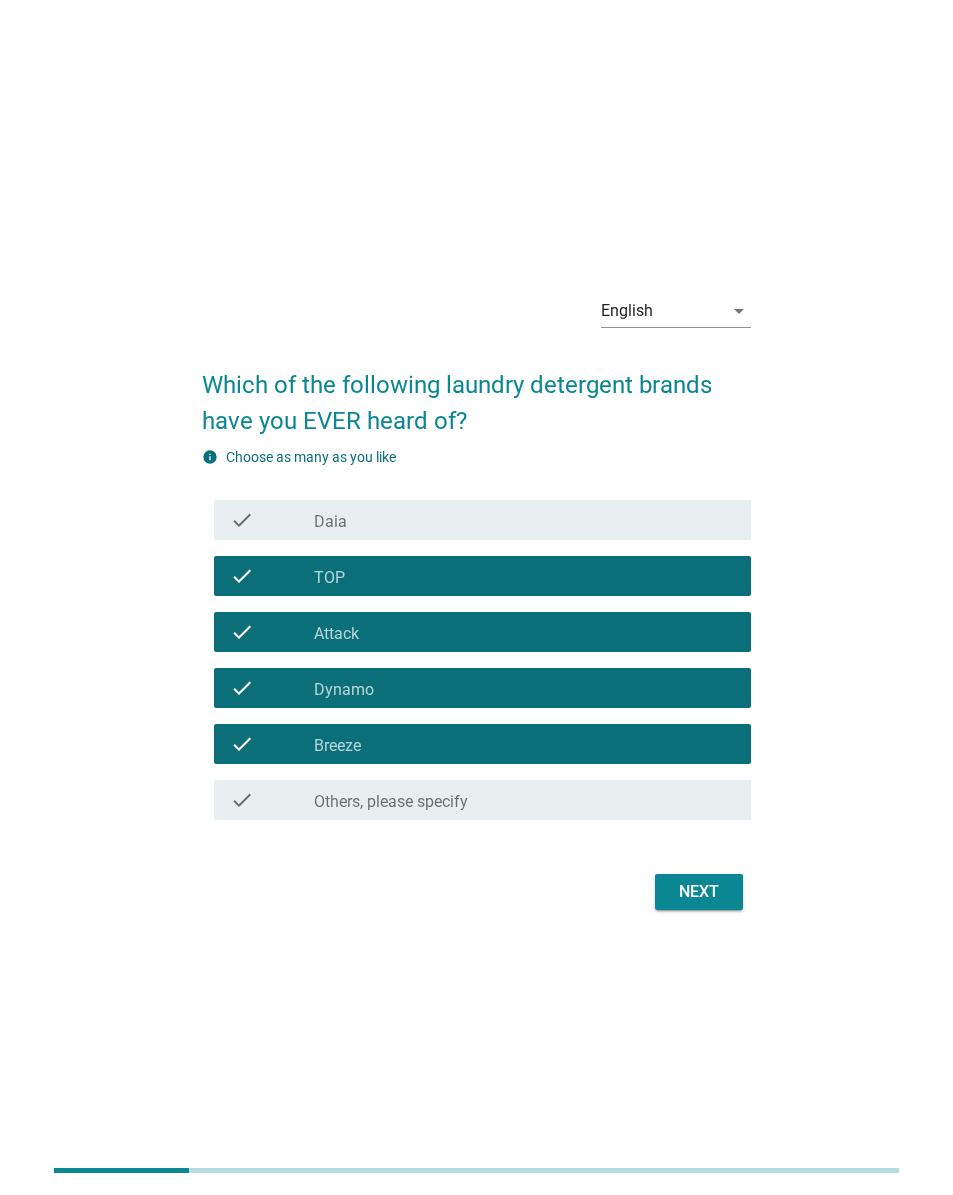 click on "Next" at bounding box center (699, 892) 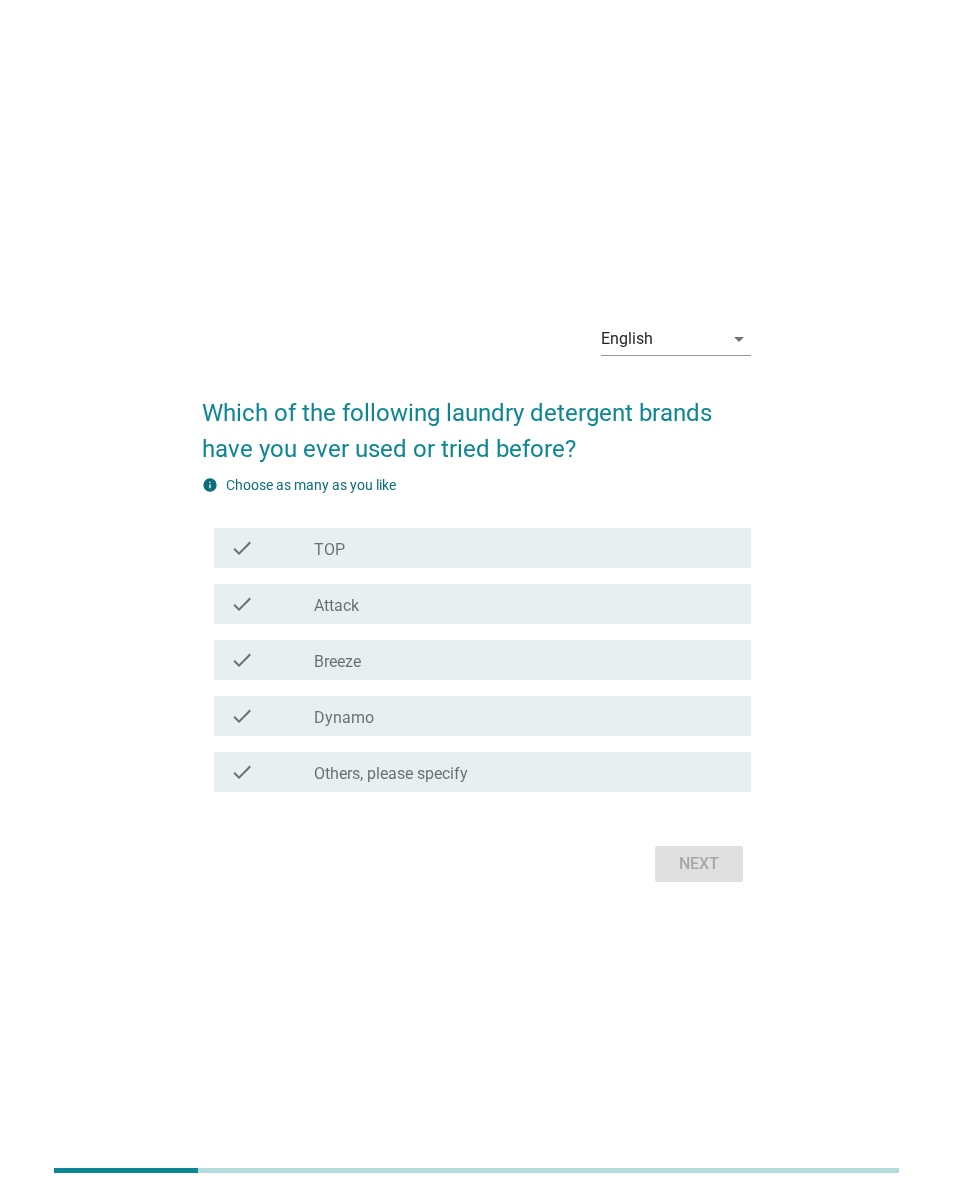 click on "check_box_outline_blank TOP" at bounding box center (525, 548) 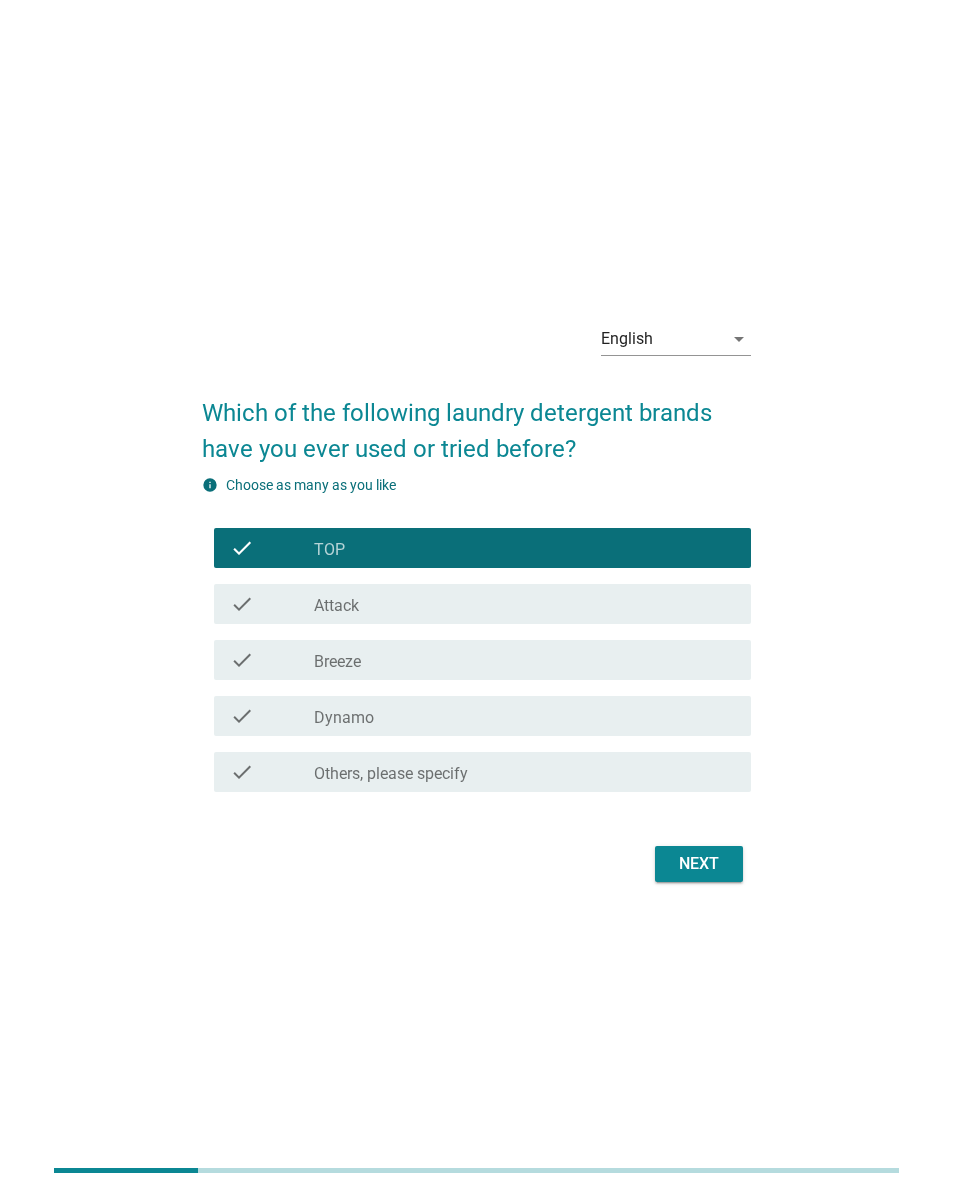 click on "check_box_outline_blank Attack" at bounding box center (525, 604) 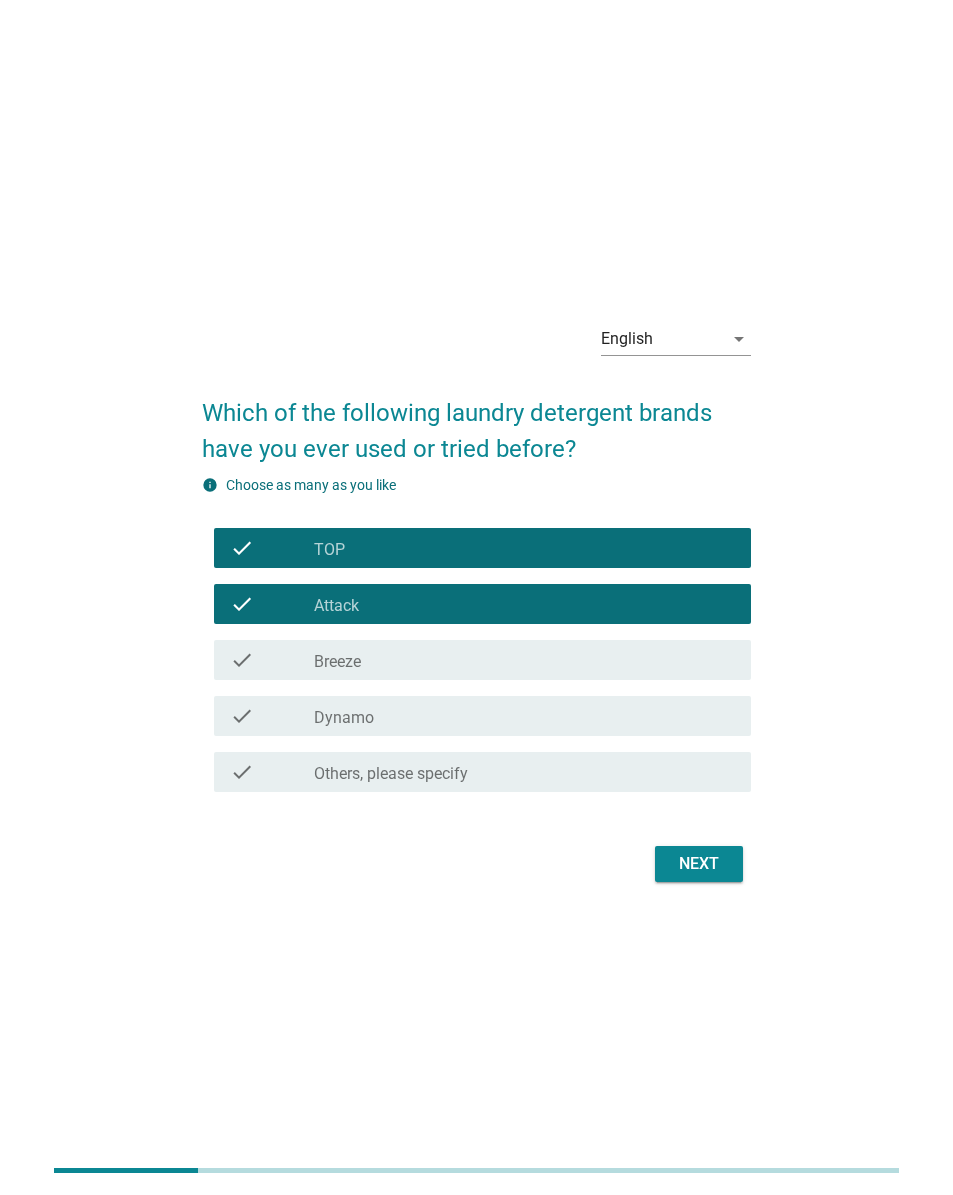 click on "check_box_outline_blank Breeze" at bounding box center (525, 660) 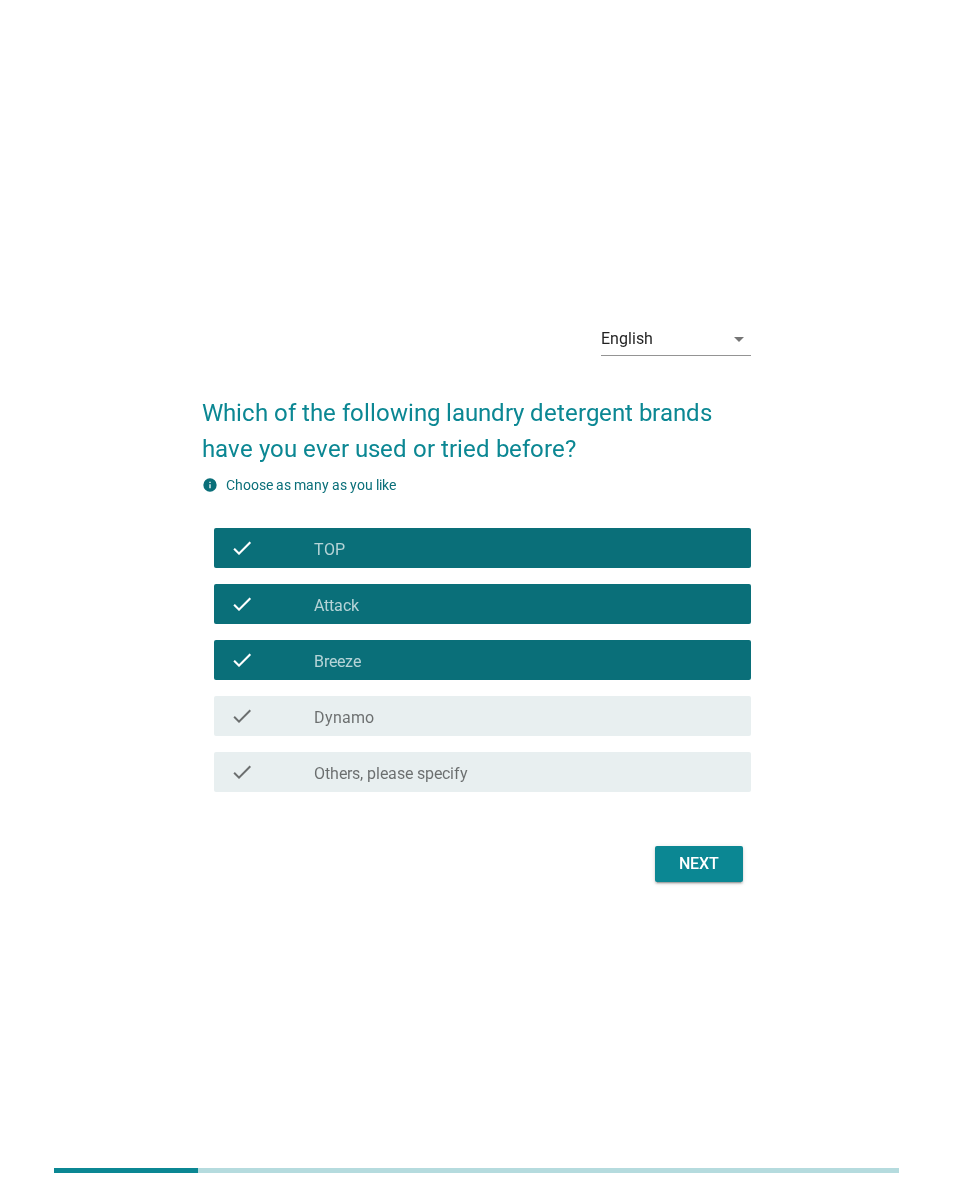 click on "check_box_outline_blank Dynamo" at bounding box center [525, 716] 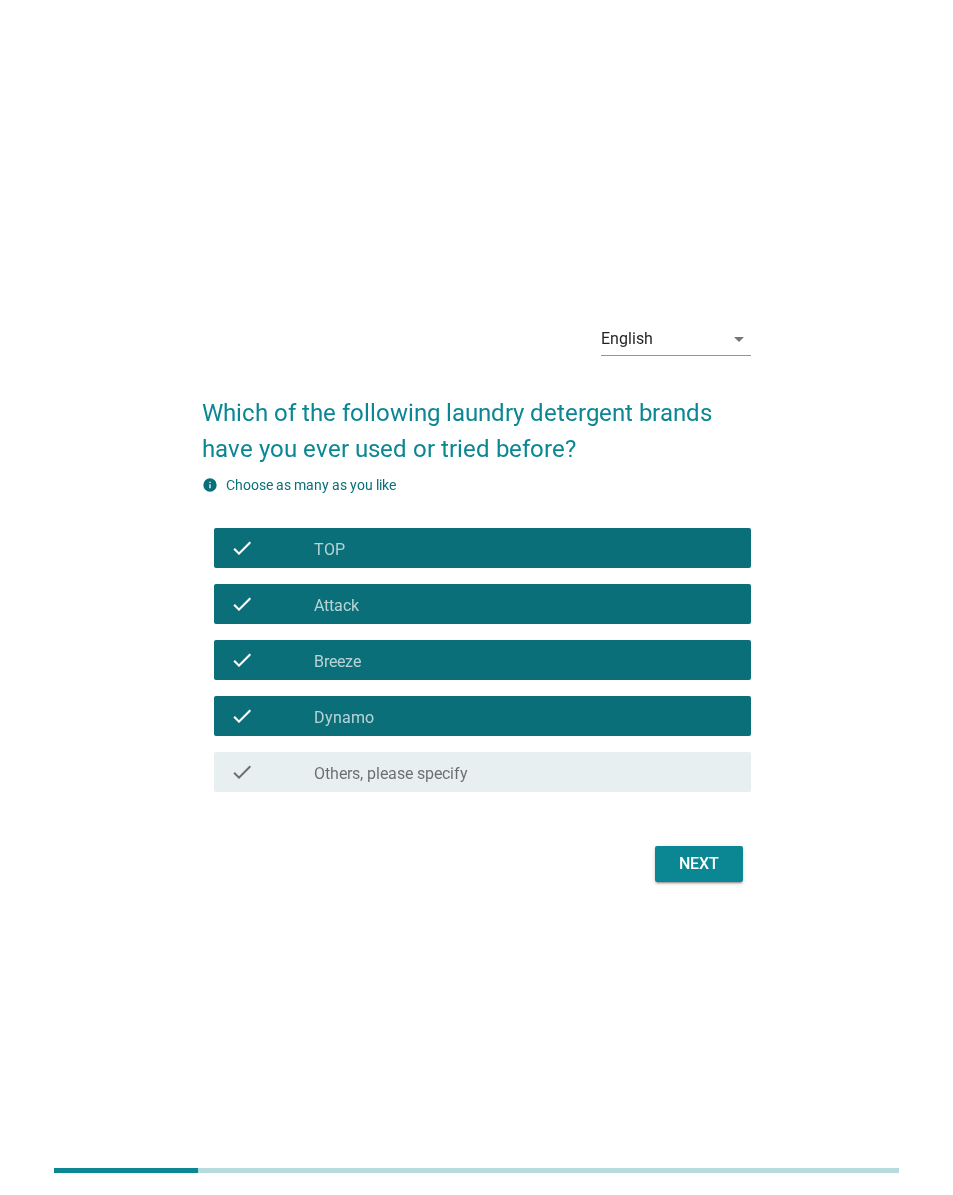 click on "Next" at bounding box center [699, 864] 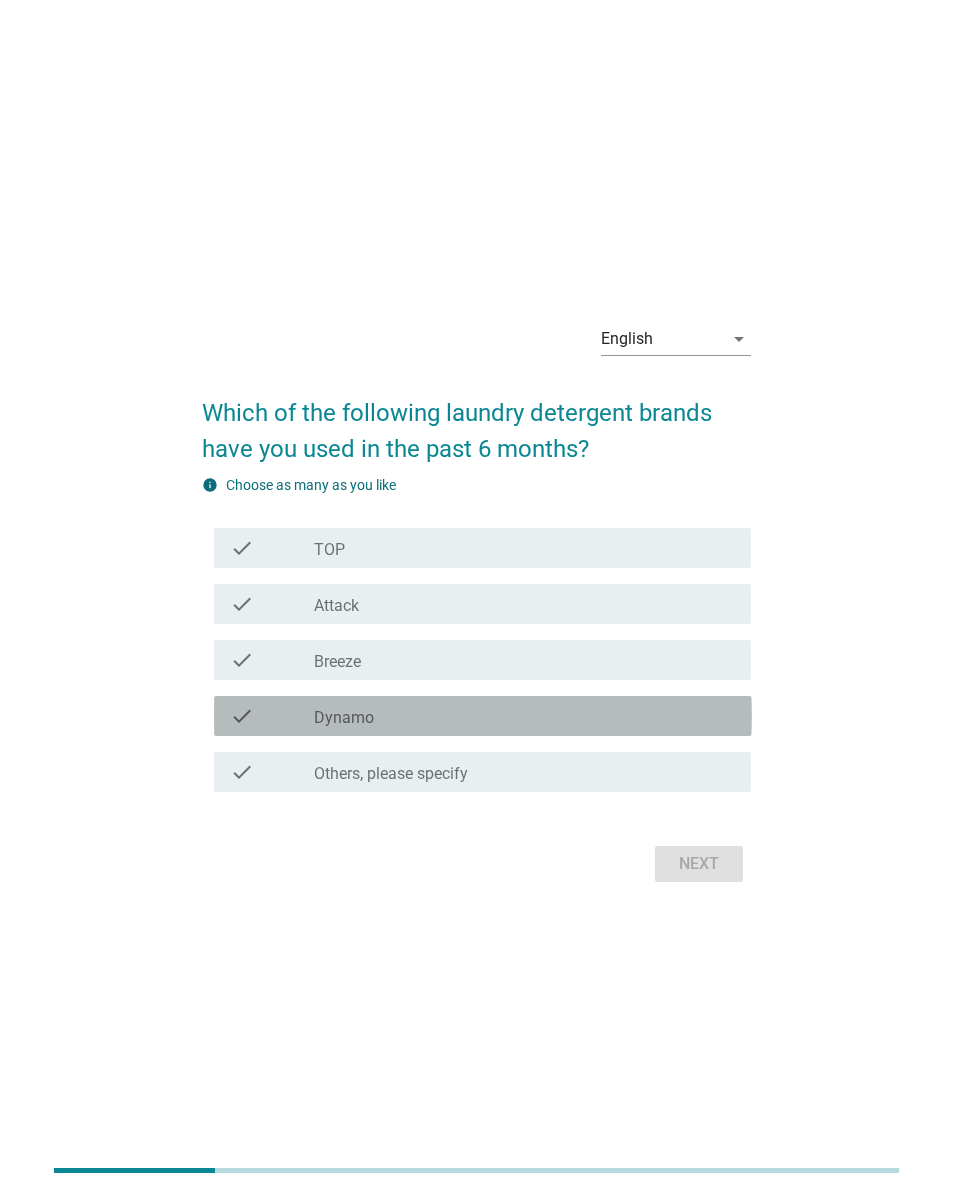 click on "check_box_outline_blank Dynamo" at bounding box center (525, 716) 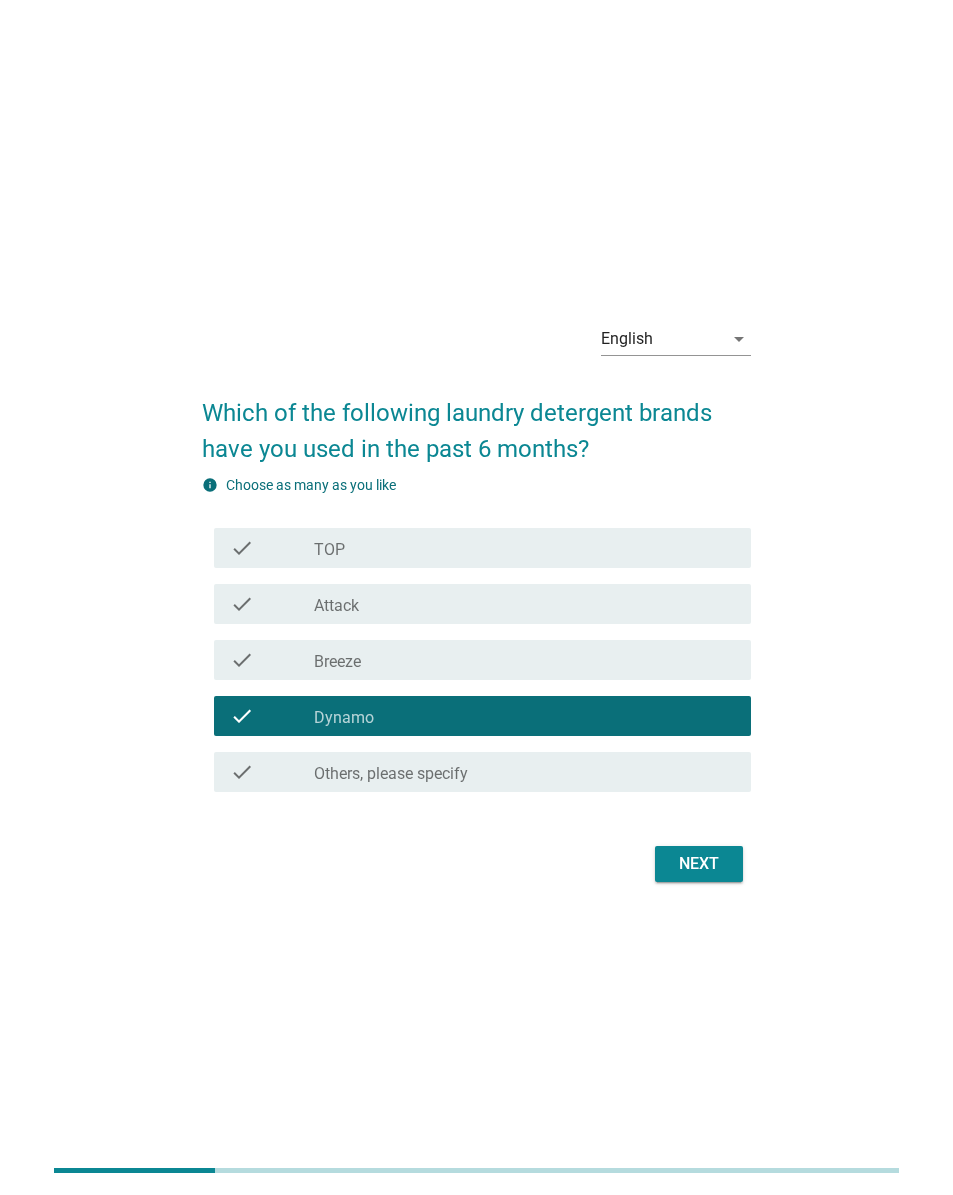 click on "check_box_outline_blank TOP" at bounding box center [525, 548] 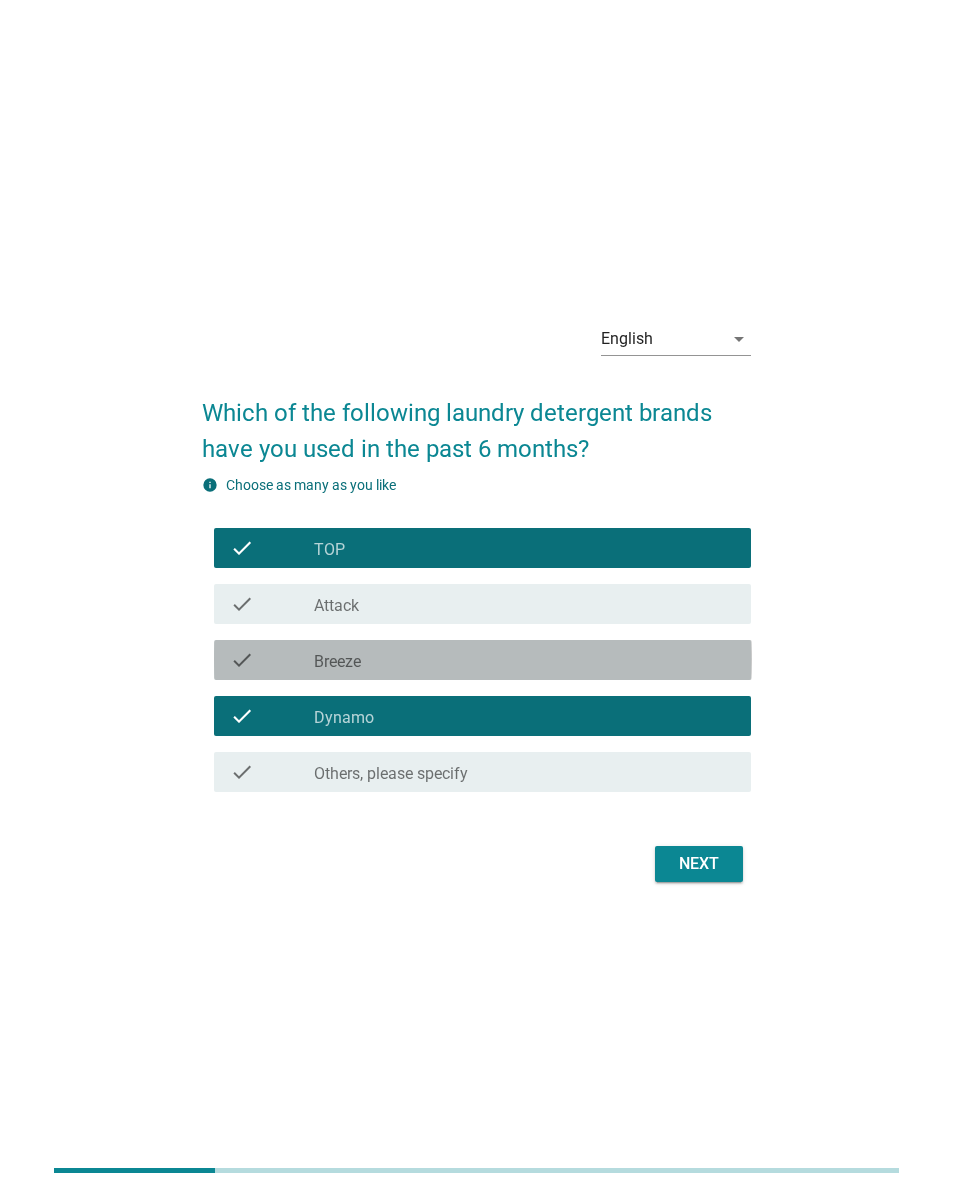 click on "check_box_outline_blank Breeze" at bounding box center [525, 660] 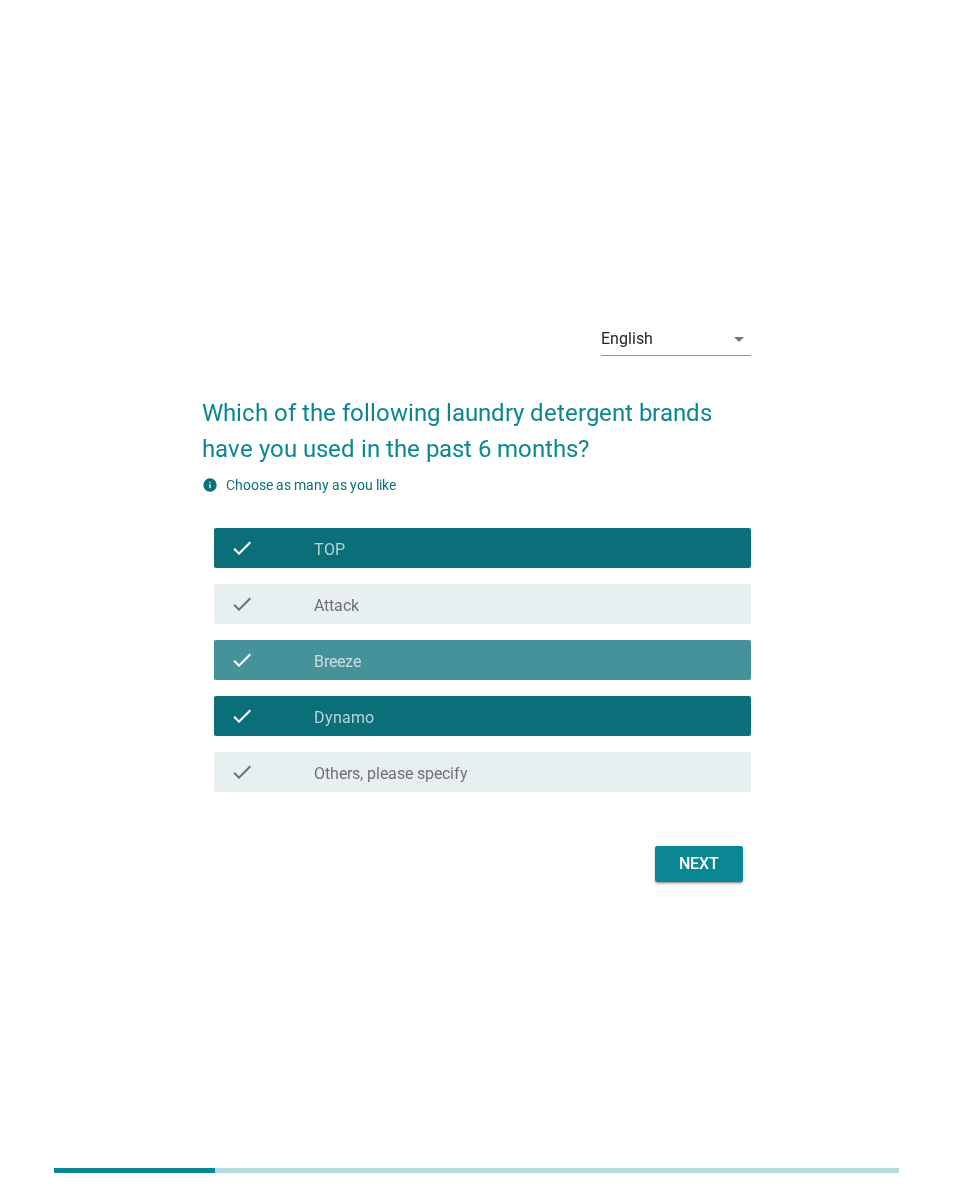 click on "Next" at bounding box center (699, 864) 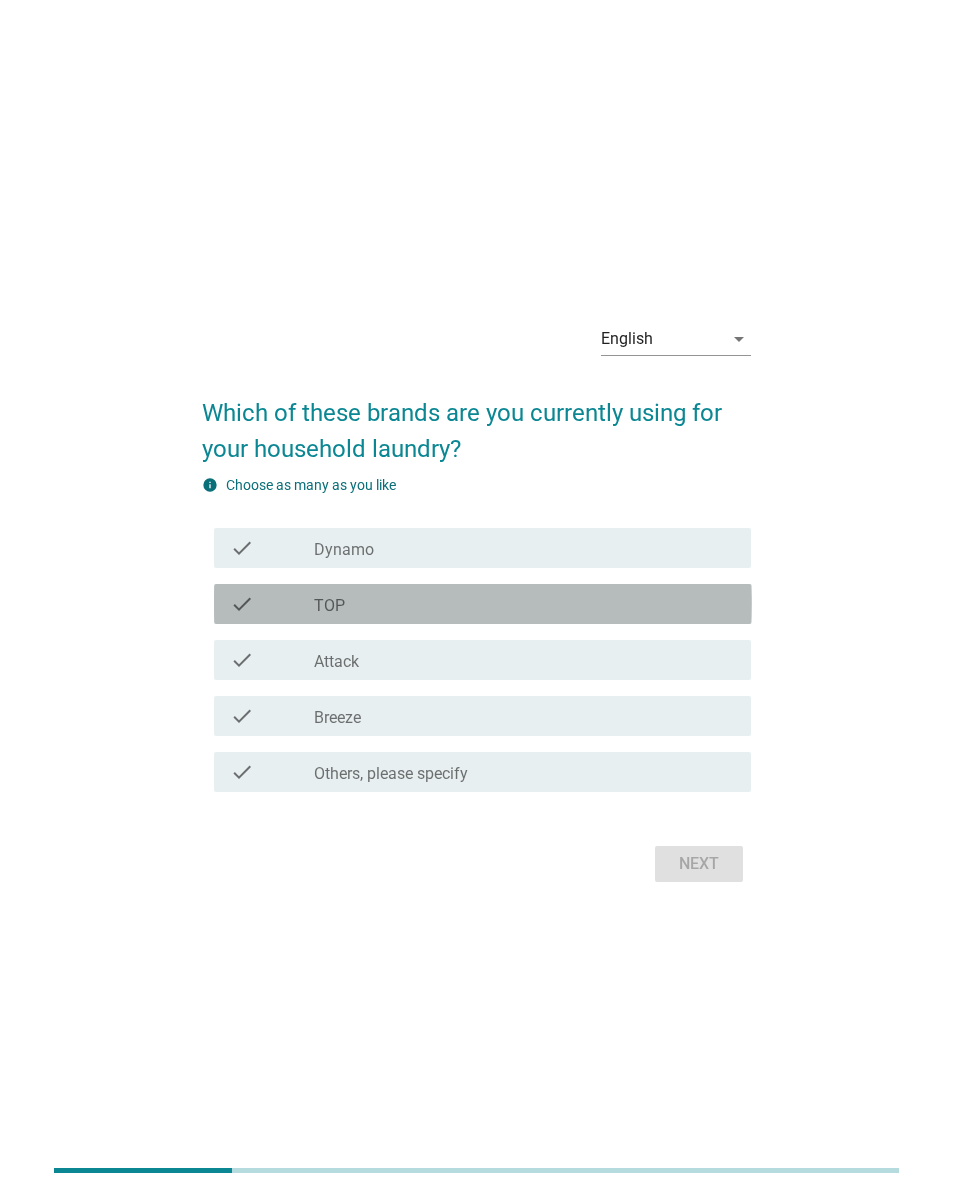 click on "check_box TOP" at bounding box center (525, 604) 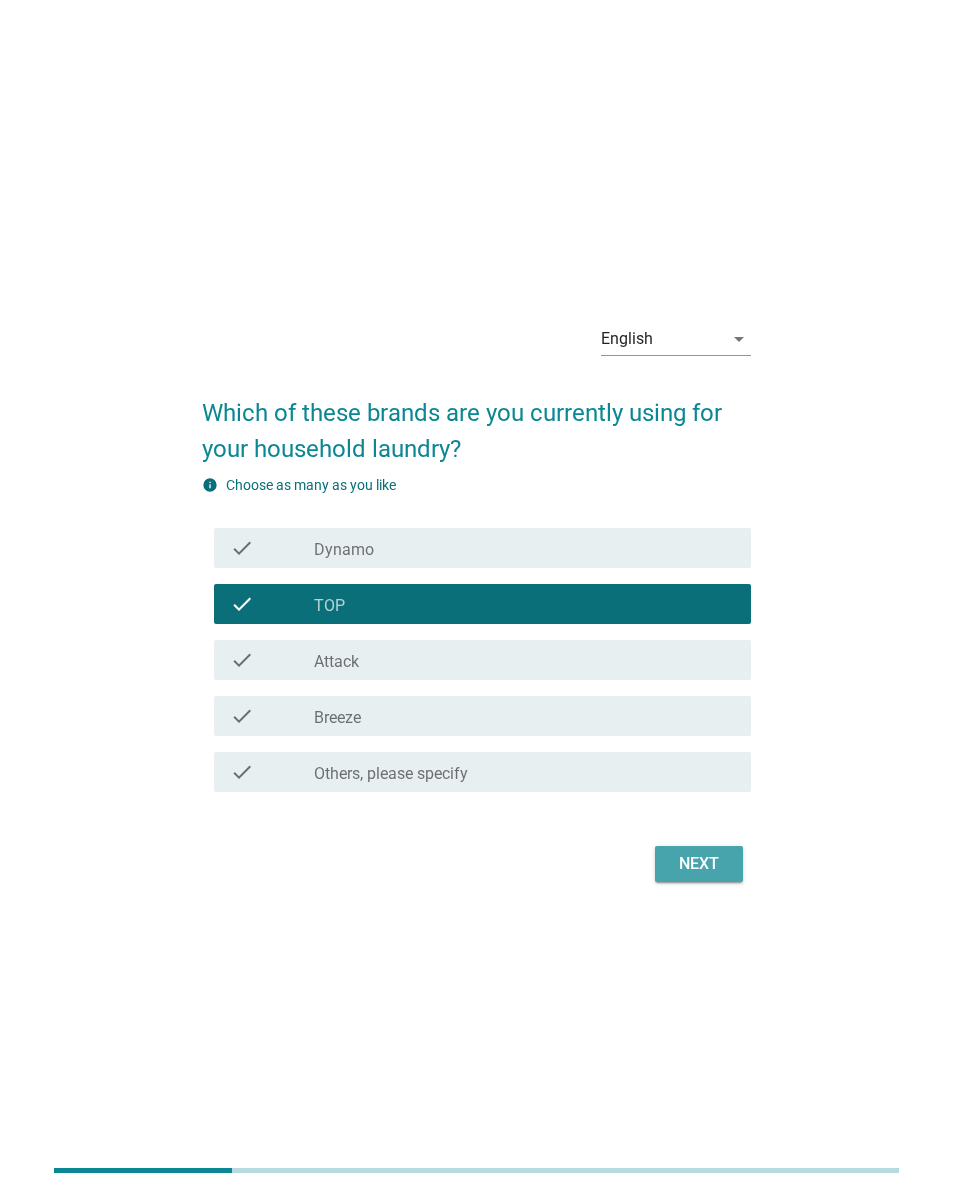 click on "Next" at bounding box center (699, 864) 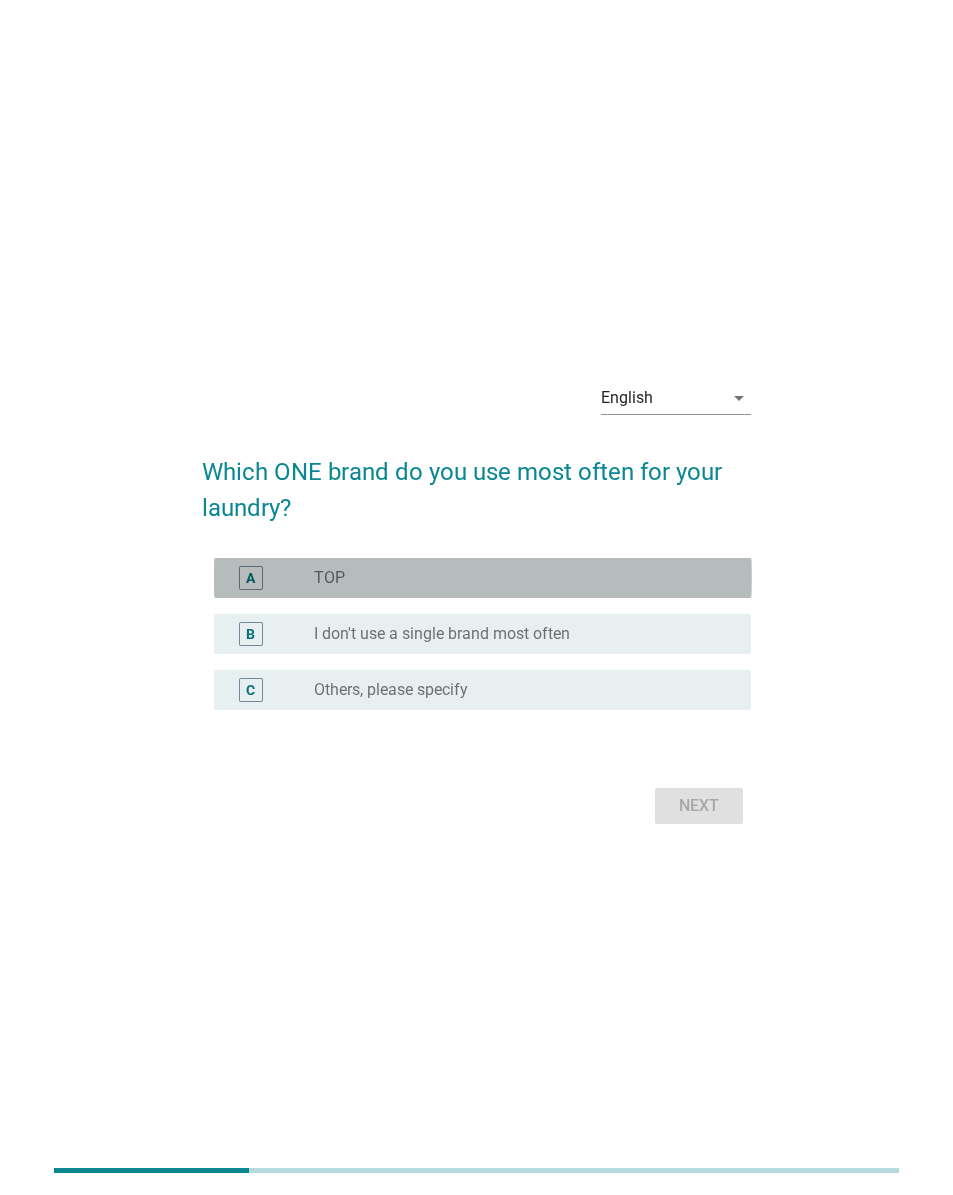 click on "radio_button_unchecked TOP" at bounding box center (517, 578) 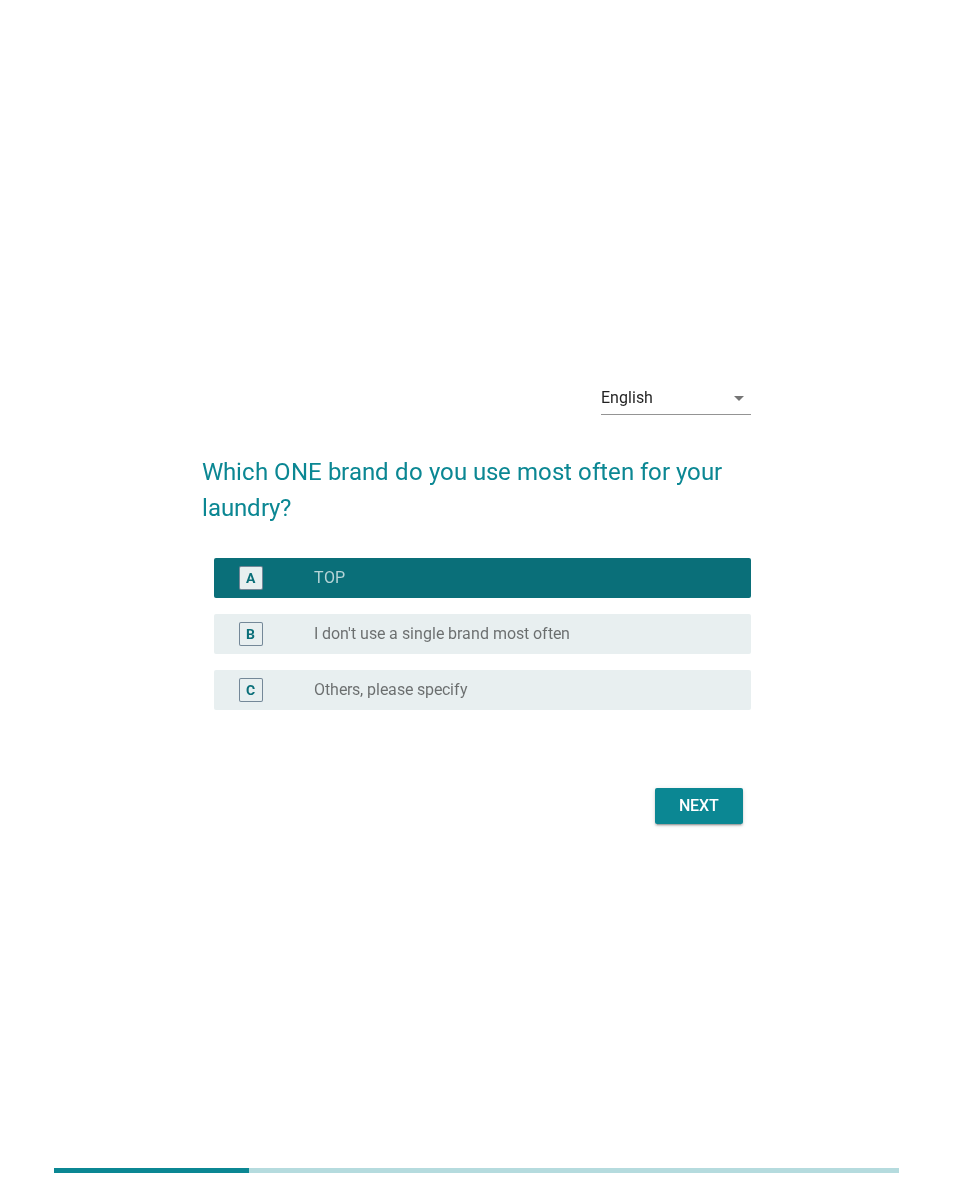 click on "Next" at bounding box center [699, 806] 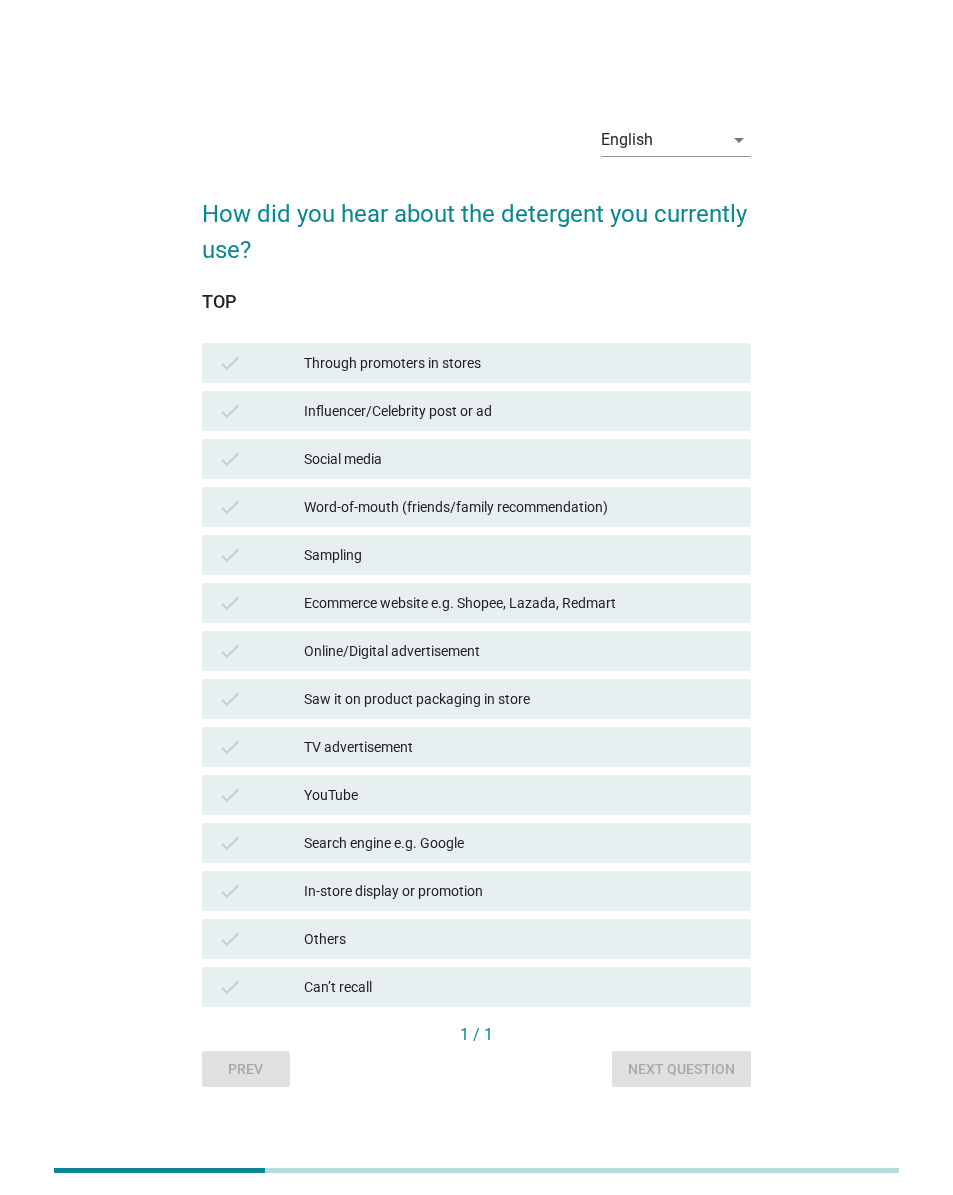 click on "check   Sampling" at bounding box center (477, 555) 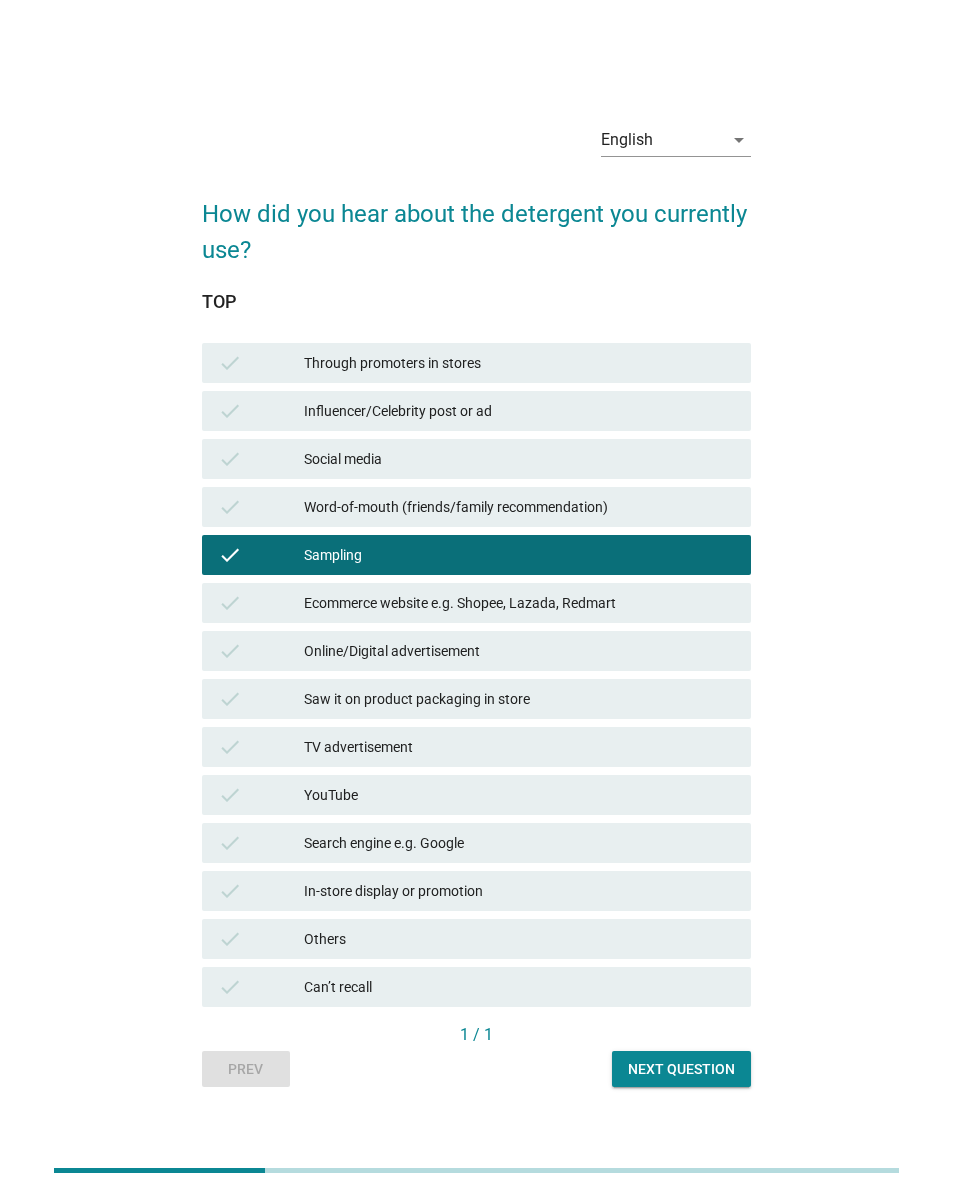 click on "Next question" at bounding box center (681, 1069) 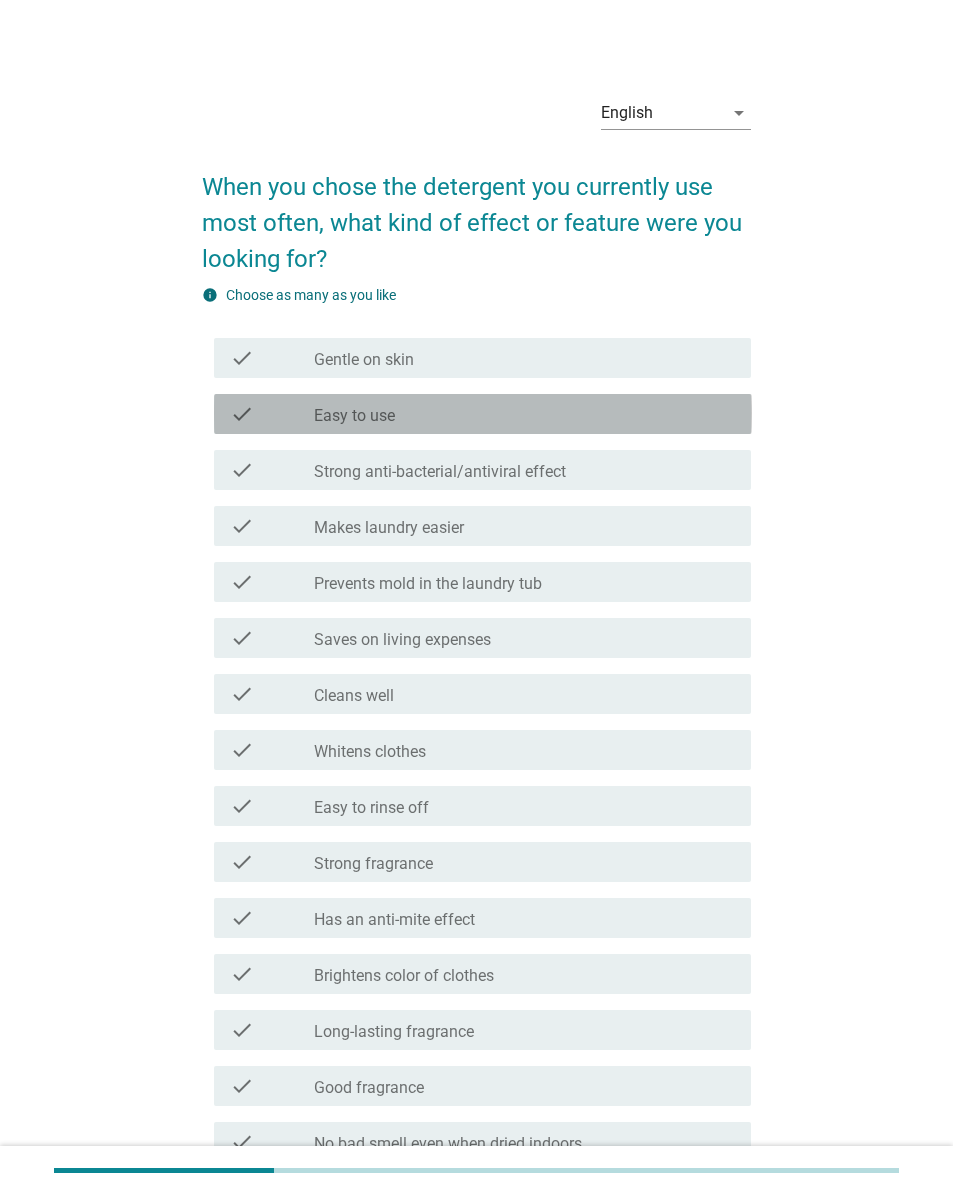 click on "check     check_box_outline_blank Easy to use" at bounding box center [483, 414] 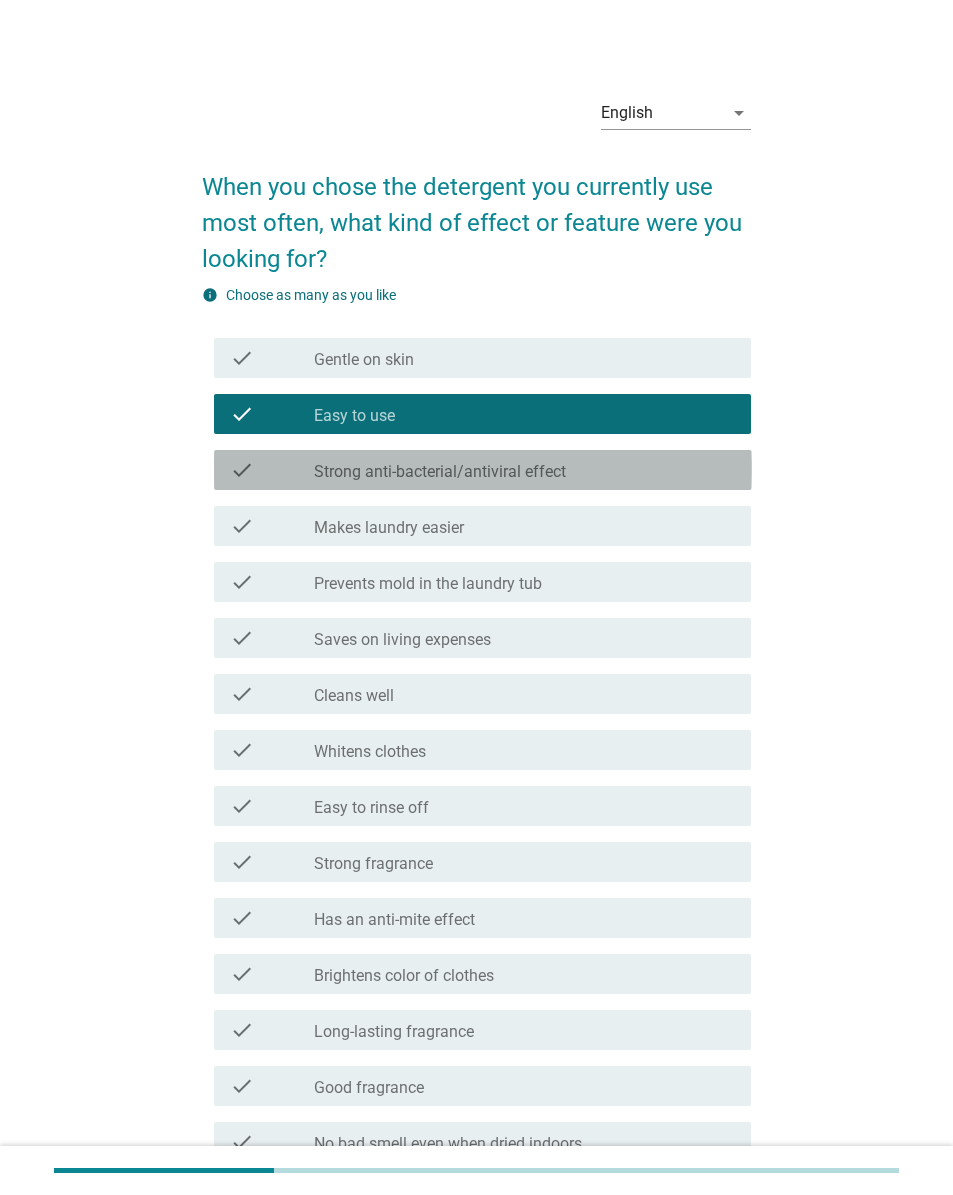 click on "check_box_outline_blank Strong anti-bacterial/antiviral effect" at bounding box center [525, 470] 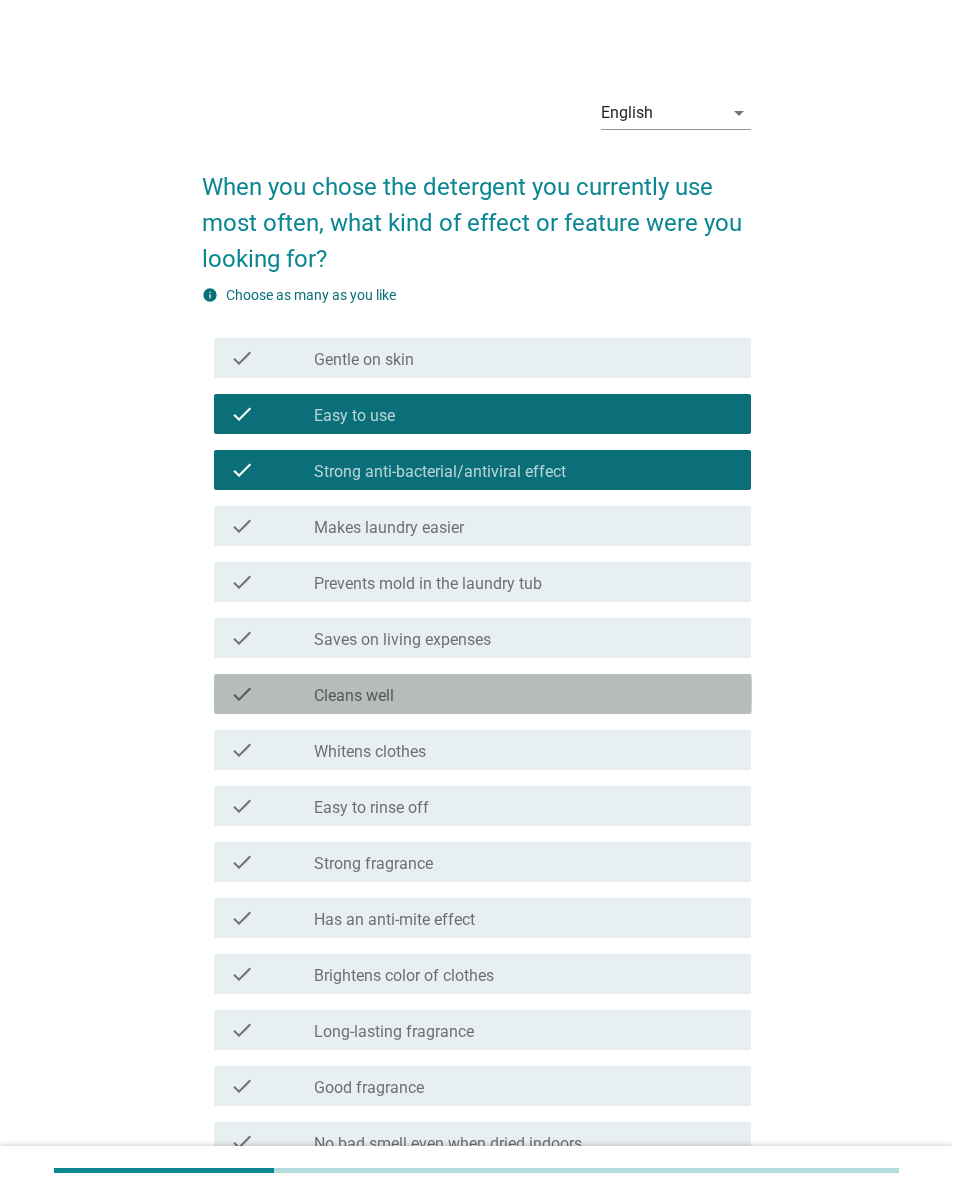 click on "check_box_outline_blank Cleans well" at bounding box center (525, 694) 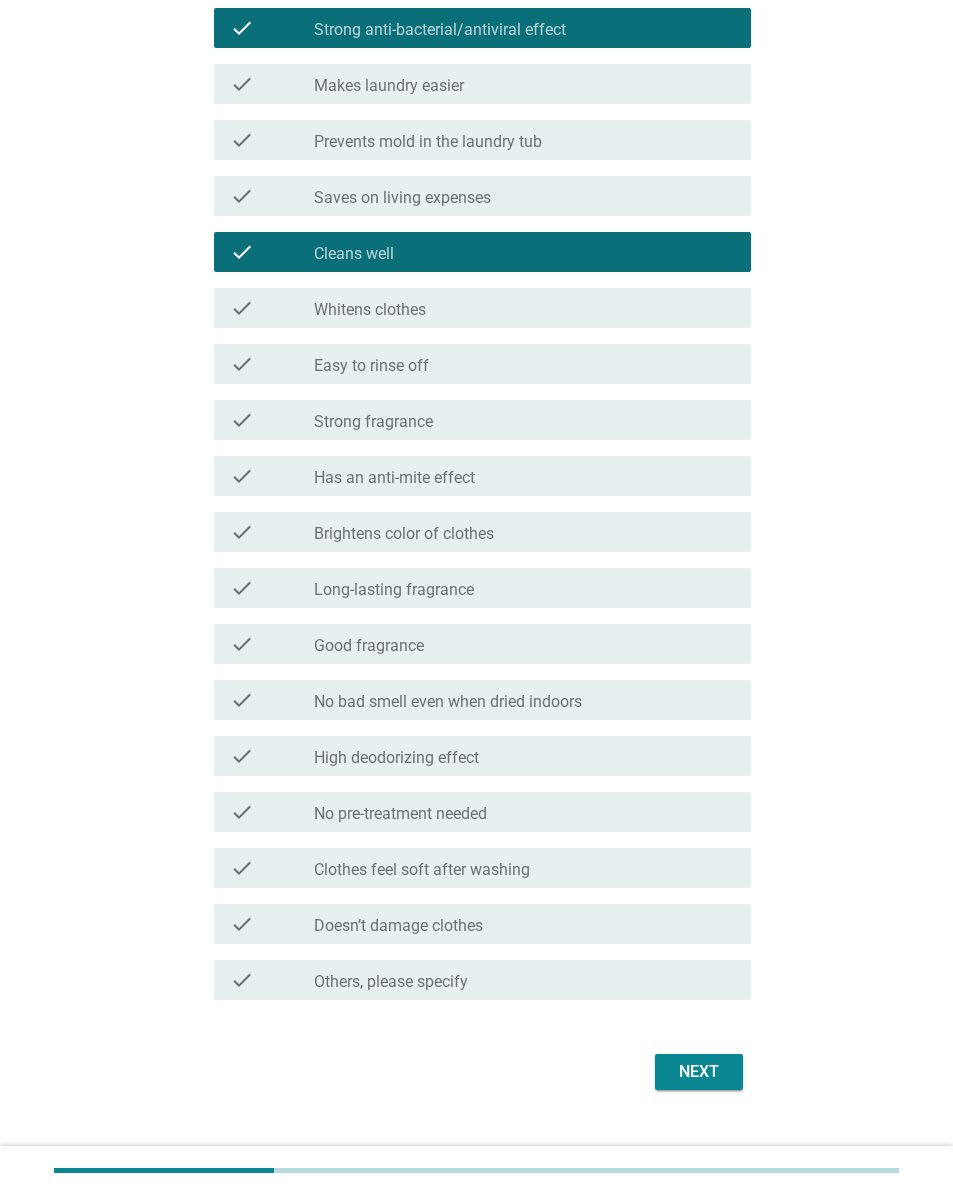 scroll, scrollTop: 442, scrollLeft: 0, axis: vertical 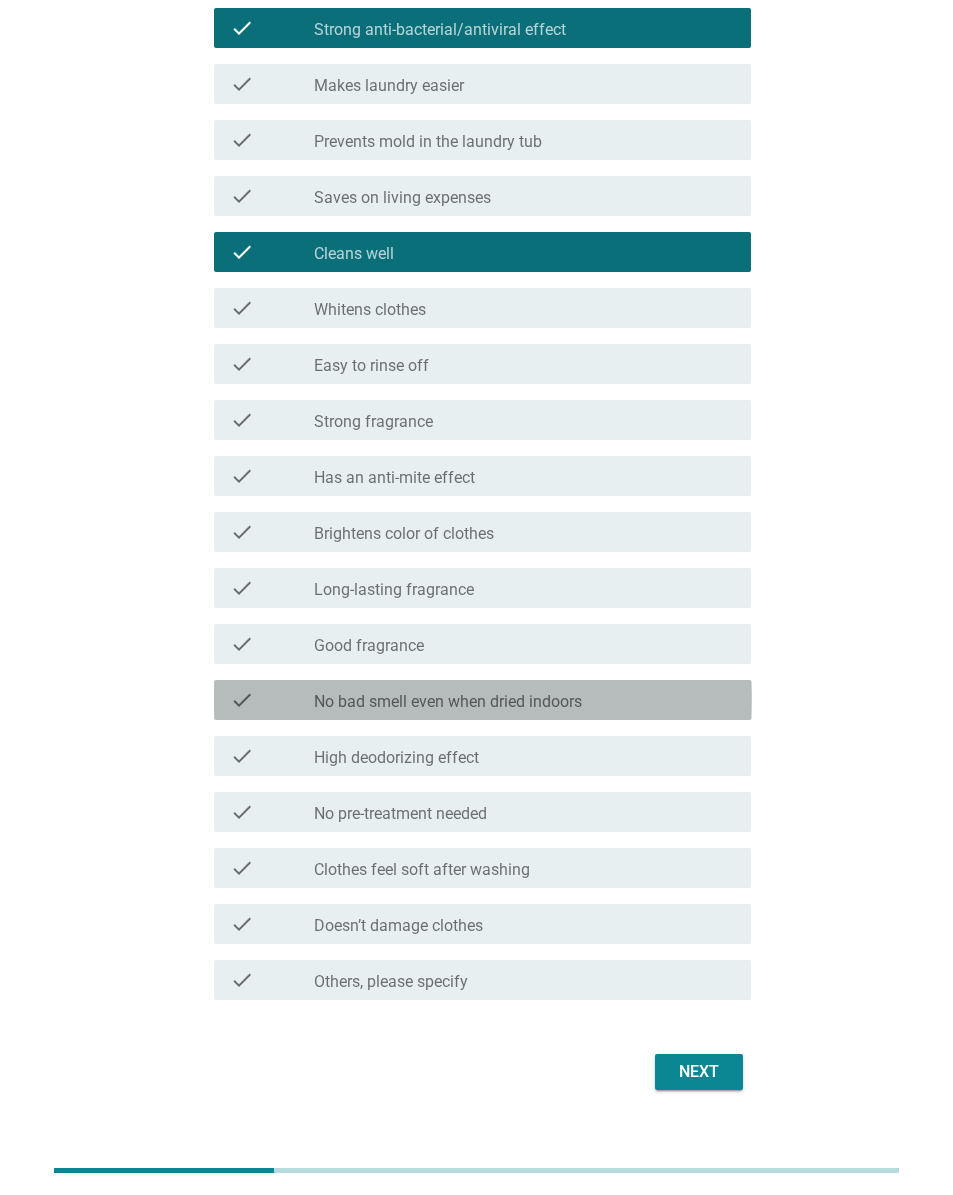 click on "check_box_outline_blank No bad smell even when dried indoors" at bounding box center (525, 700) 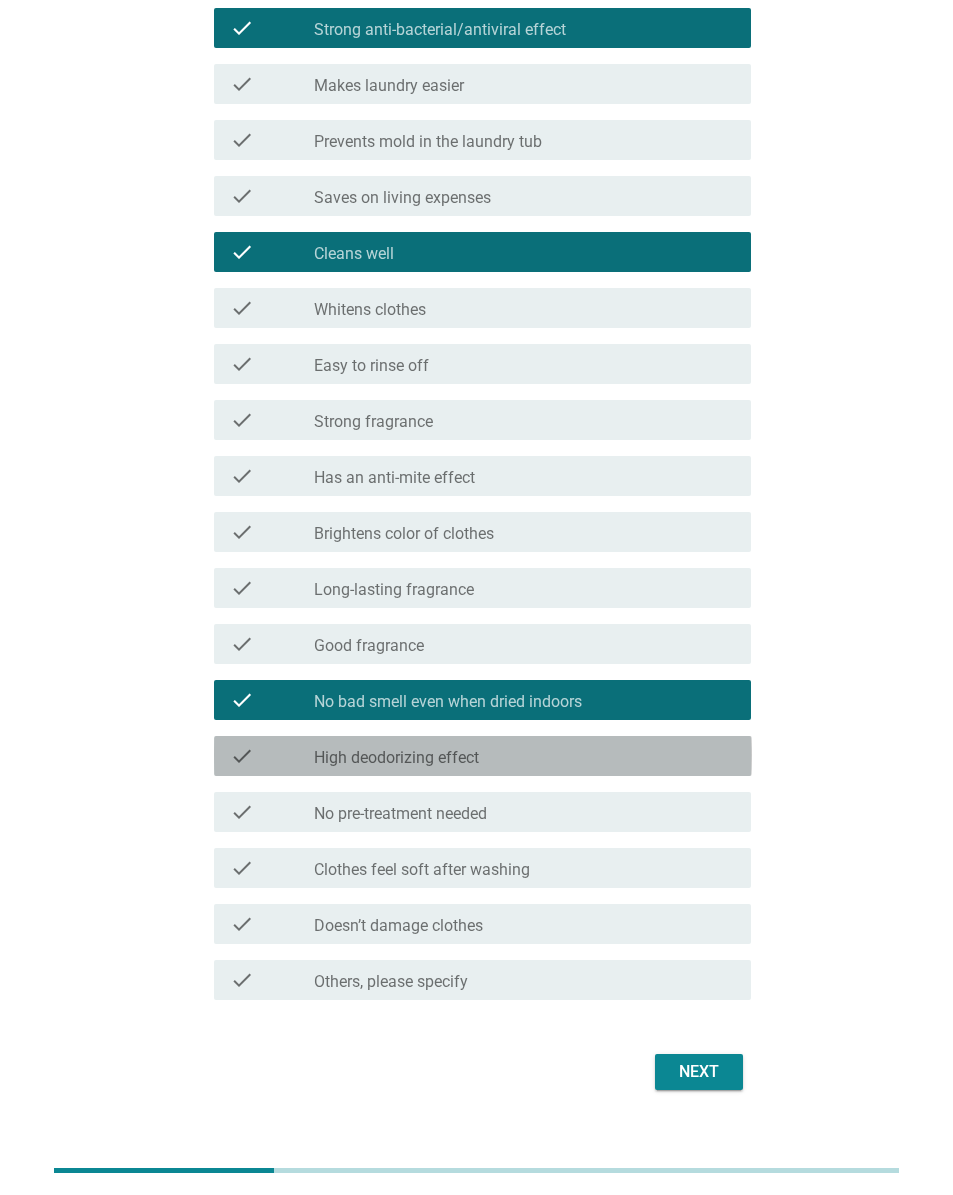 click on "check_box_outline_blank High deodorizing effect" at bounding box center (525, 756) 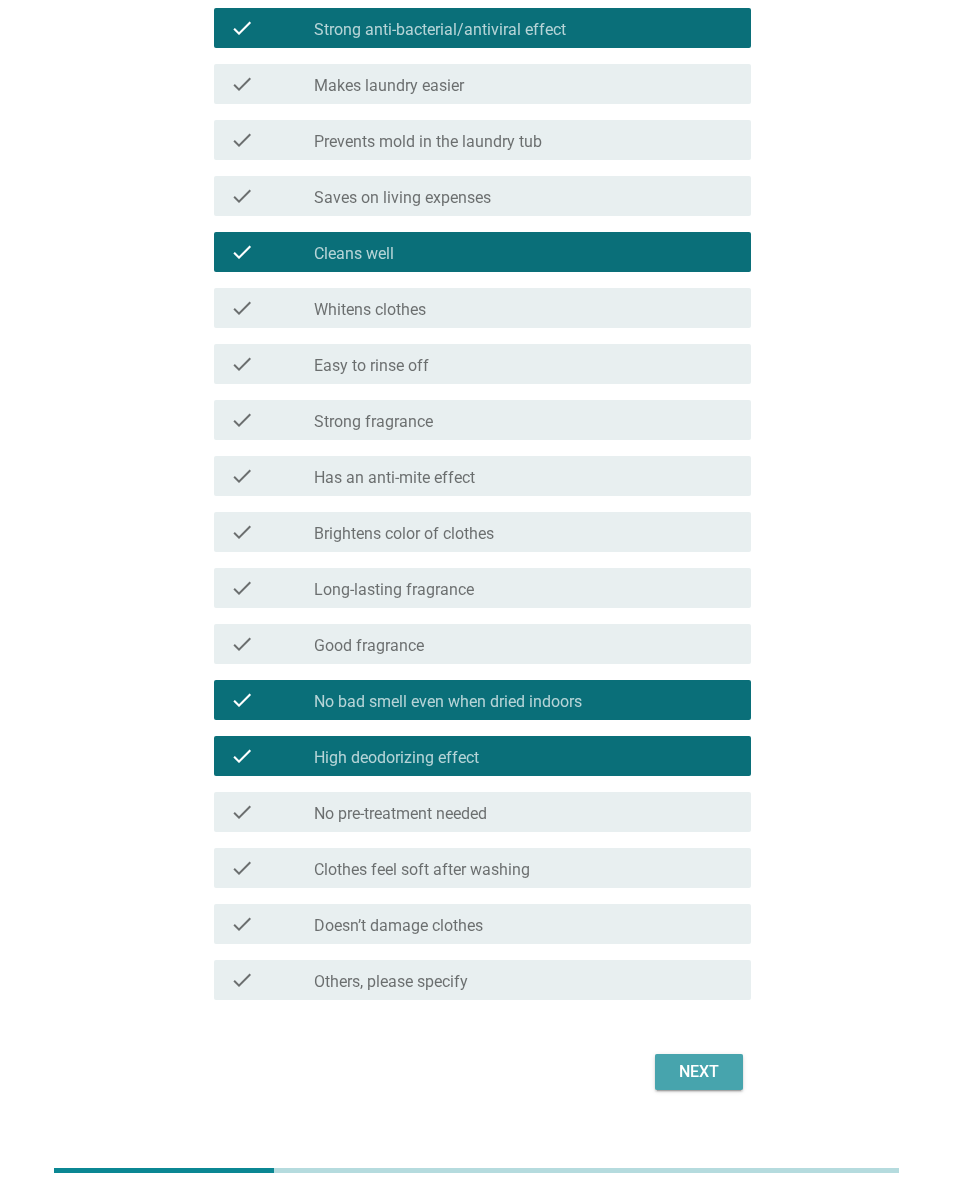 click on "Next" at bounding box center (699, 1072) 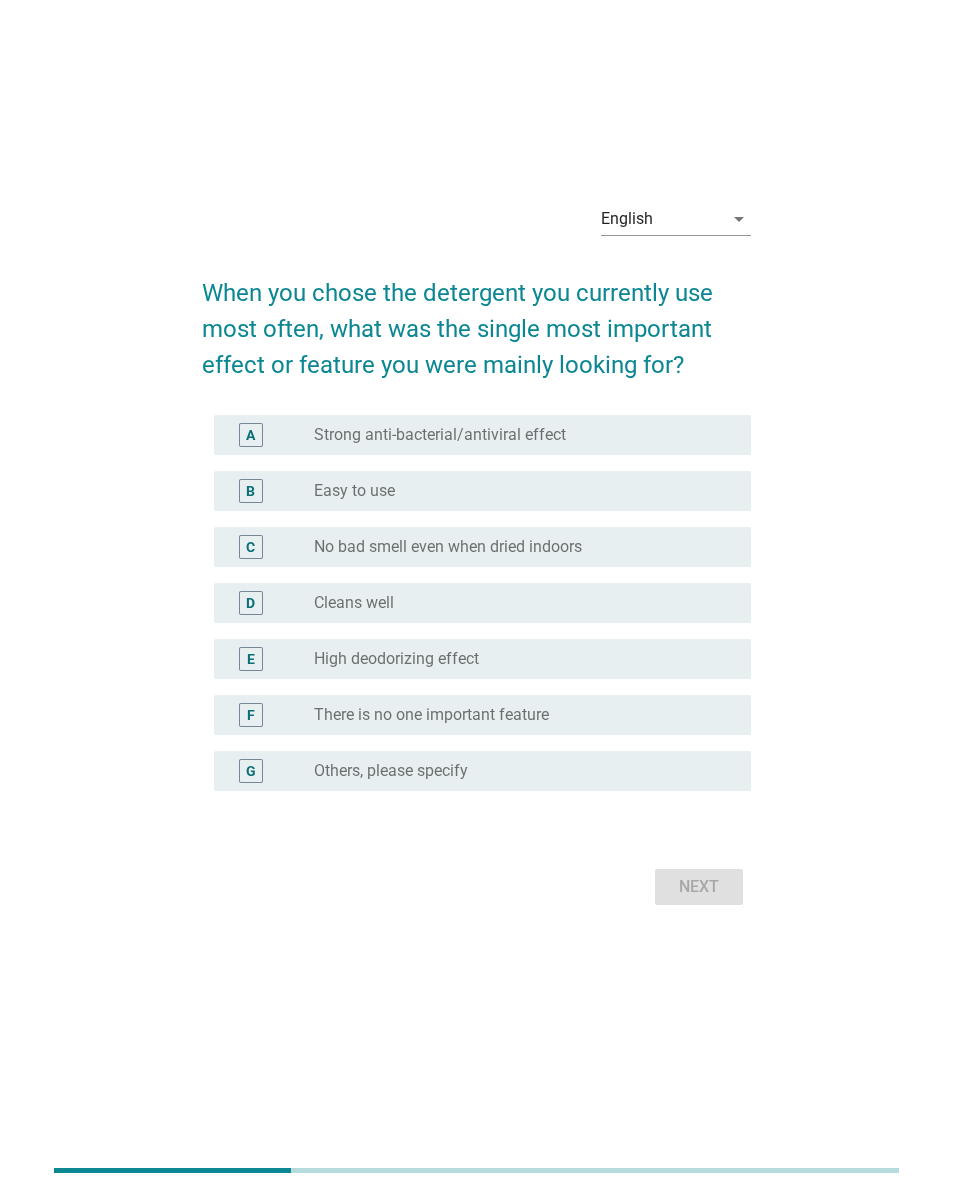 scroll, scrollTop: 19, scrollLeft: 0, axis: vertical 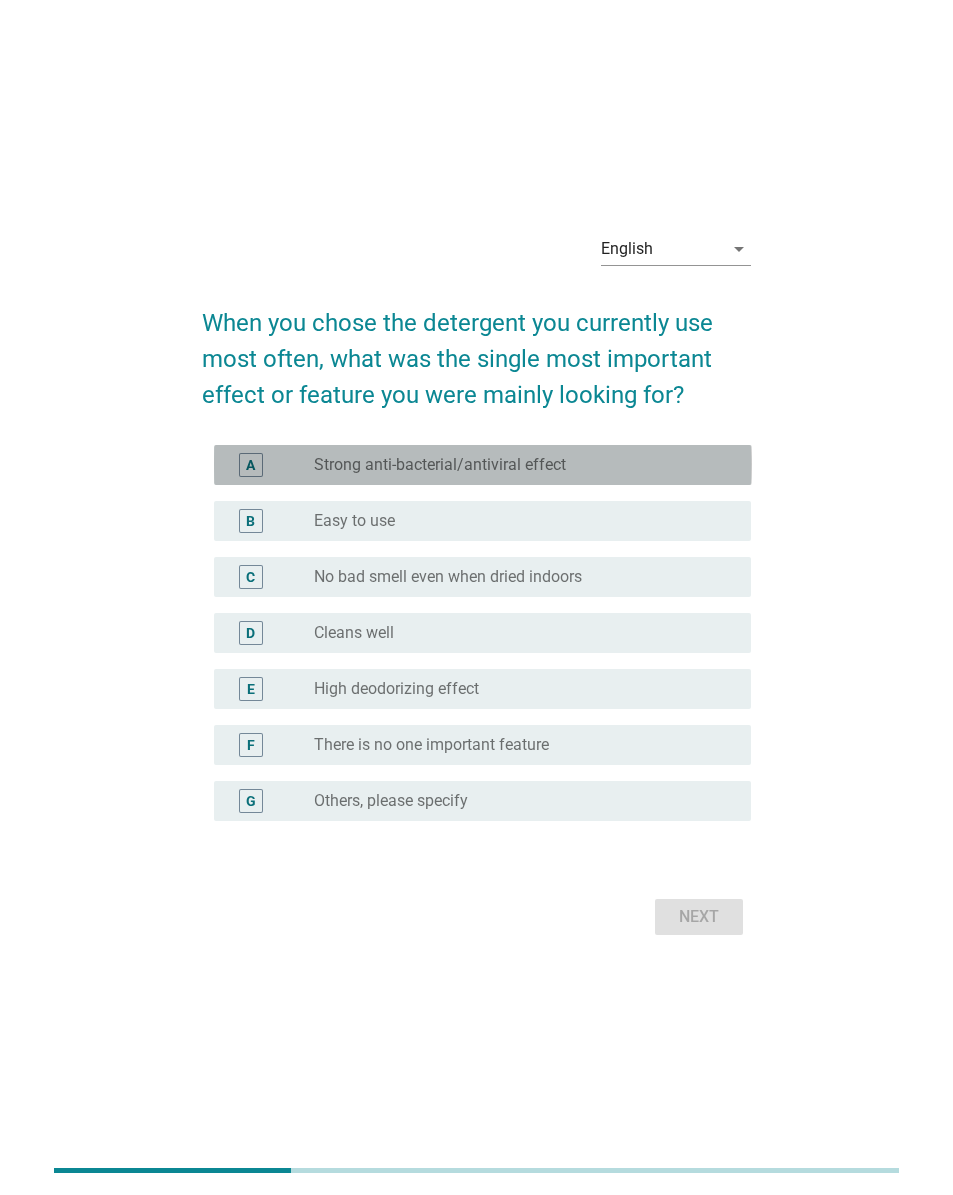 click on "radio_button_unchecked Strong anti-bacterial/antiviral effect" at bounding box center (525, 465) 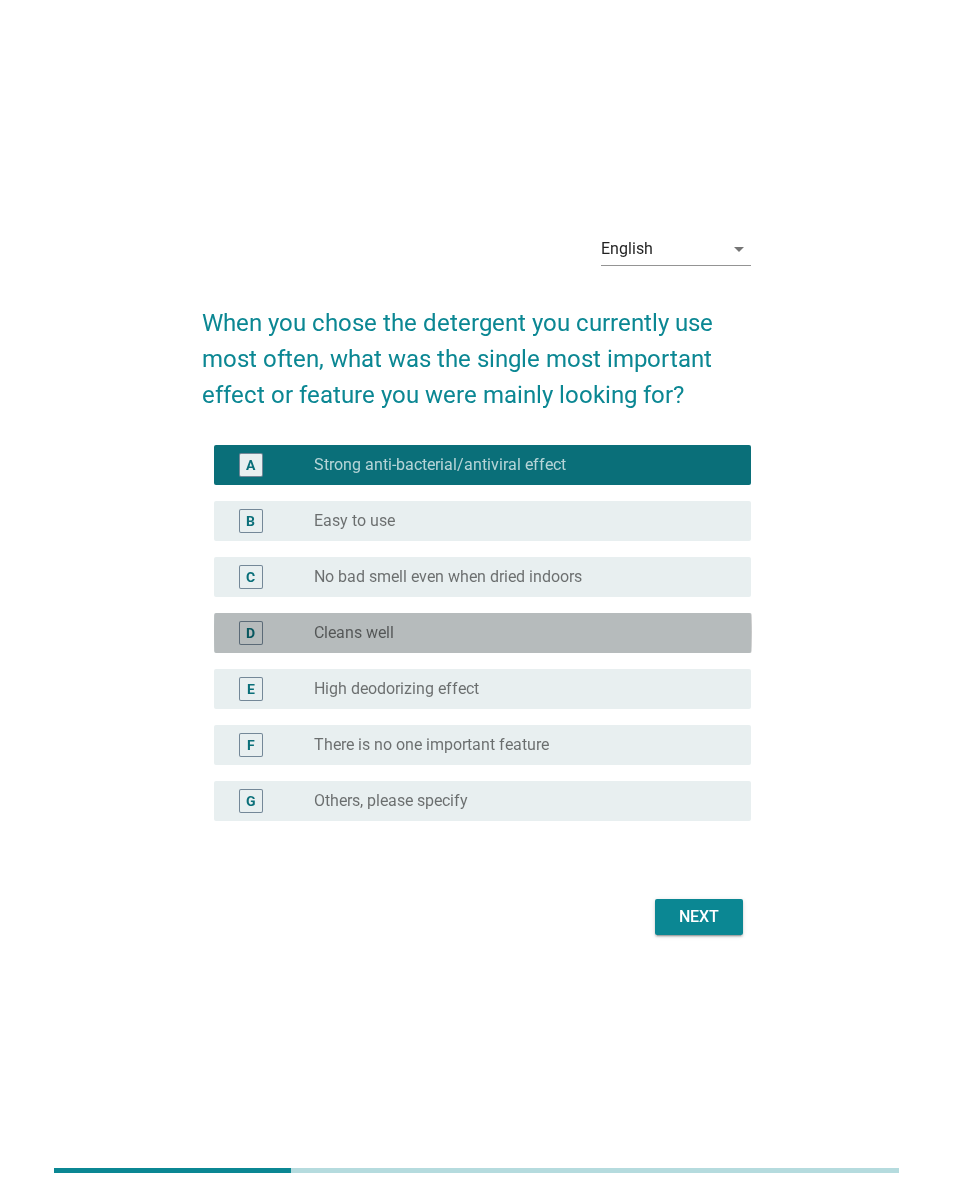 click on "radio_button_unchecked Cleans well" at bounding box center (517, 633) 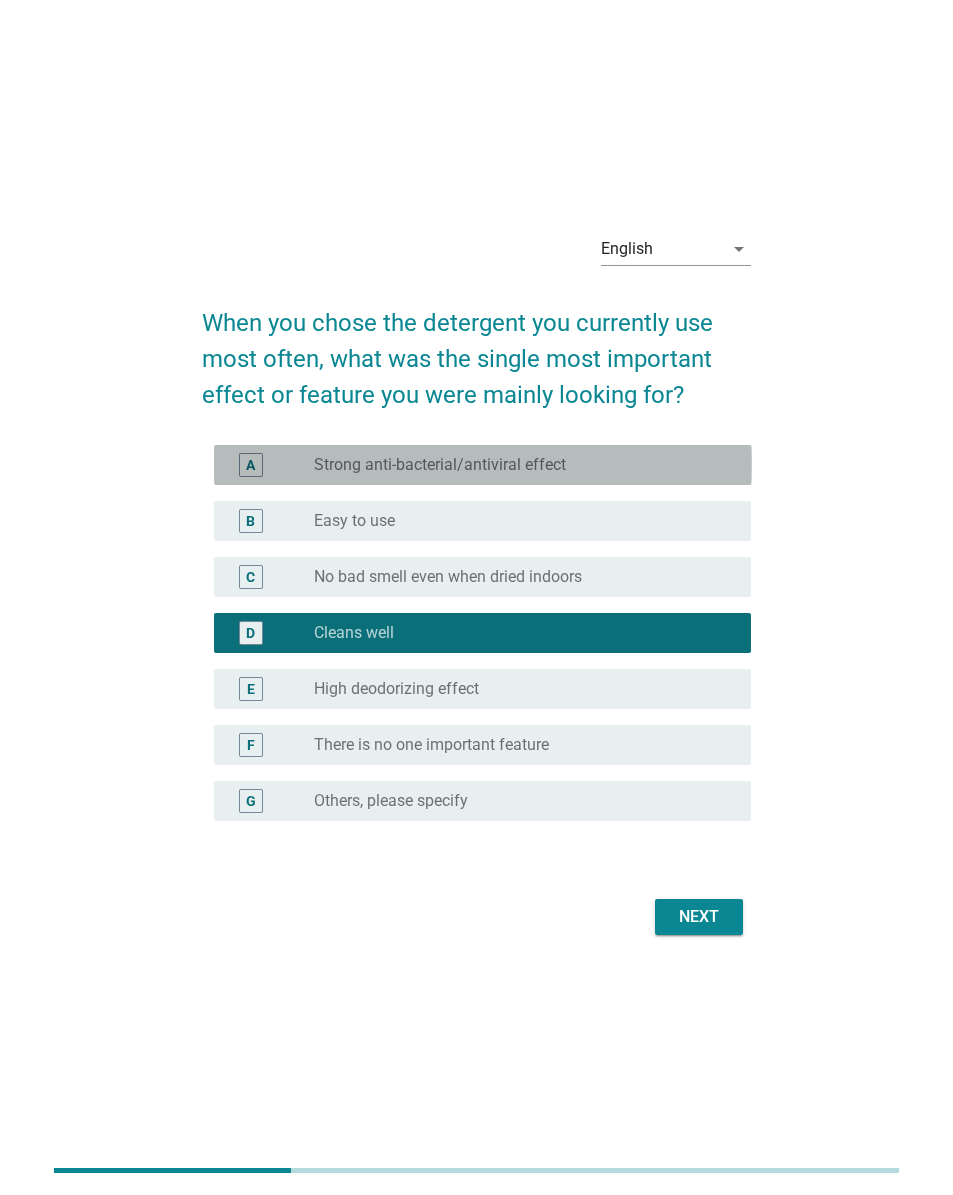 click on "A     radio_button_unchecked Strong anti-bacterial/antiviral effect" at bounding box center [483, 465] 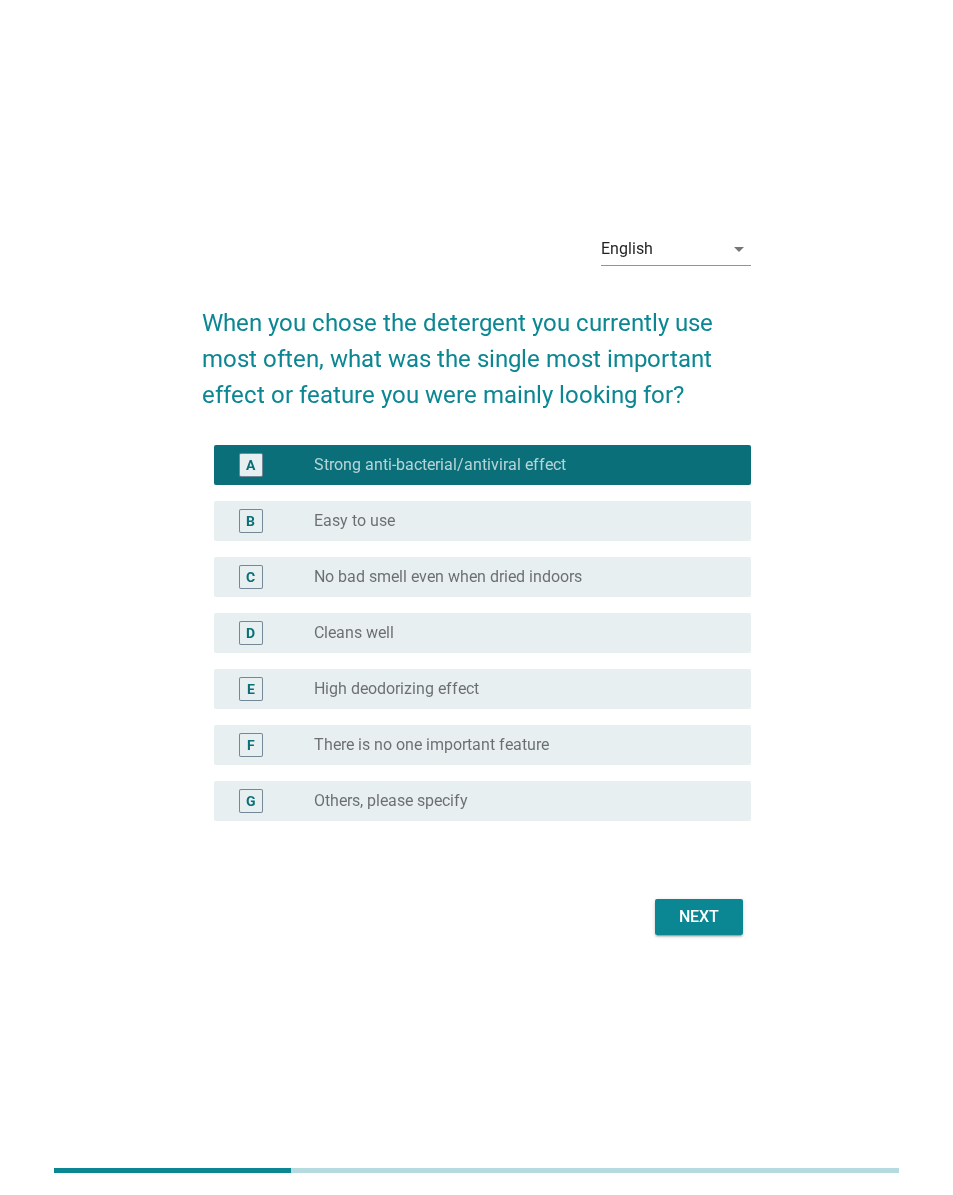 click on "Next" at bounding box center [699, 917] 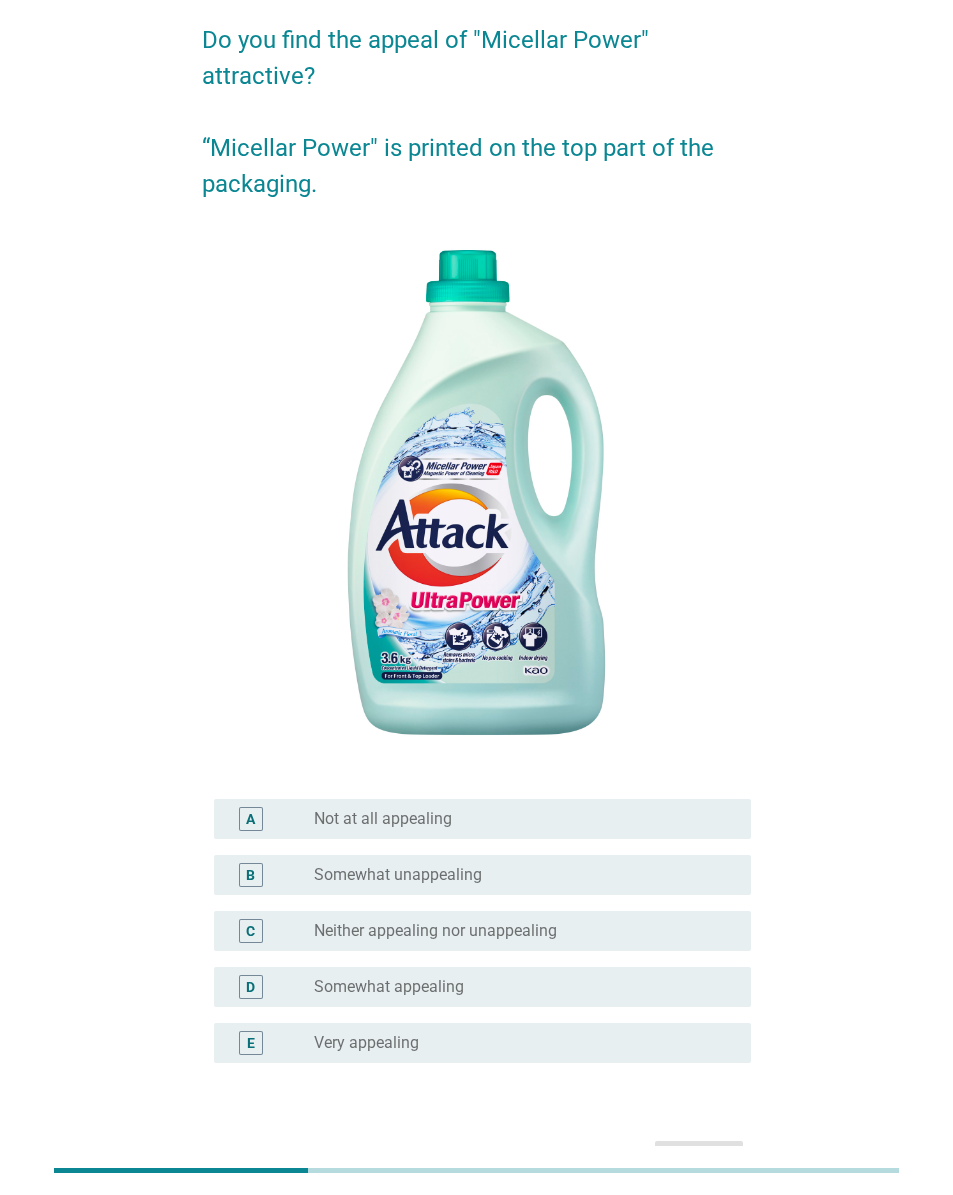 scroll, scrollTop: 148, scrollLeft: 0, axis: vertical 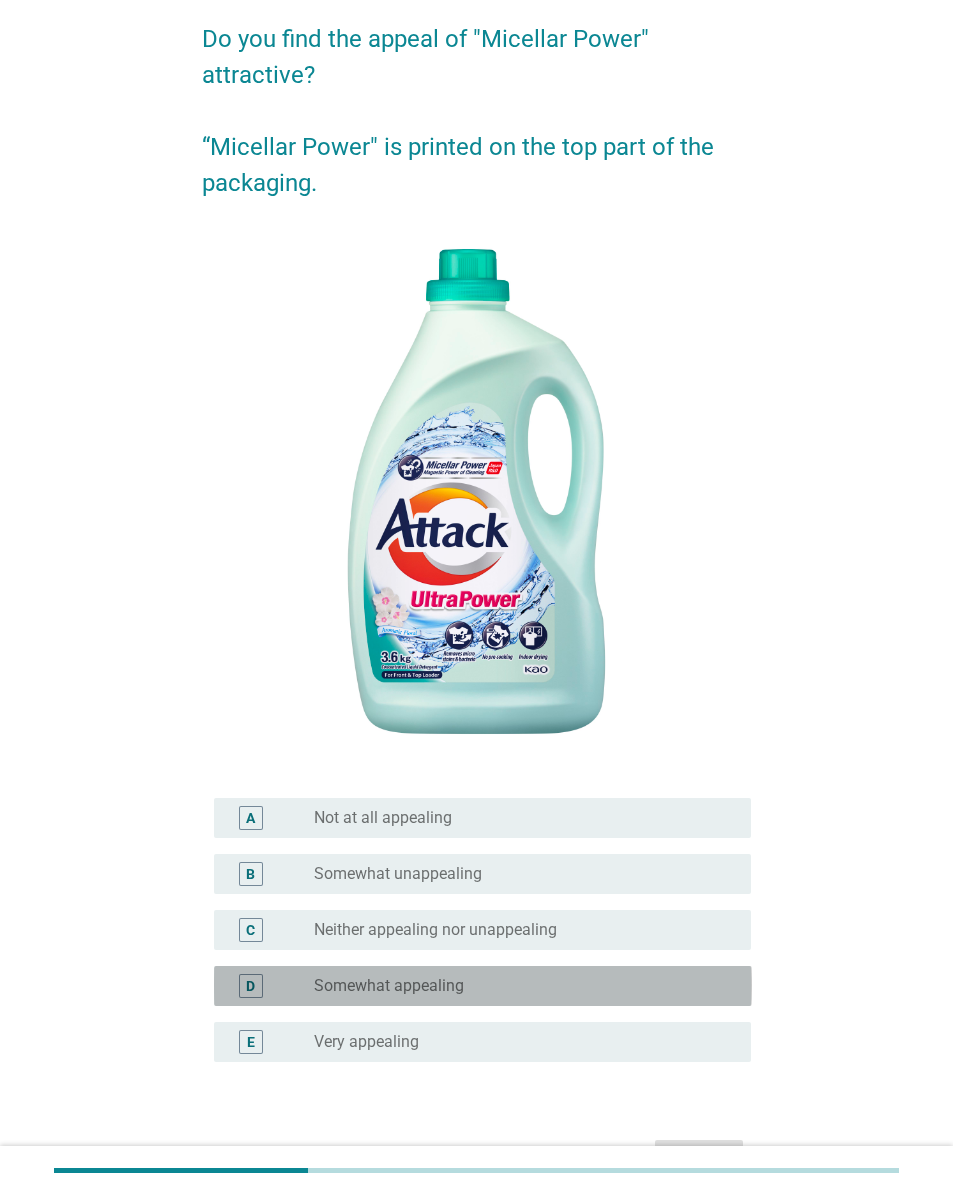 click on "radio_button_unchecked Somewhat appealing" at bounding box center (517, 986) 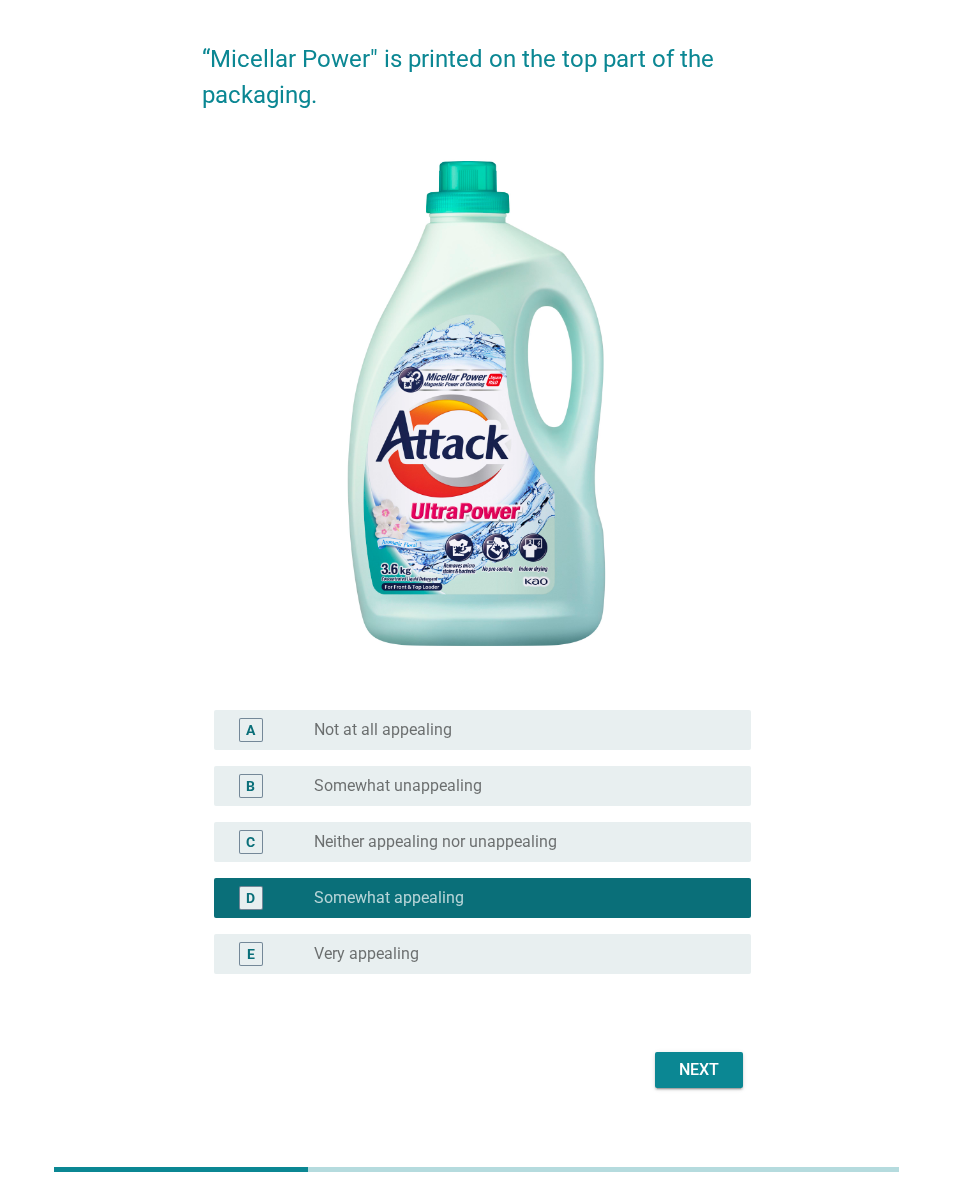 scroll, scrollTop: 235, scrollLeft: 0, axis: vertical 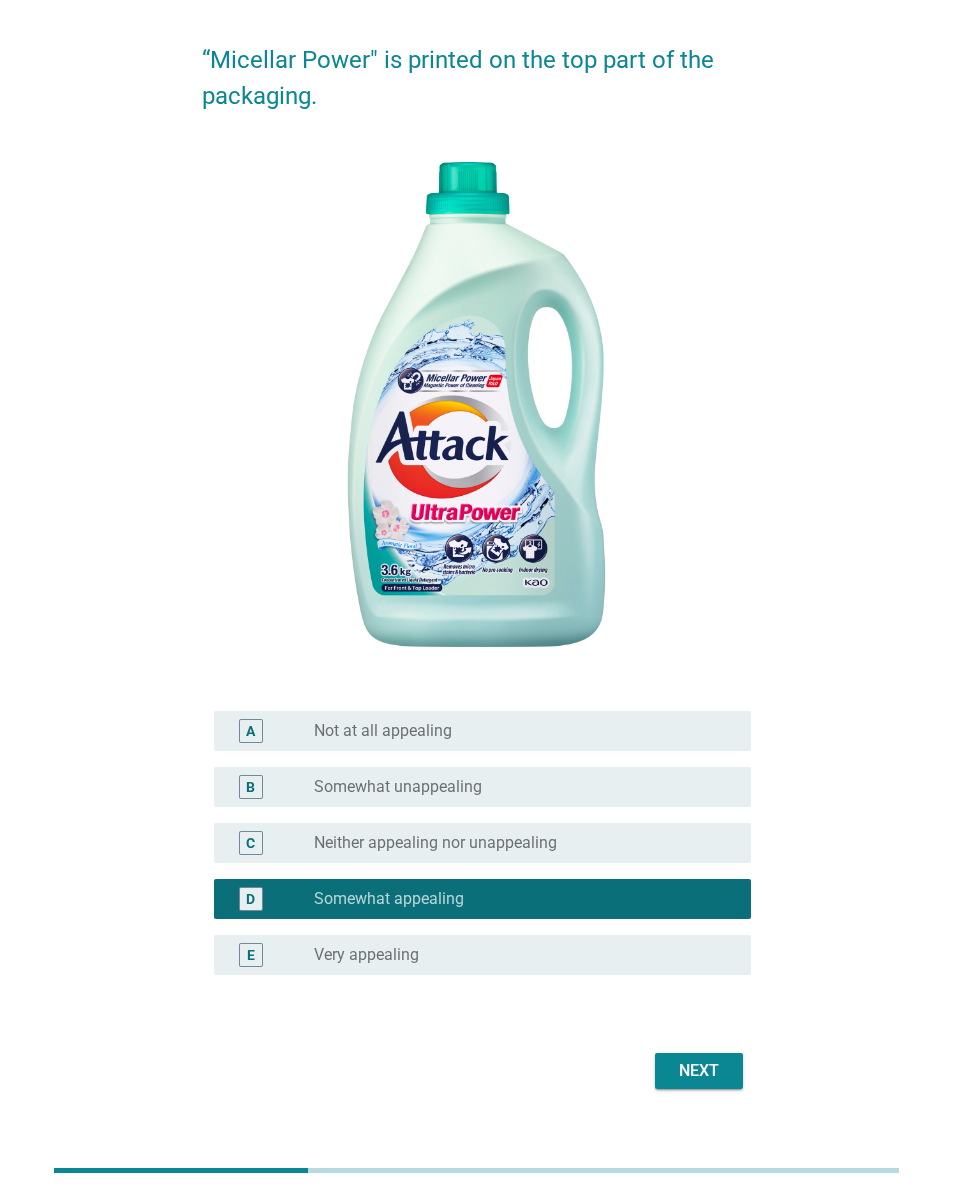 click on "Next" at bounding box center (699, 1071) 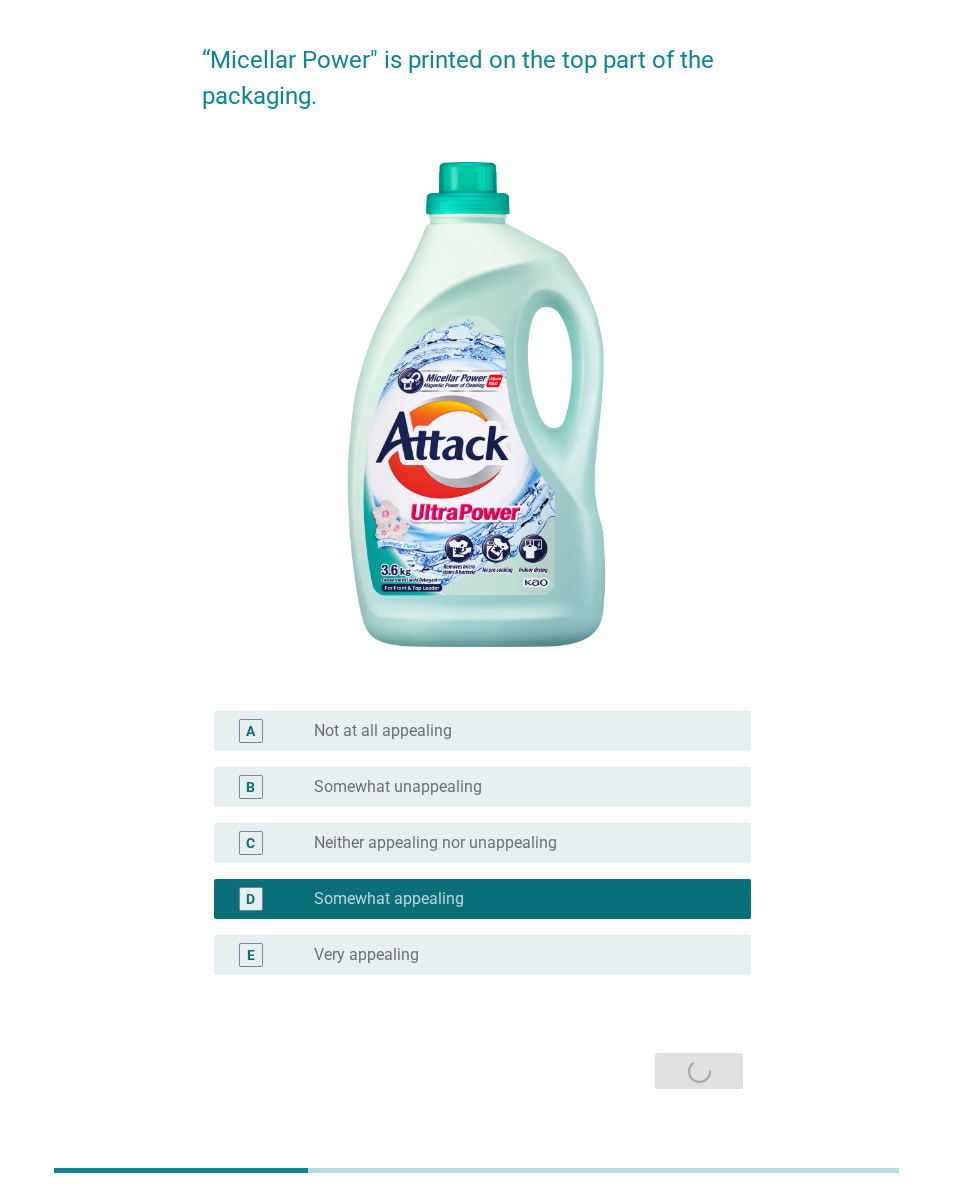 scroll, scrollTop: 0, scrollLeft: 0, axis: both 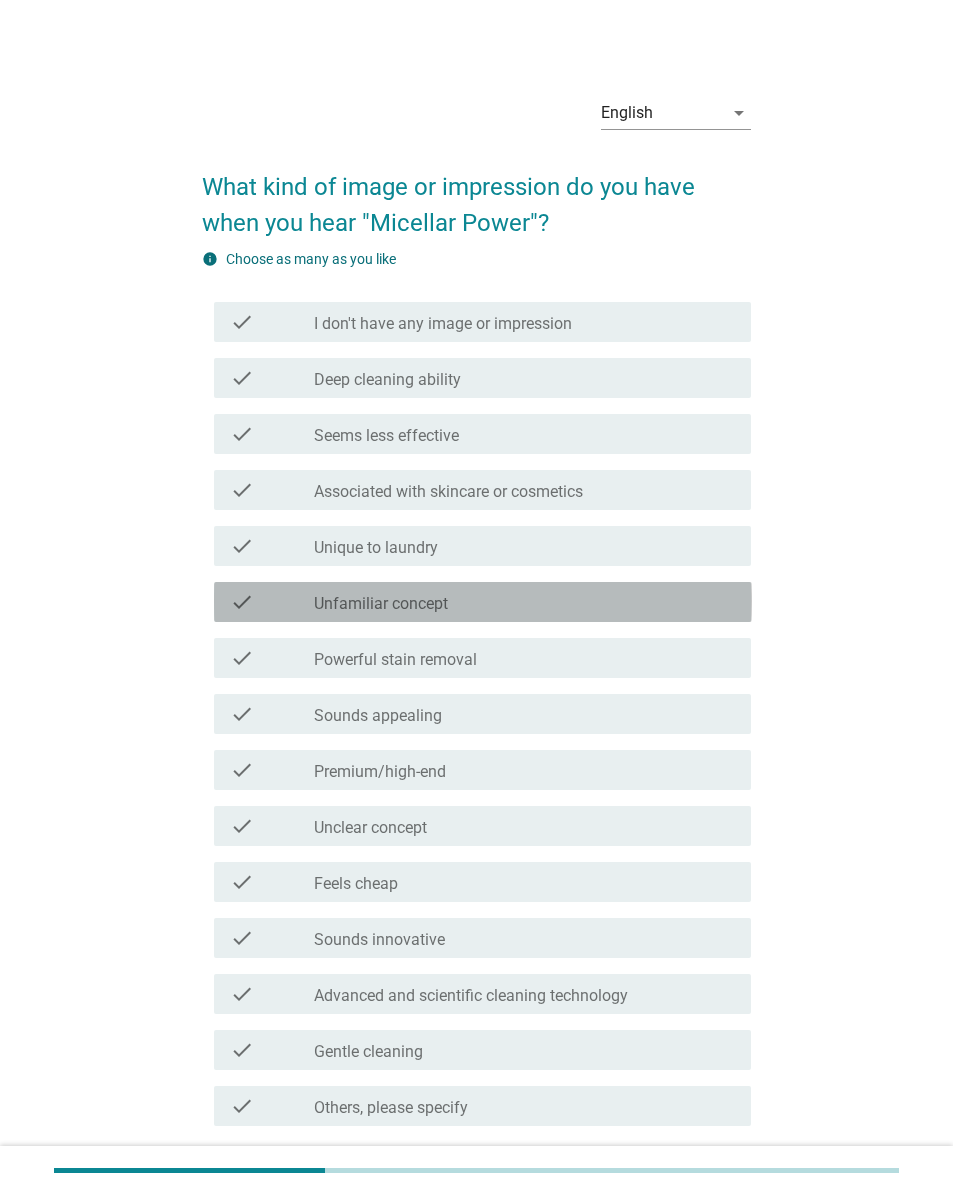 click on "check_box_outline_blank Unfamiliar concept" at bounding box center (525, 602) 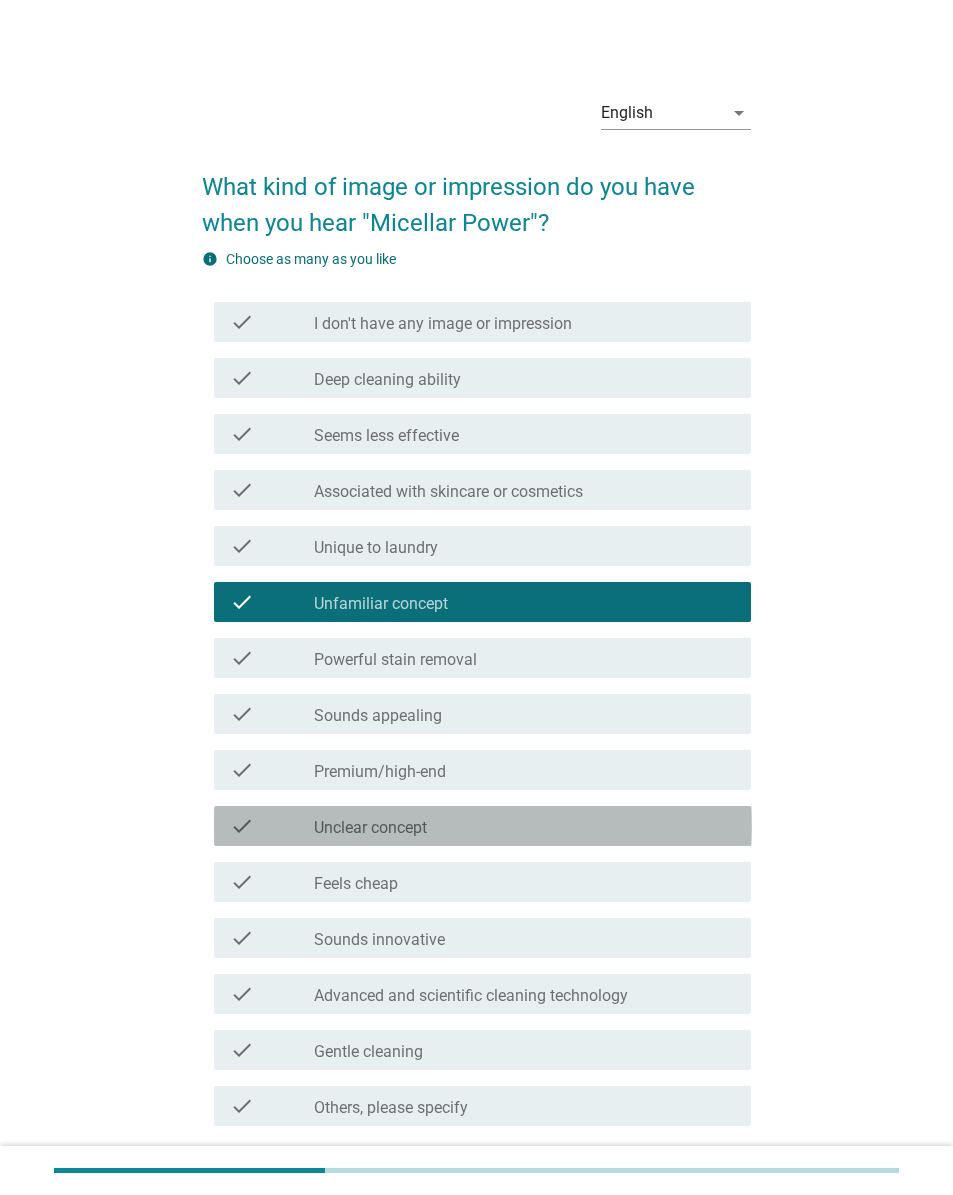 click on "check_box_outline_blank Unclear concept" at bounding box center [525, 826] 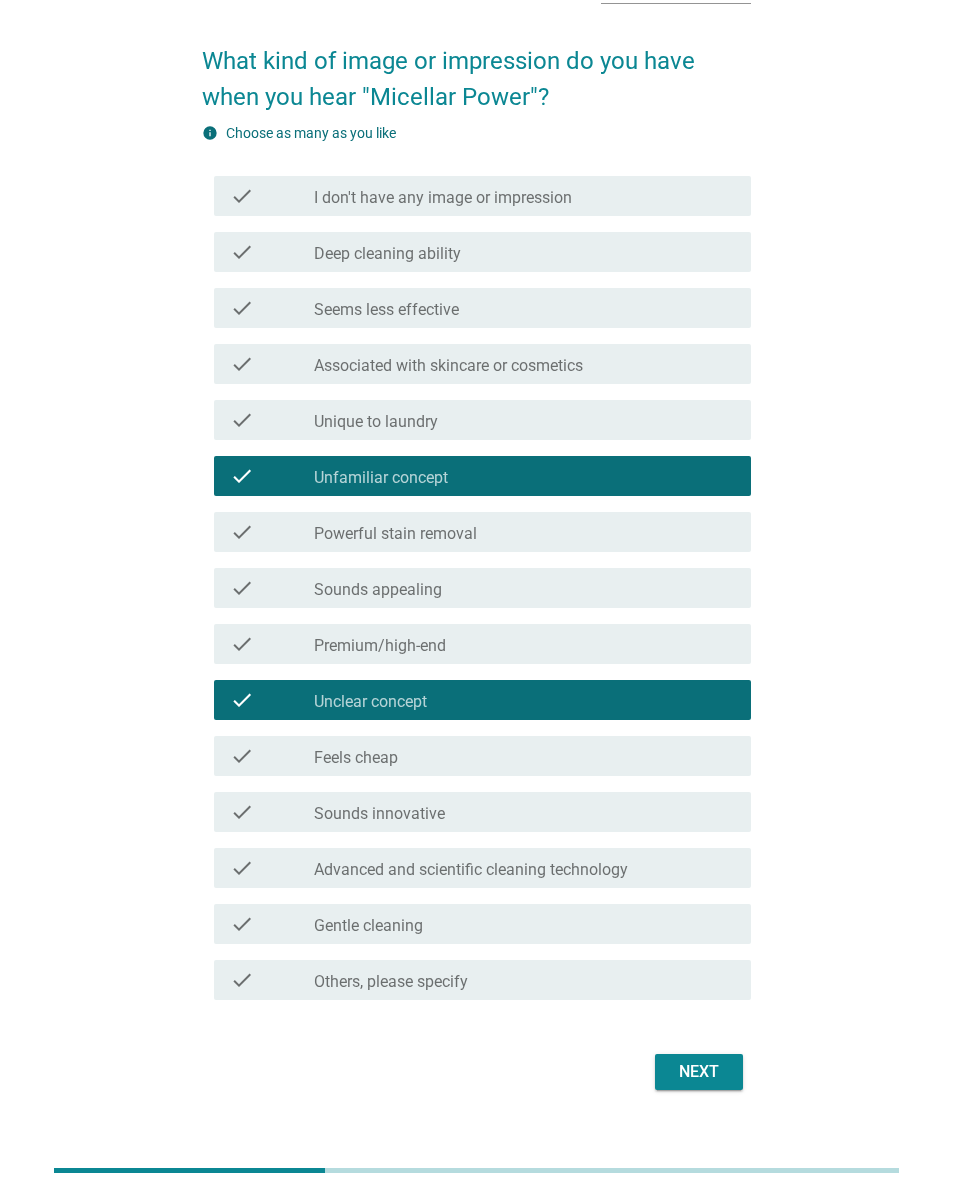 click on "Next" at bounding box center (699, 1072) 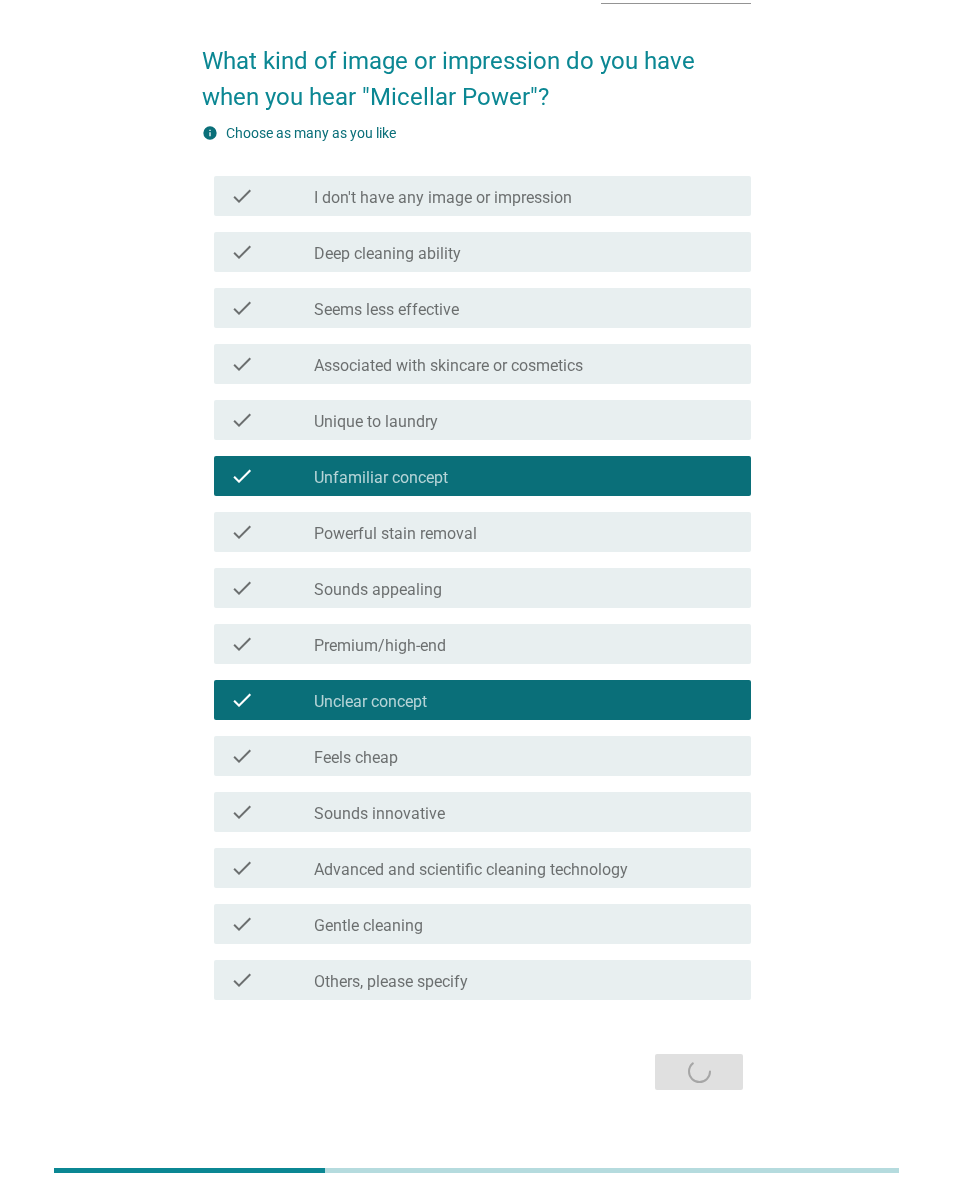 scroll, scrollTop: 19, scrollLeft: 0, axis: vertical 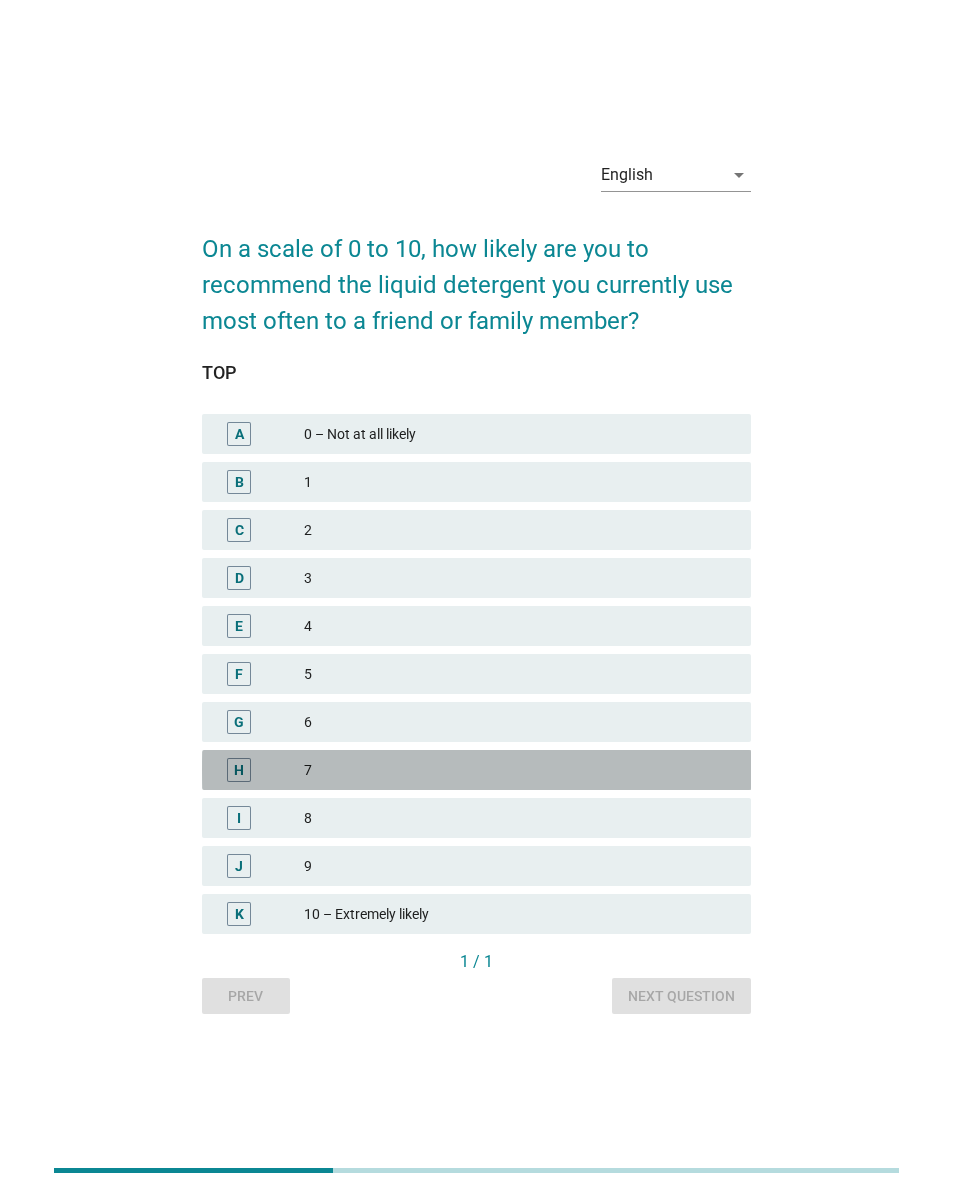 click on "7" at bounding box center [520, 770] 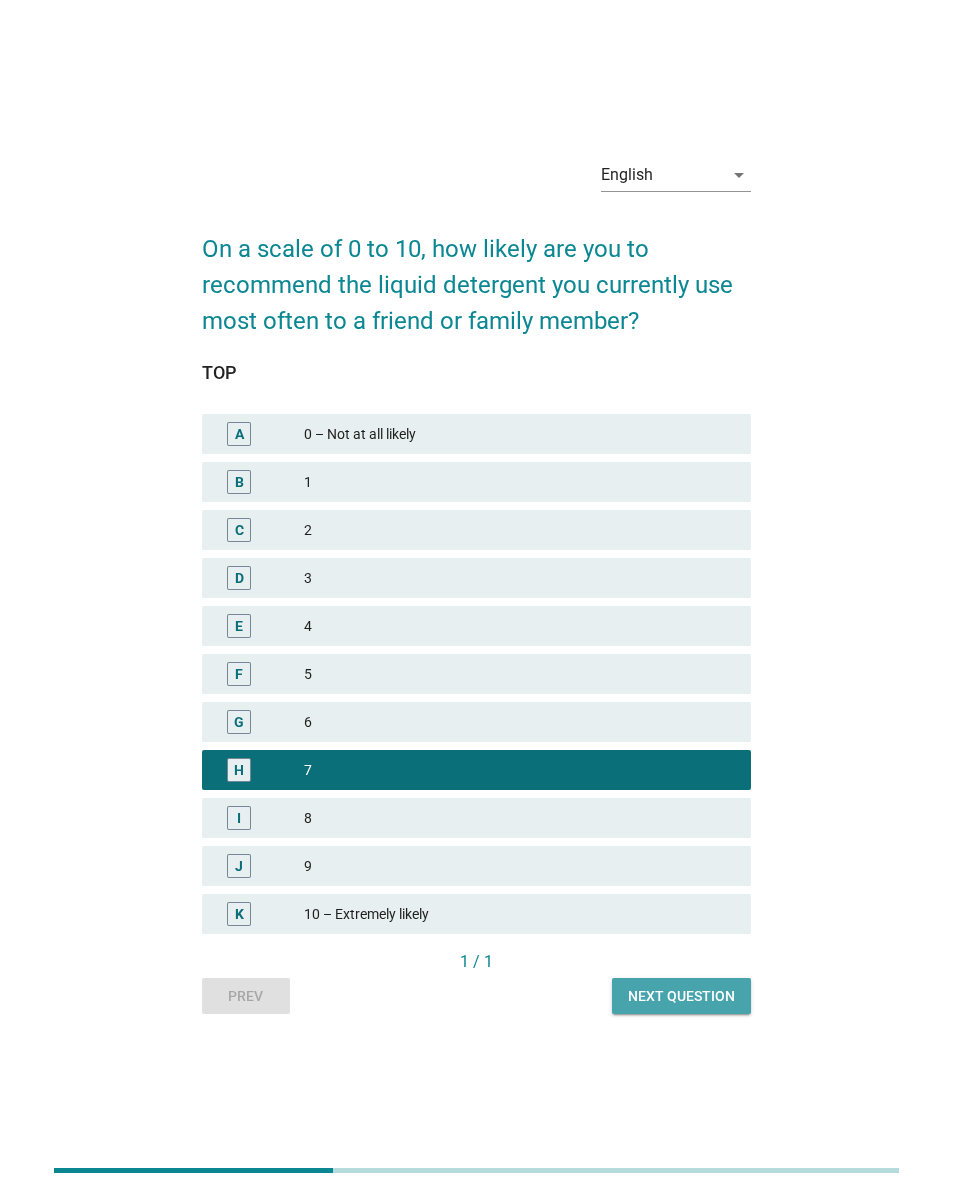 click on "Next question" at bounding box center [681, 996] 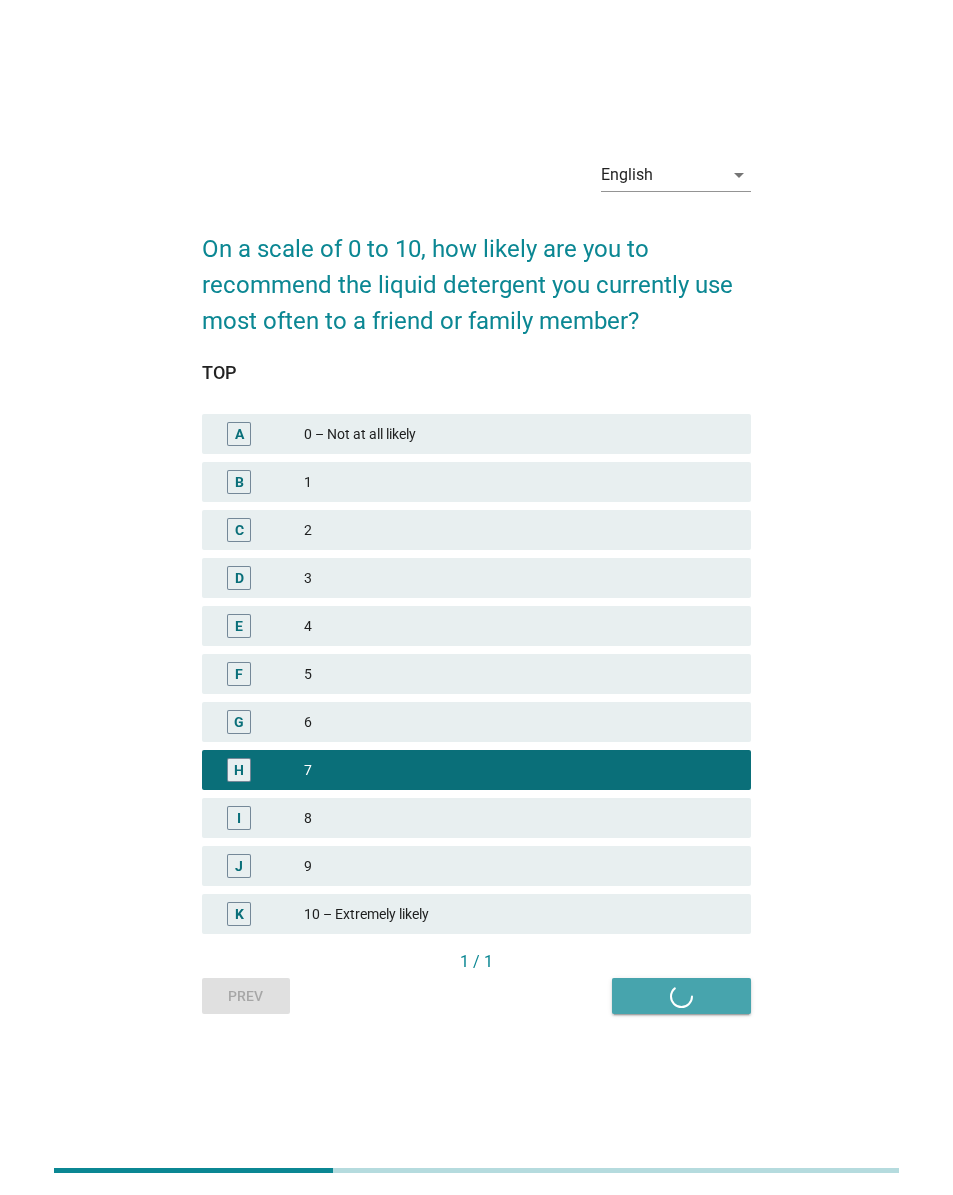 scroll, scrollTop: 0, scrollLeft: 0, axis: both 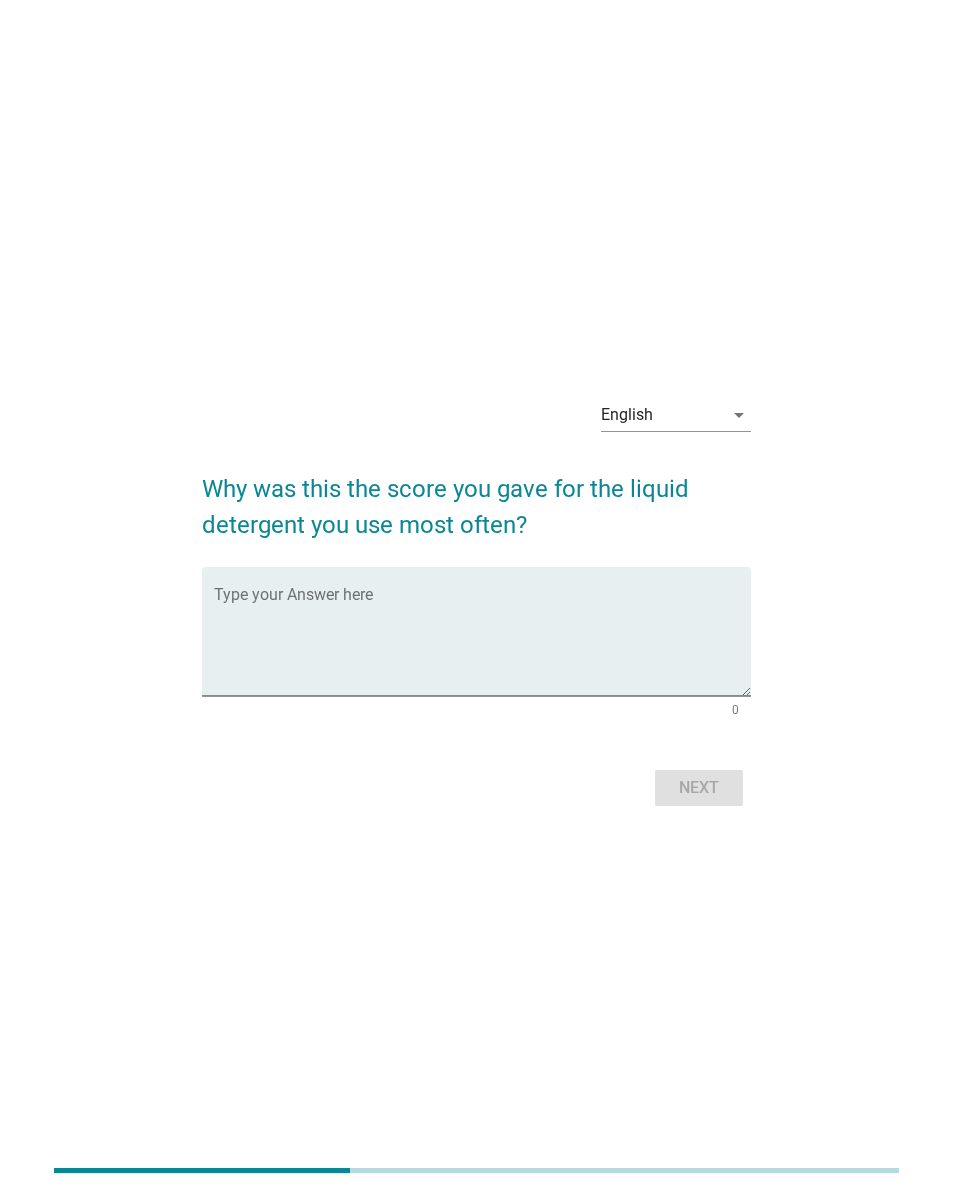 click at bounding box center [483, 643] 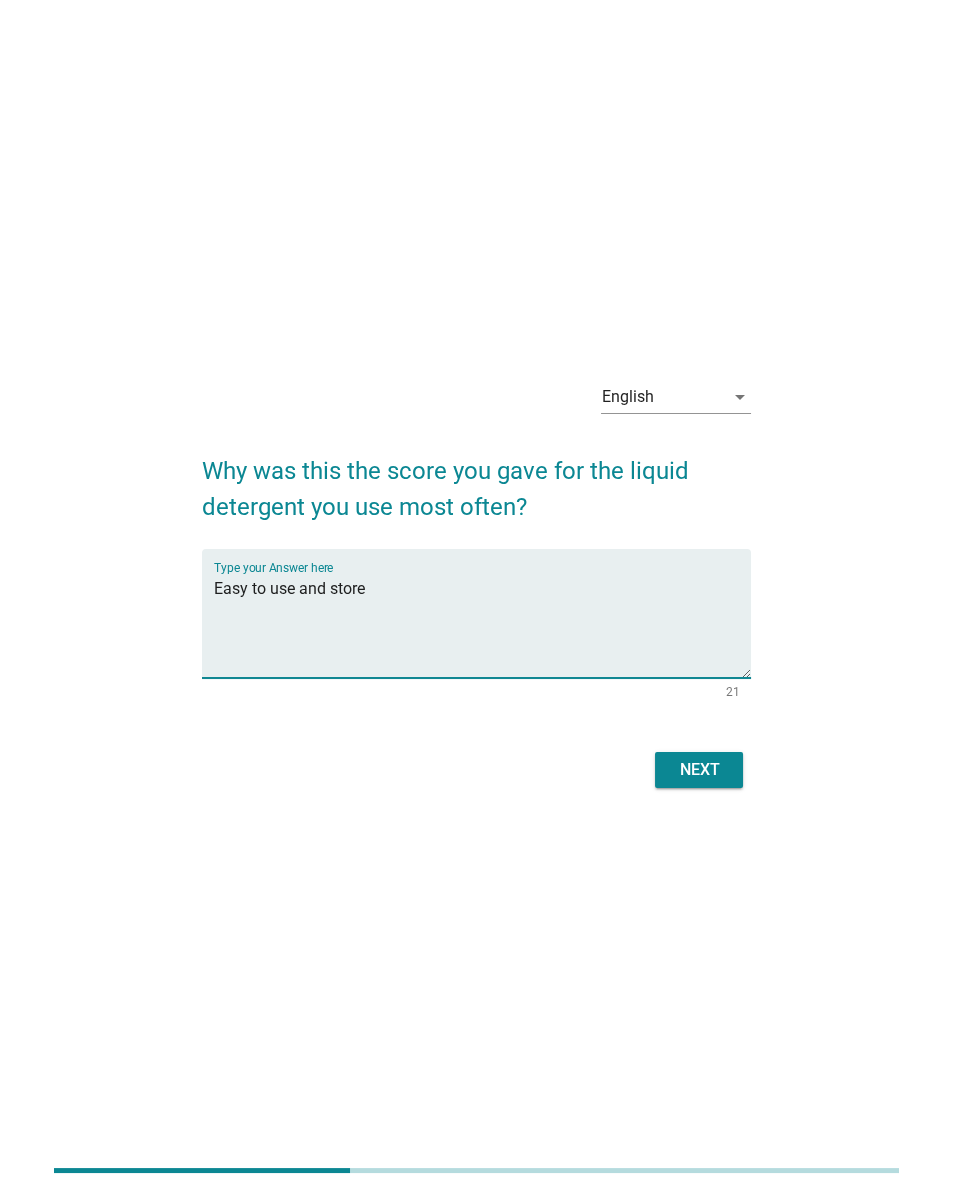 type on "Easy to use and store" 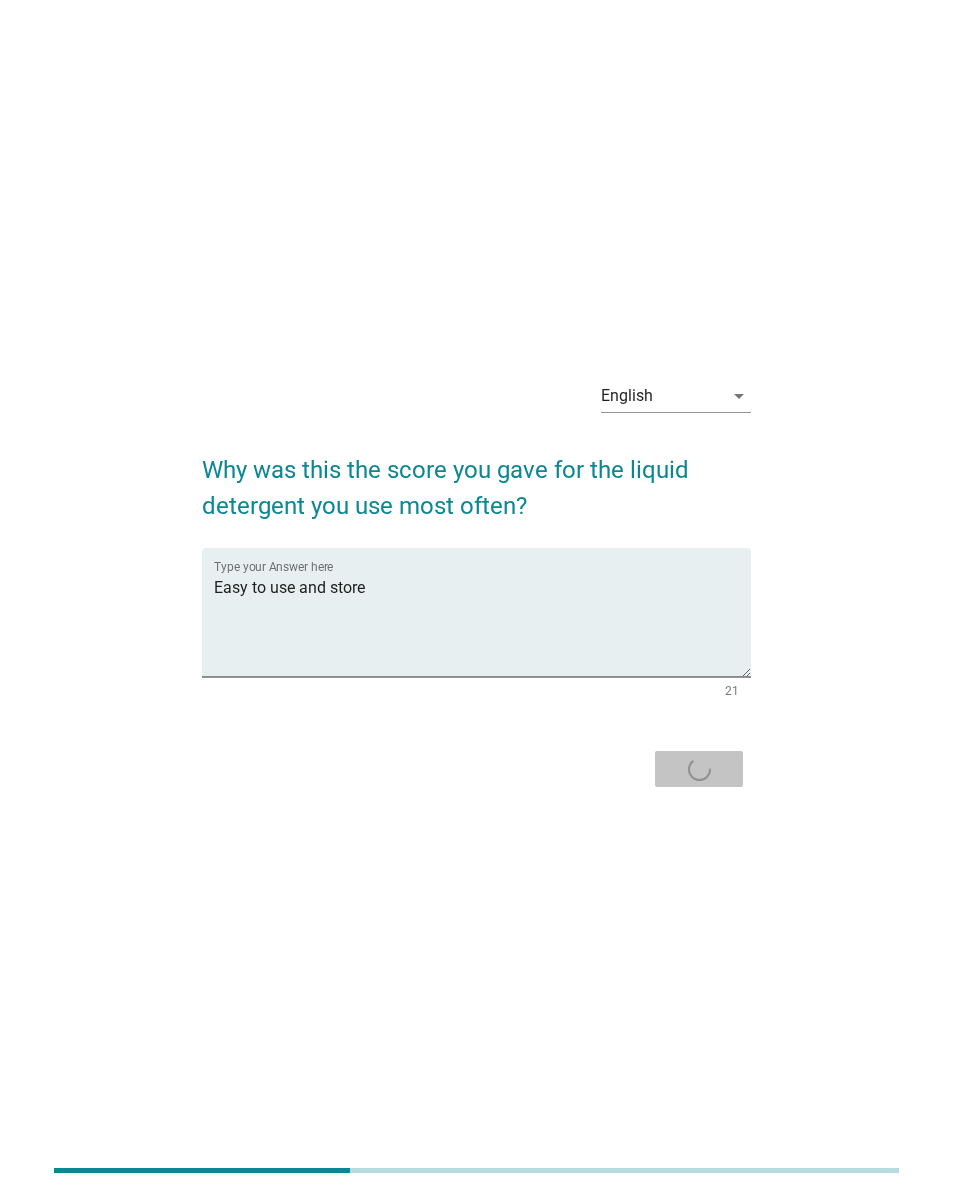 scroll, scrollTop: 0, scrollLeft: 0, axis: both 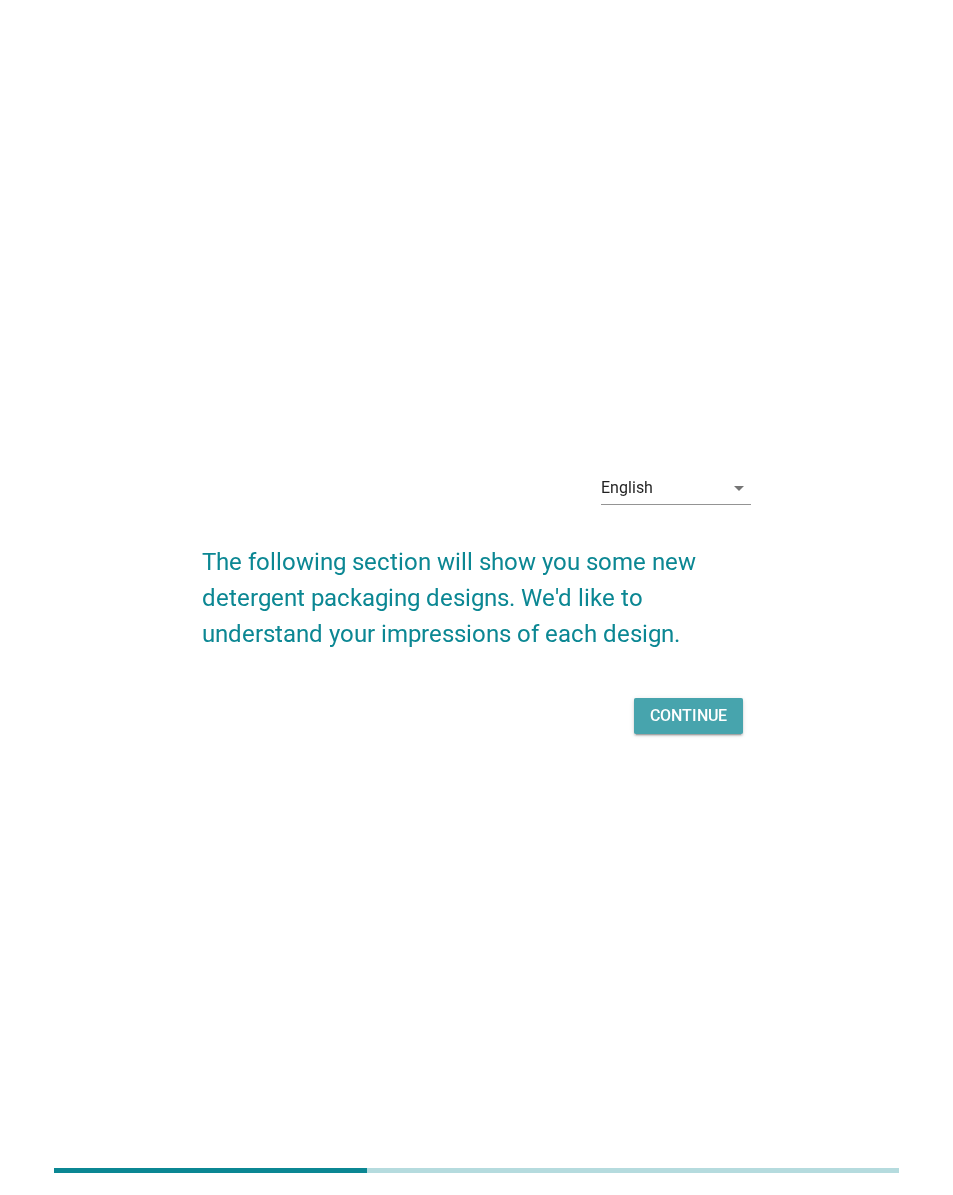 click on "Continue" at bounding box center (688, 716) 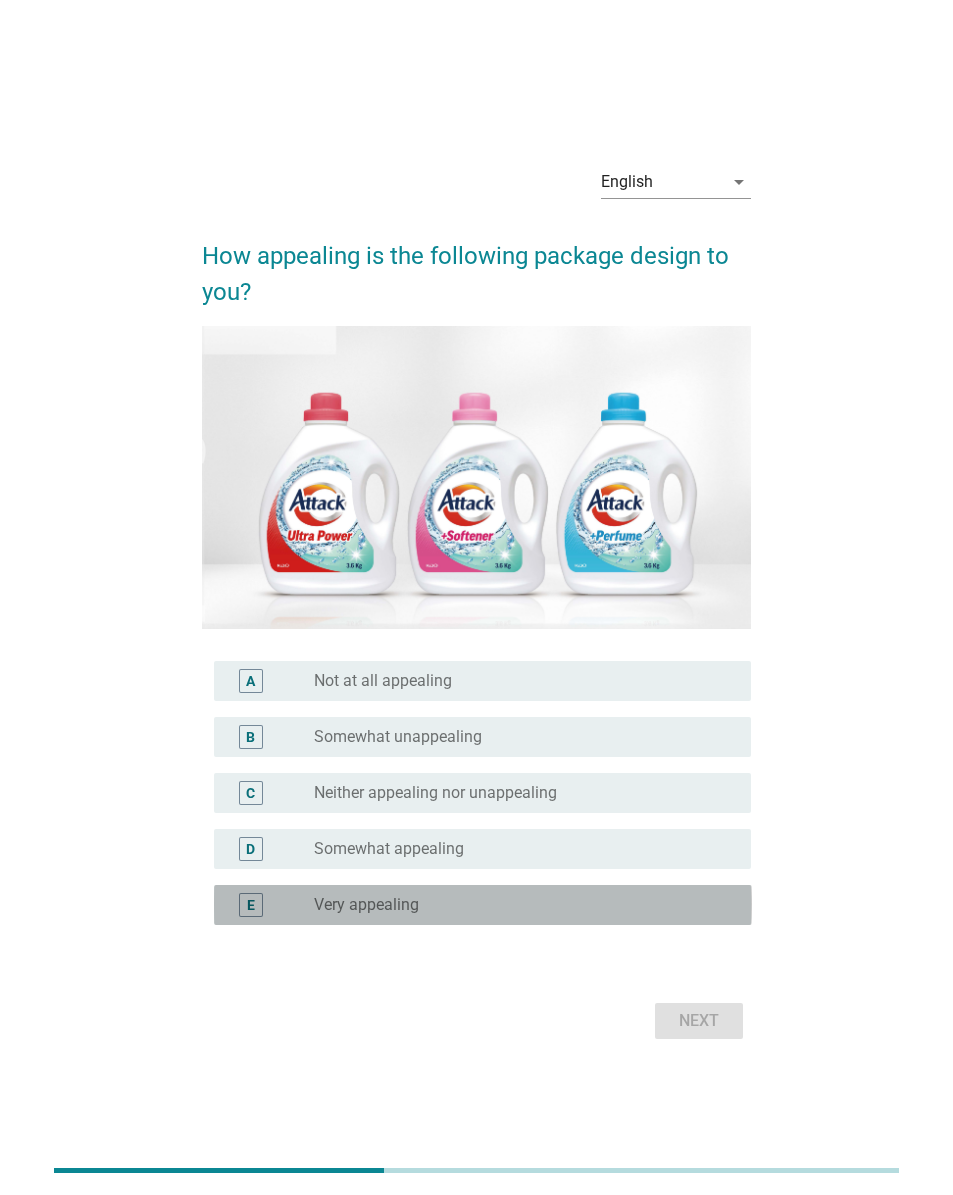 click on "radio_button_unchecked Very appealing" at bounding box center [525, 905] 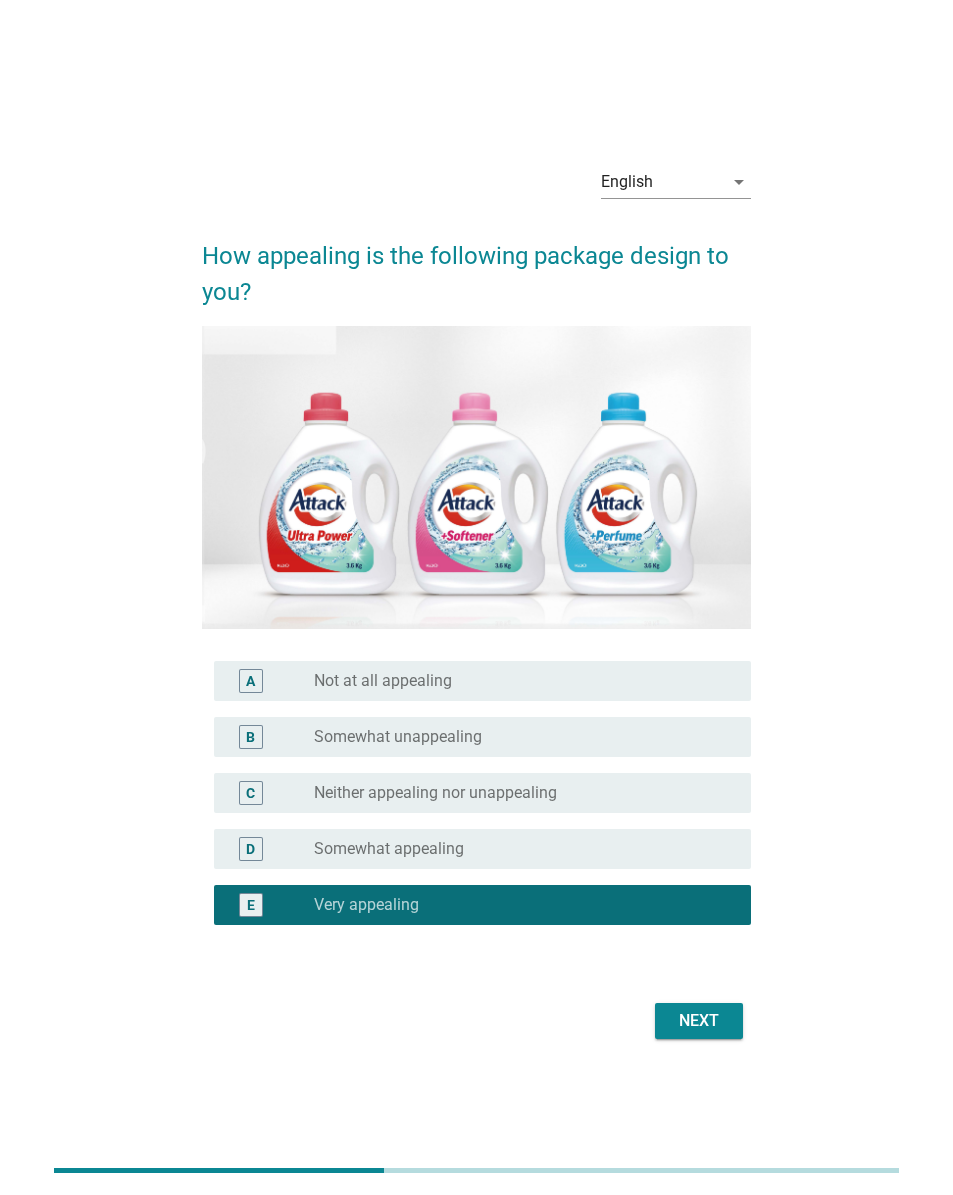 click on "Next" at bounding box center (699, 1021) 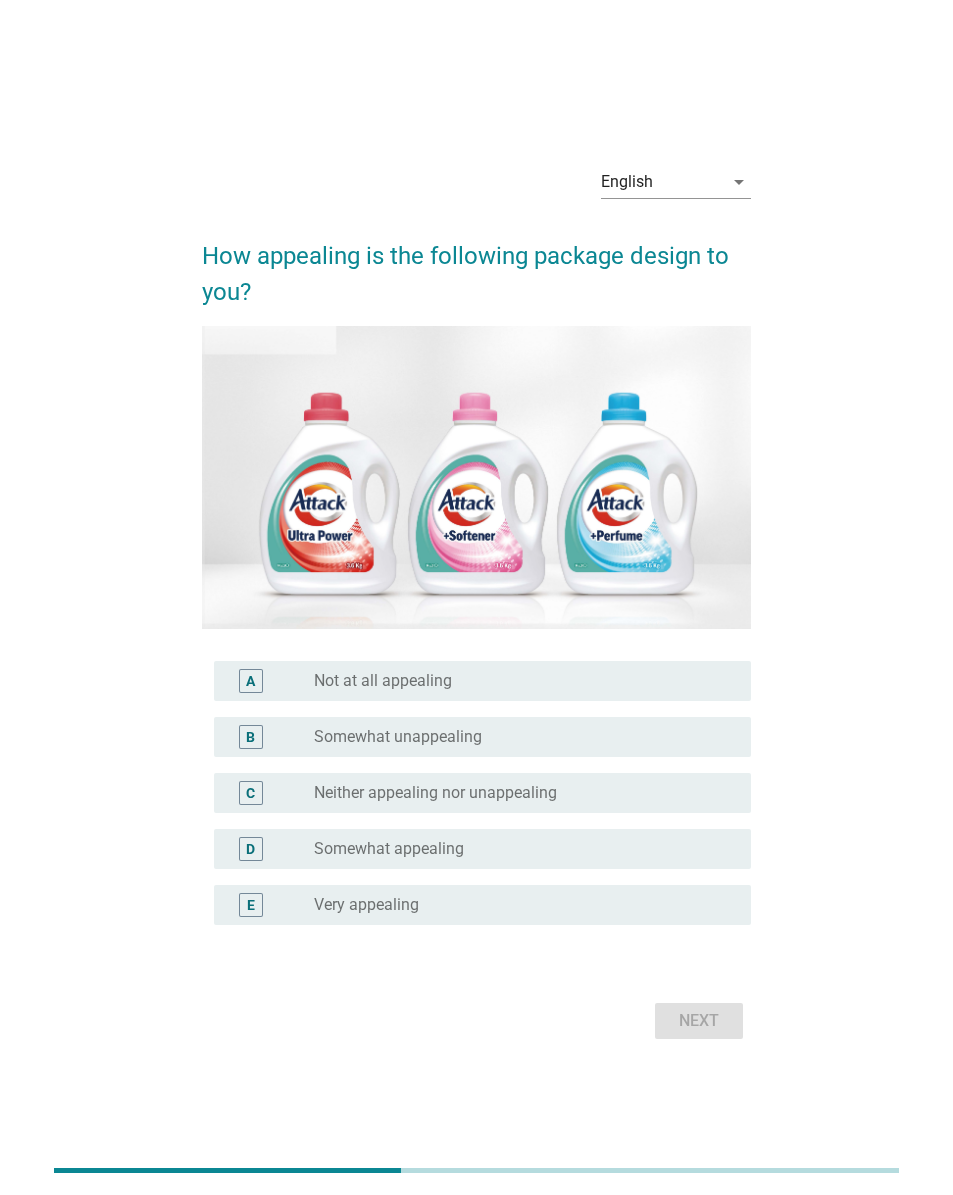 click on "radio_button_unchecked Very appealing" at bounding box center (517, 905) 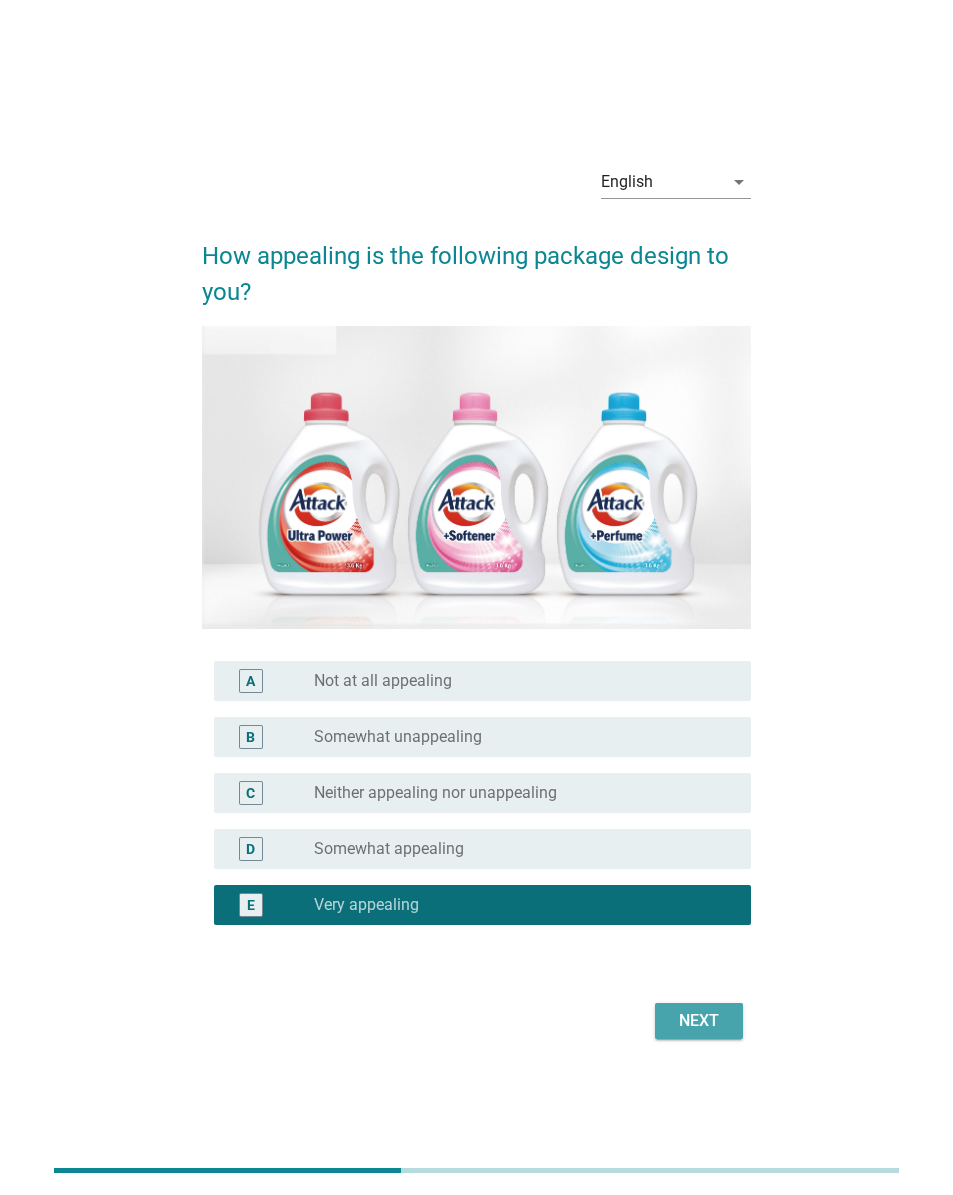 click on "Next" at bounding box center (699, 1021) 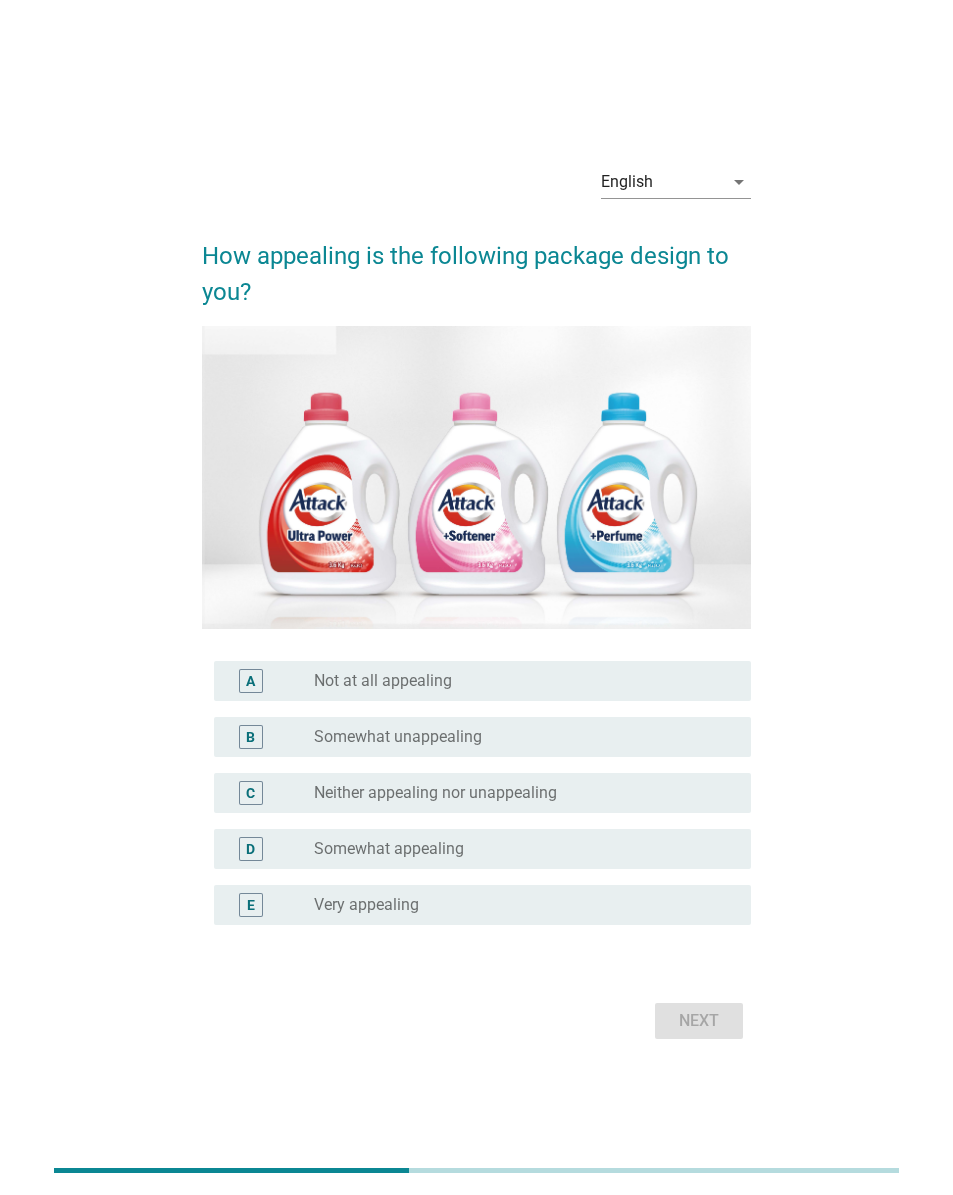 click on "radio_button_unchecked Very appealing" at bounding box center [525, 905] 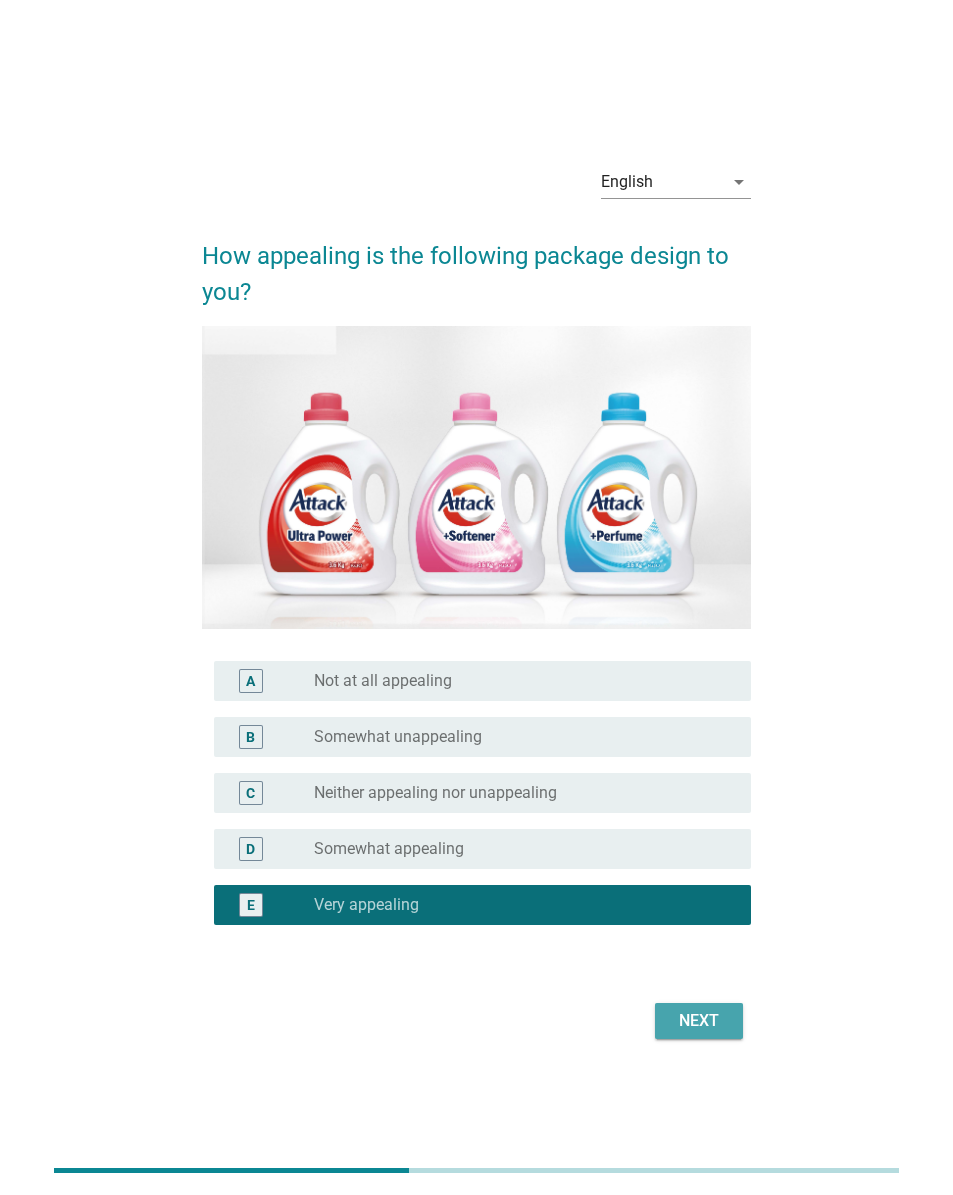 click on "Next" at bounding box center [699, 1021] 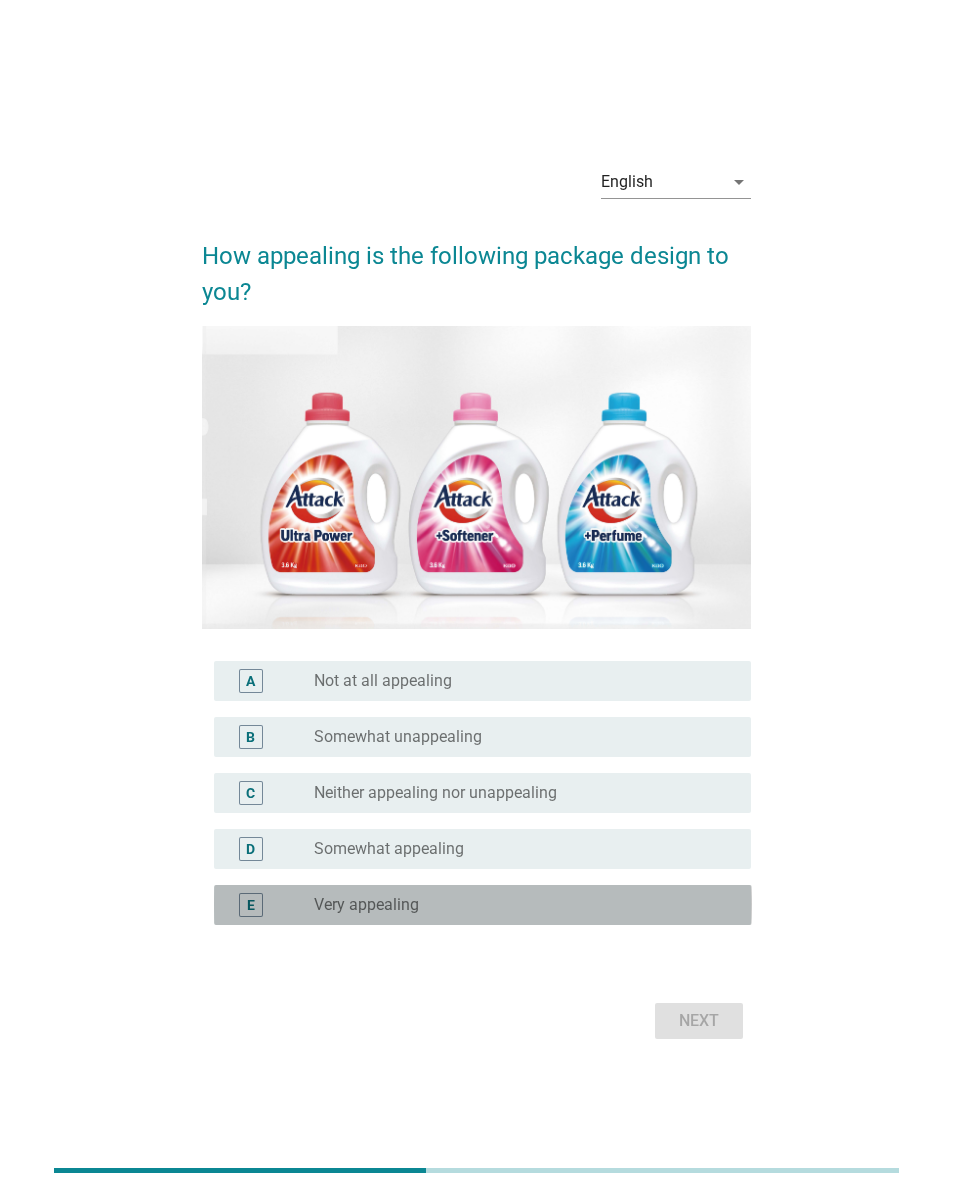 click on "E     radio_button_unchecked Very appealing" at bounding box center [477, 905] 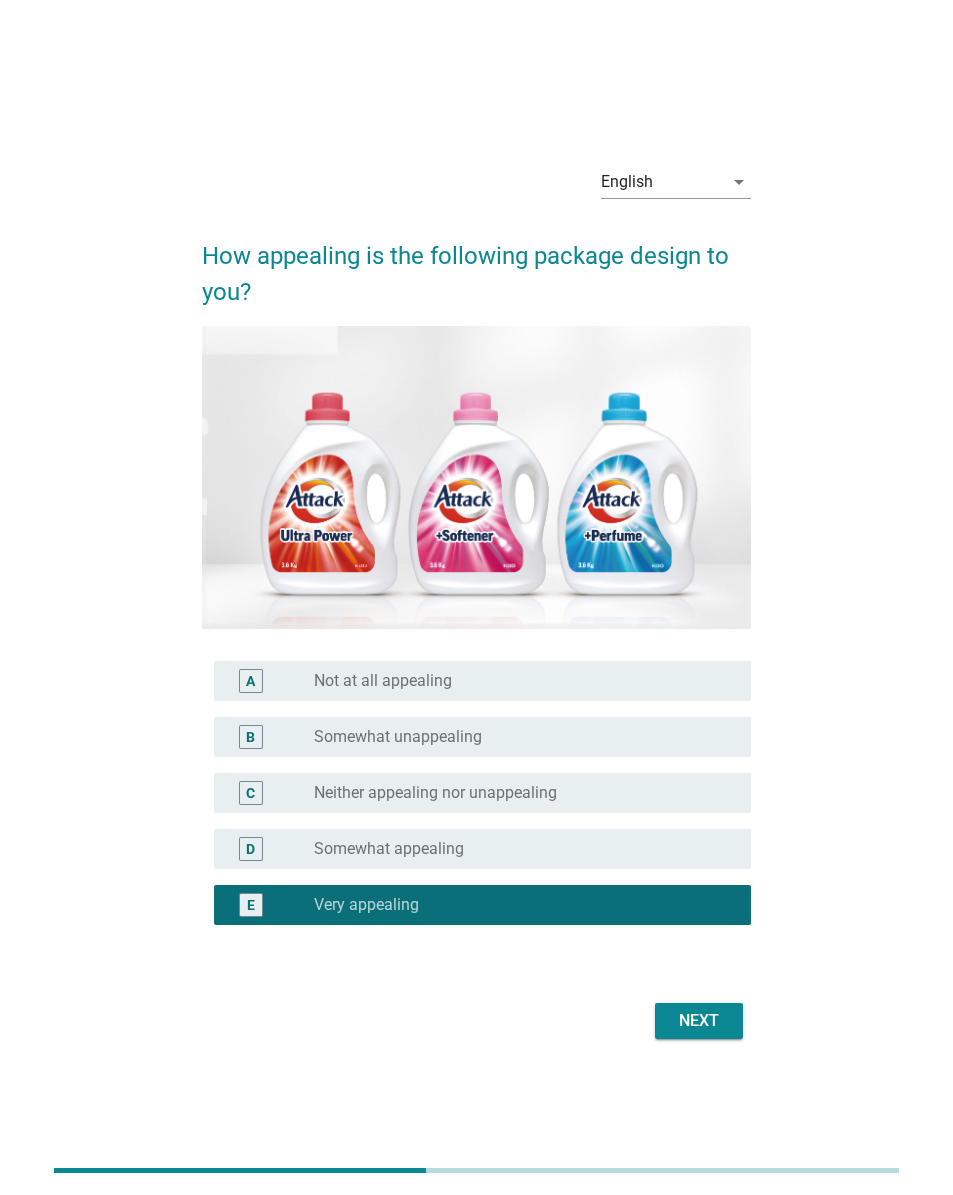click on "Next" at bounding box center [699, 1021] 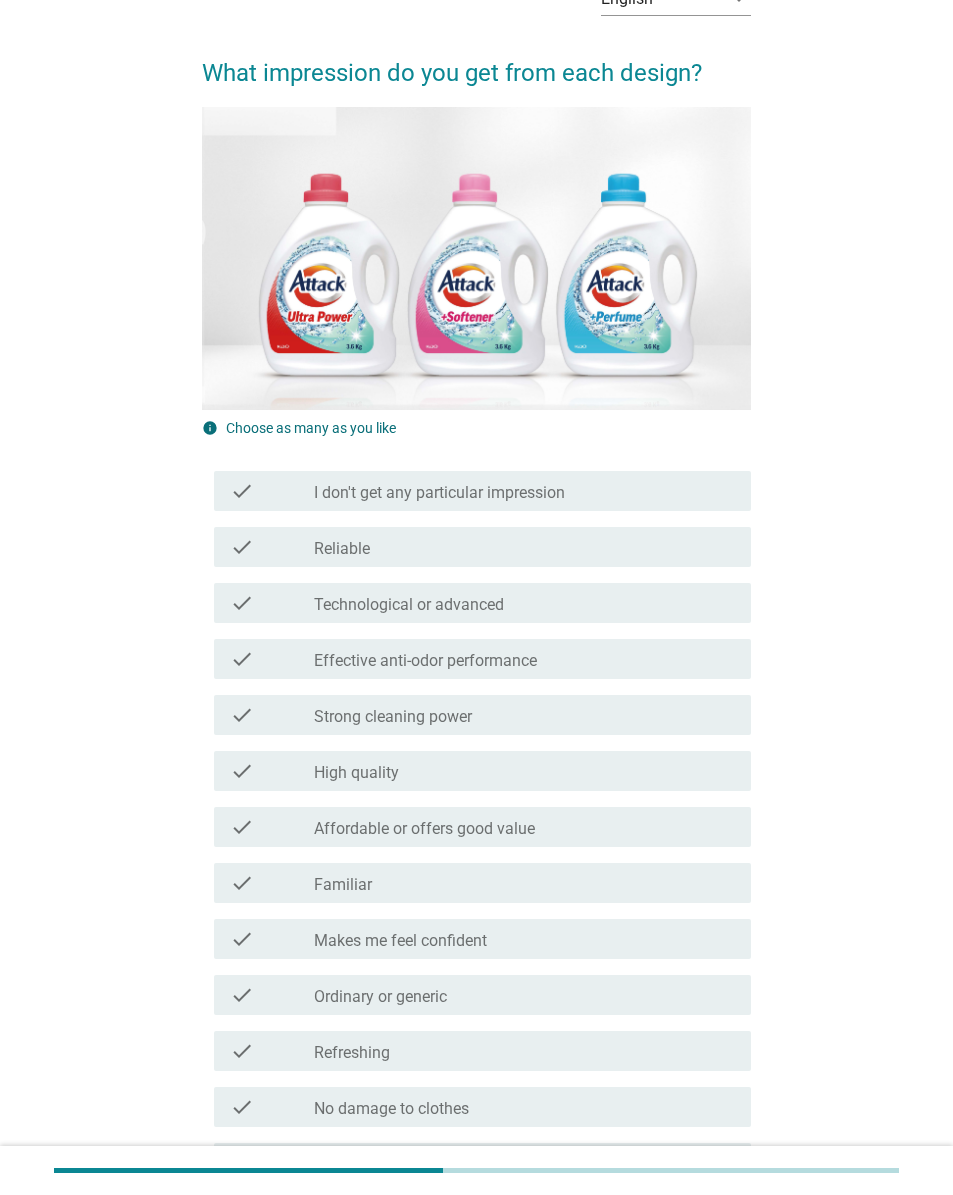 scroll, scrollTop: 115, scrollLeft: 0, axis: vertical 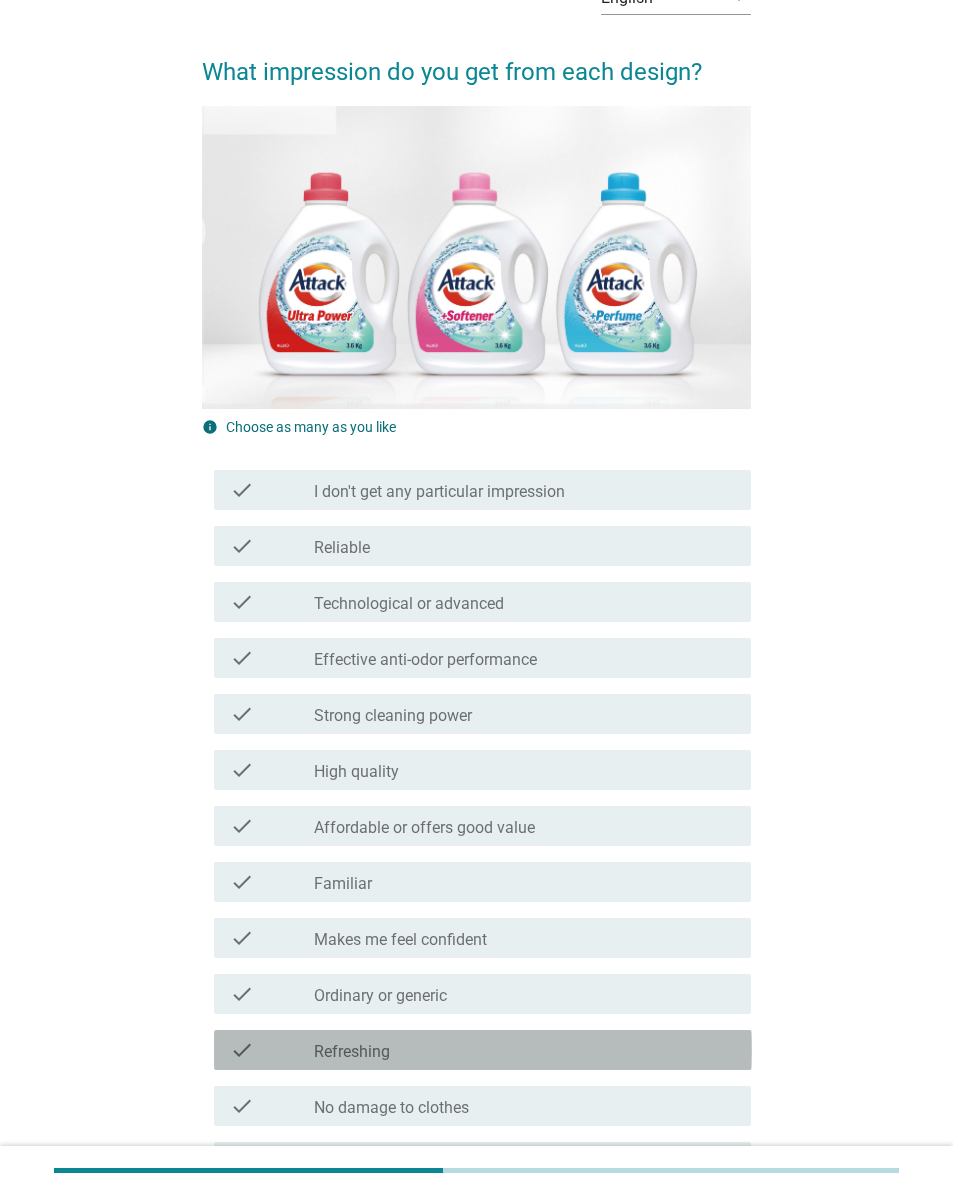 click on "check_box_outline_blank Refreshing" at bounding box center (525, 1050) 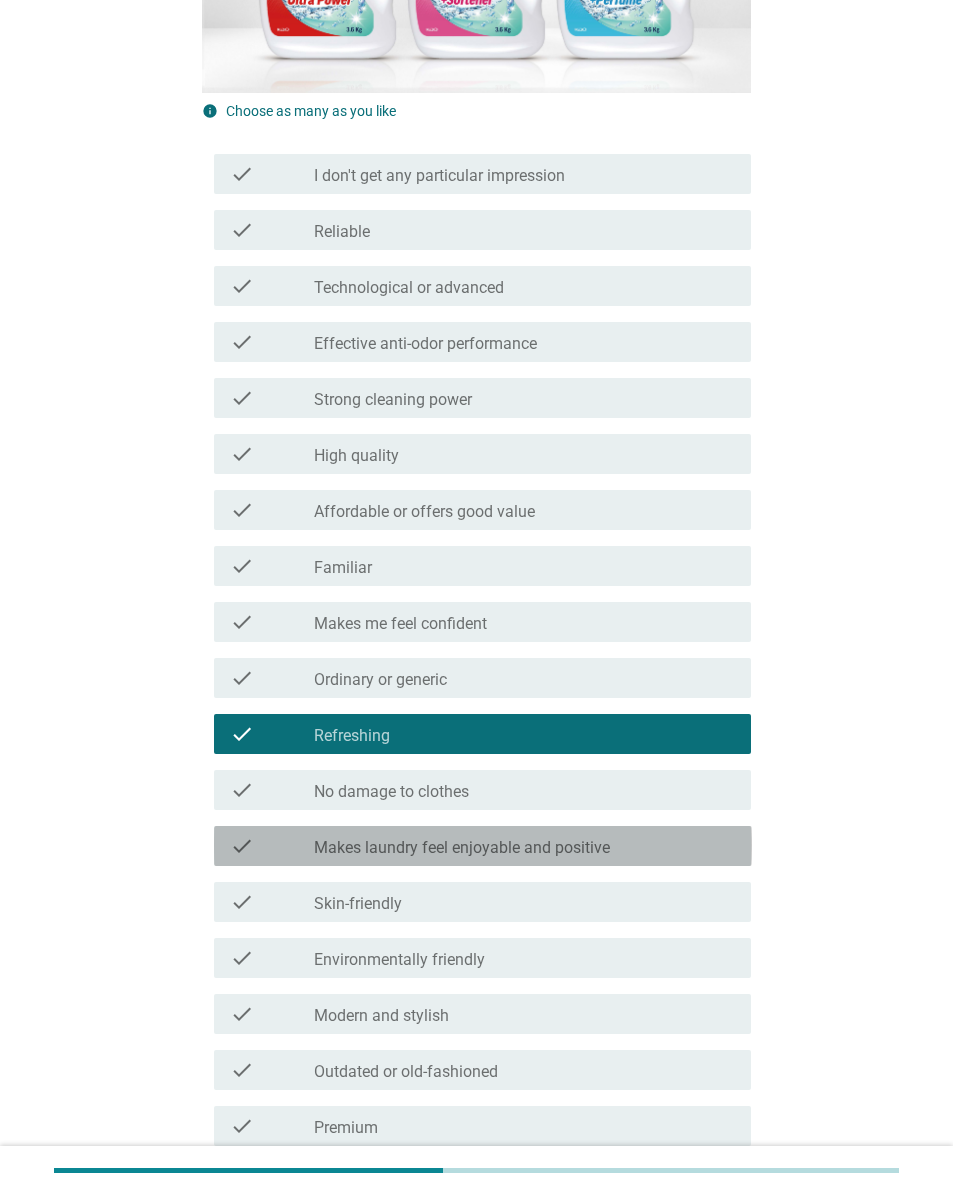 scroll, scrollTop: 431, scrollLeft: 0, axis: vertical 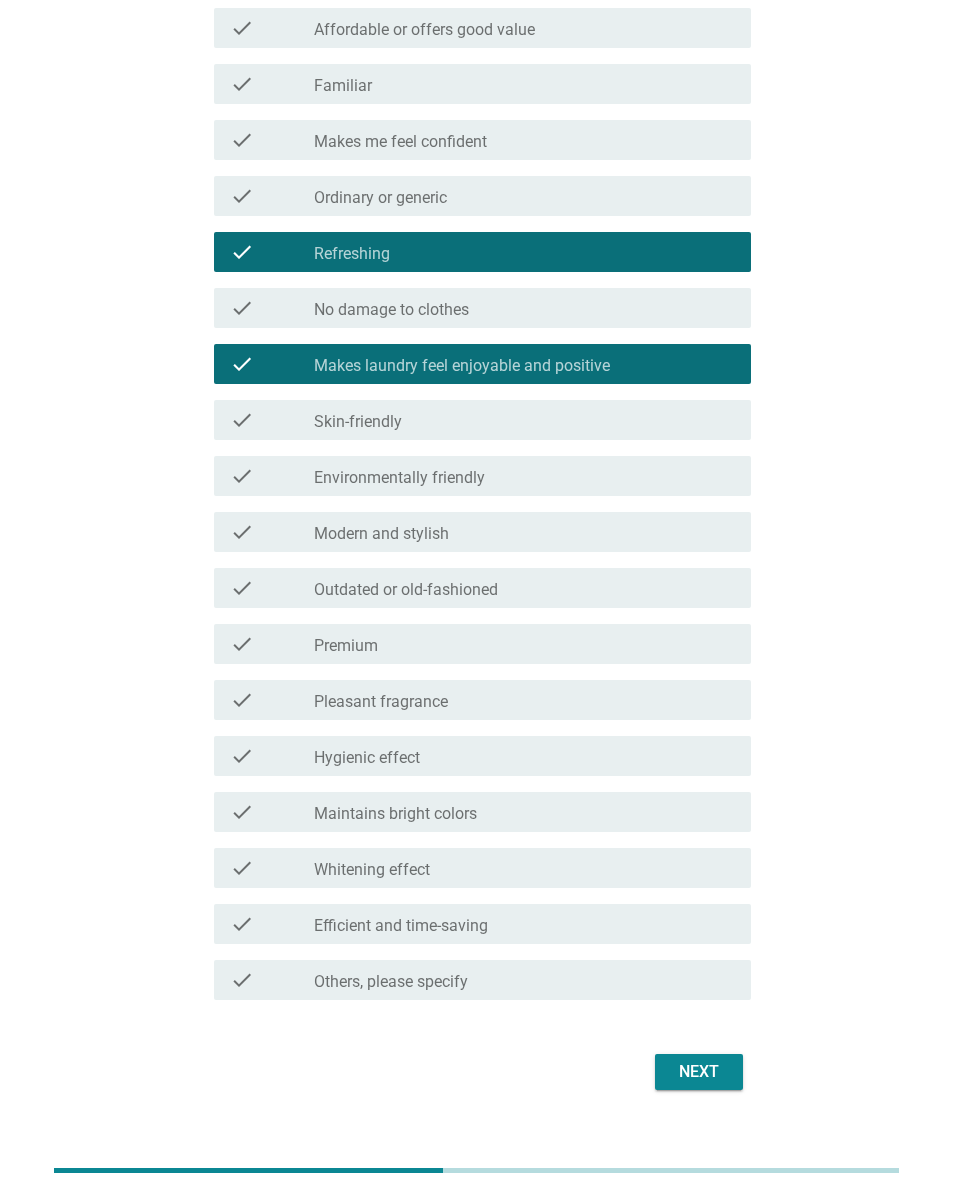 click on "Next" at bounding box center (699, 1072) 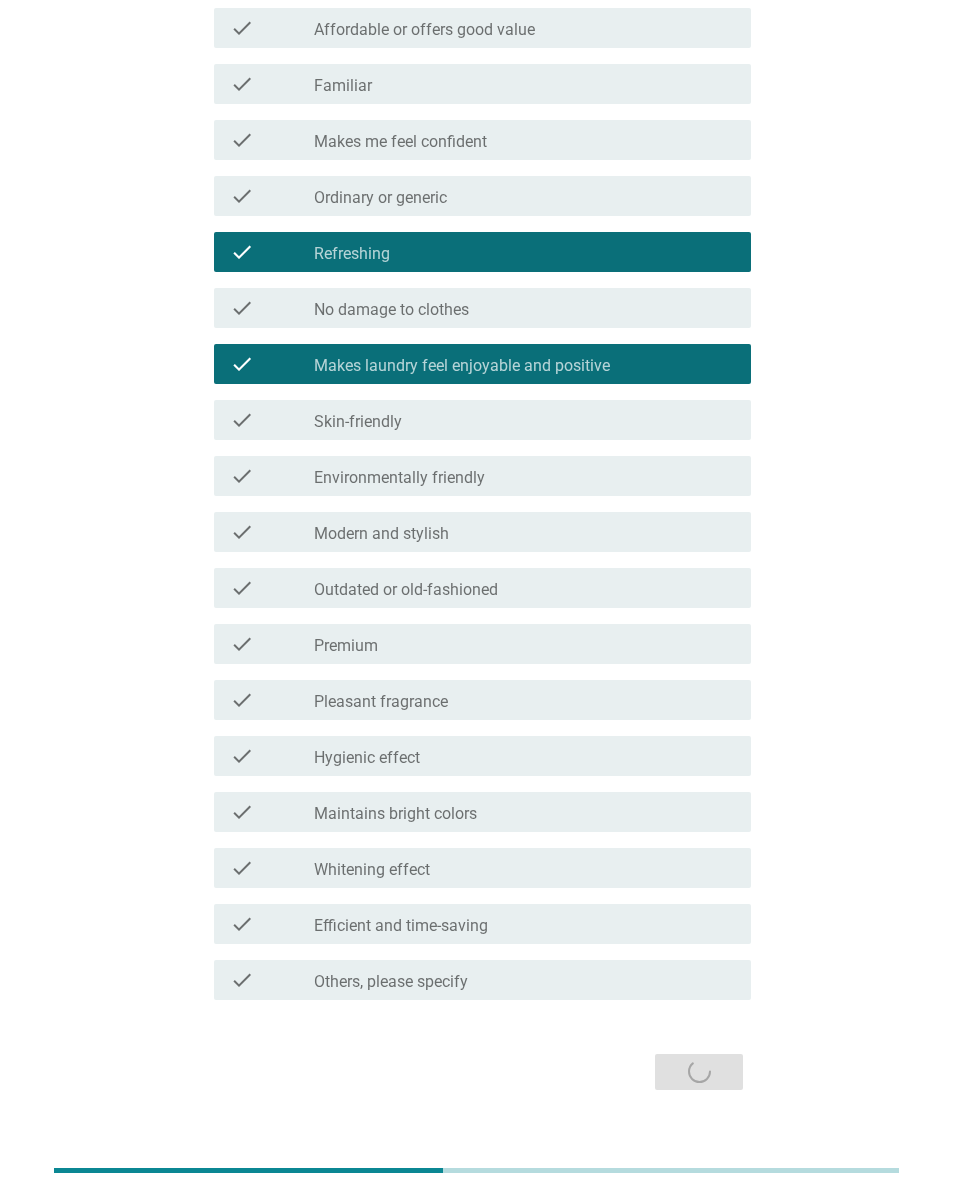 scroll, scrollTop: 0, scrollLeft: 0, axis: both 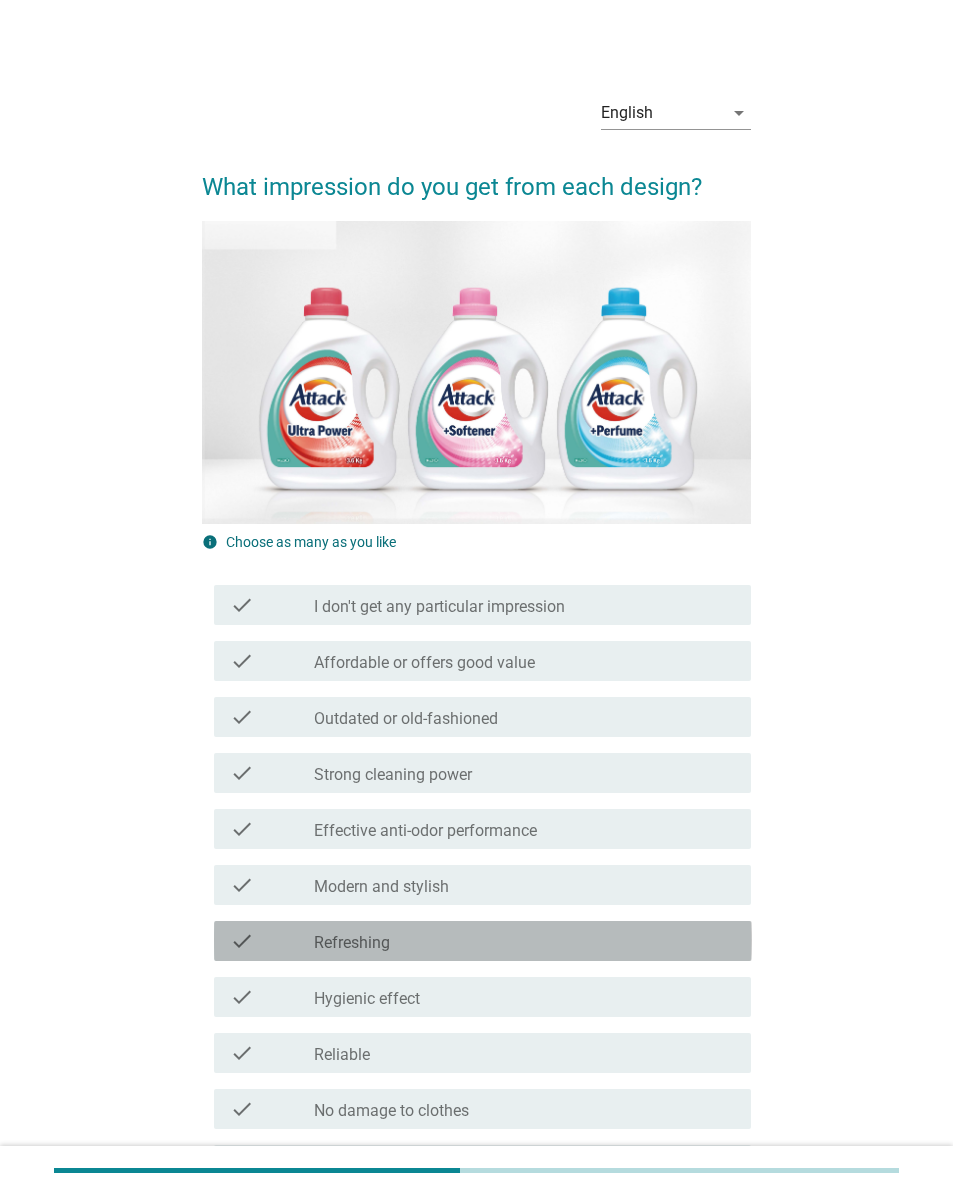 click on "check_box_outline_blank Refreshing" at bounding box center [525, 941] 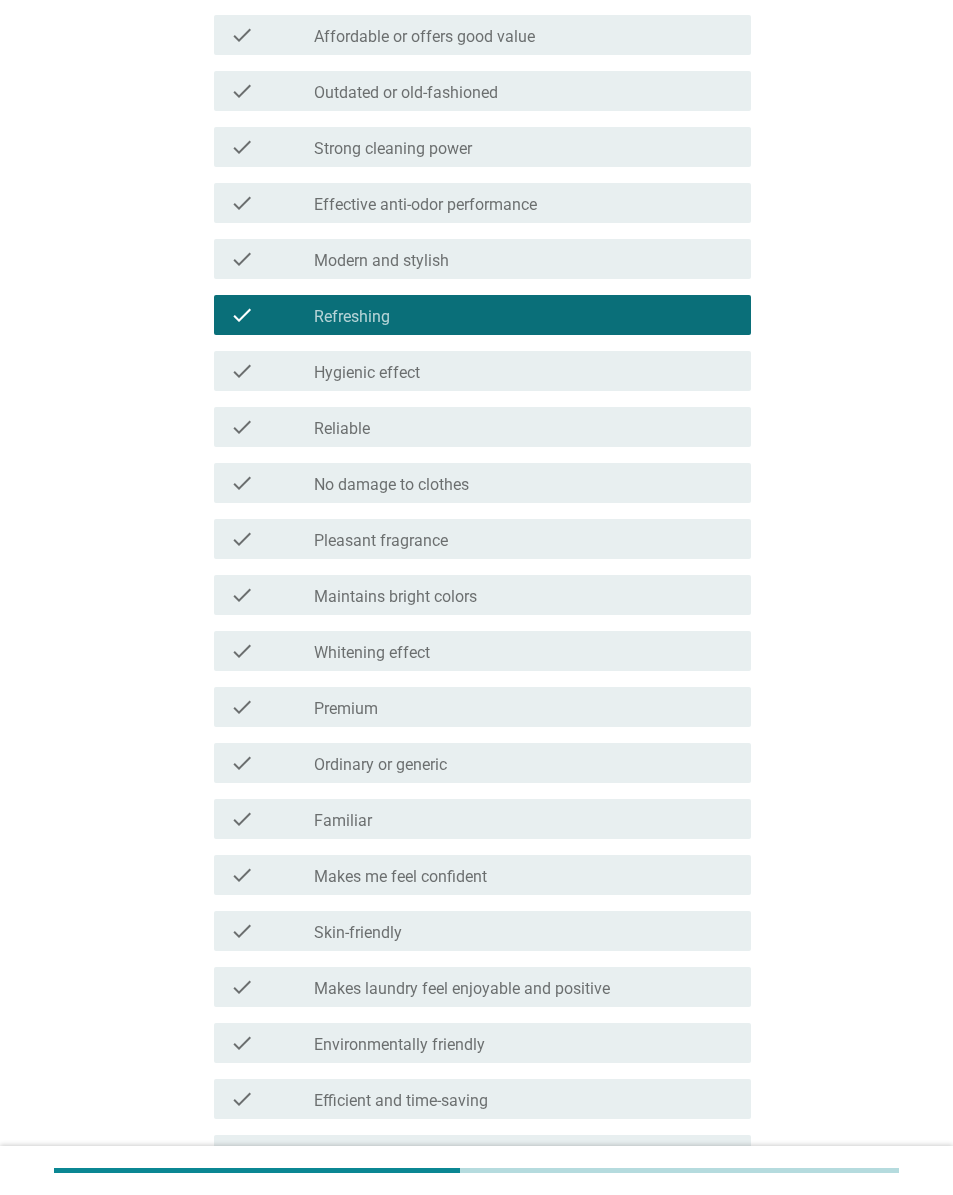 scroll, scrollTop: 643, scrollLeft: 0, axis: vertical 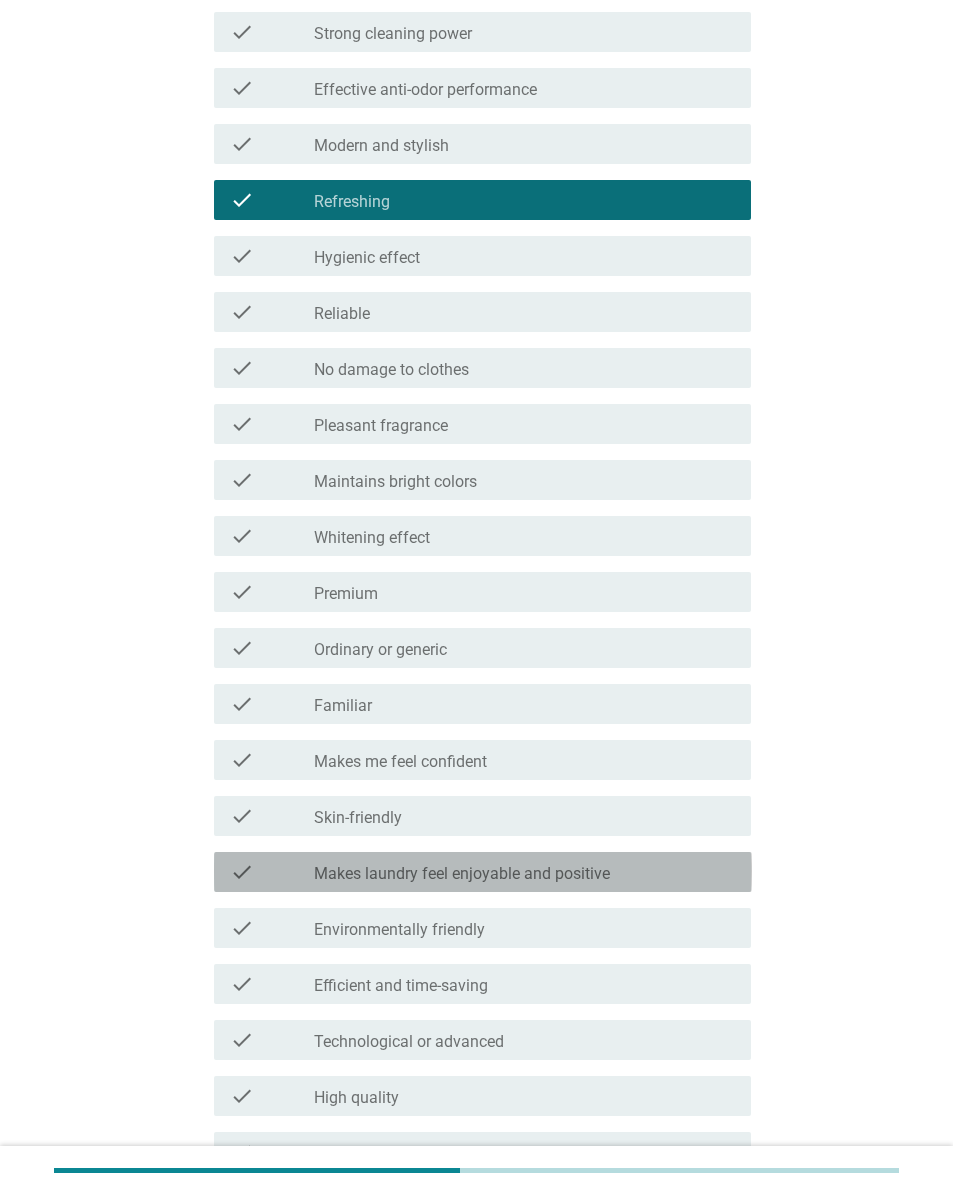 click on "check     check_box_outline_blank Makes laundry feel enjoyable and positive" at bounding box center [483, 872] 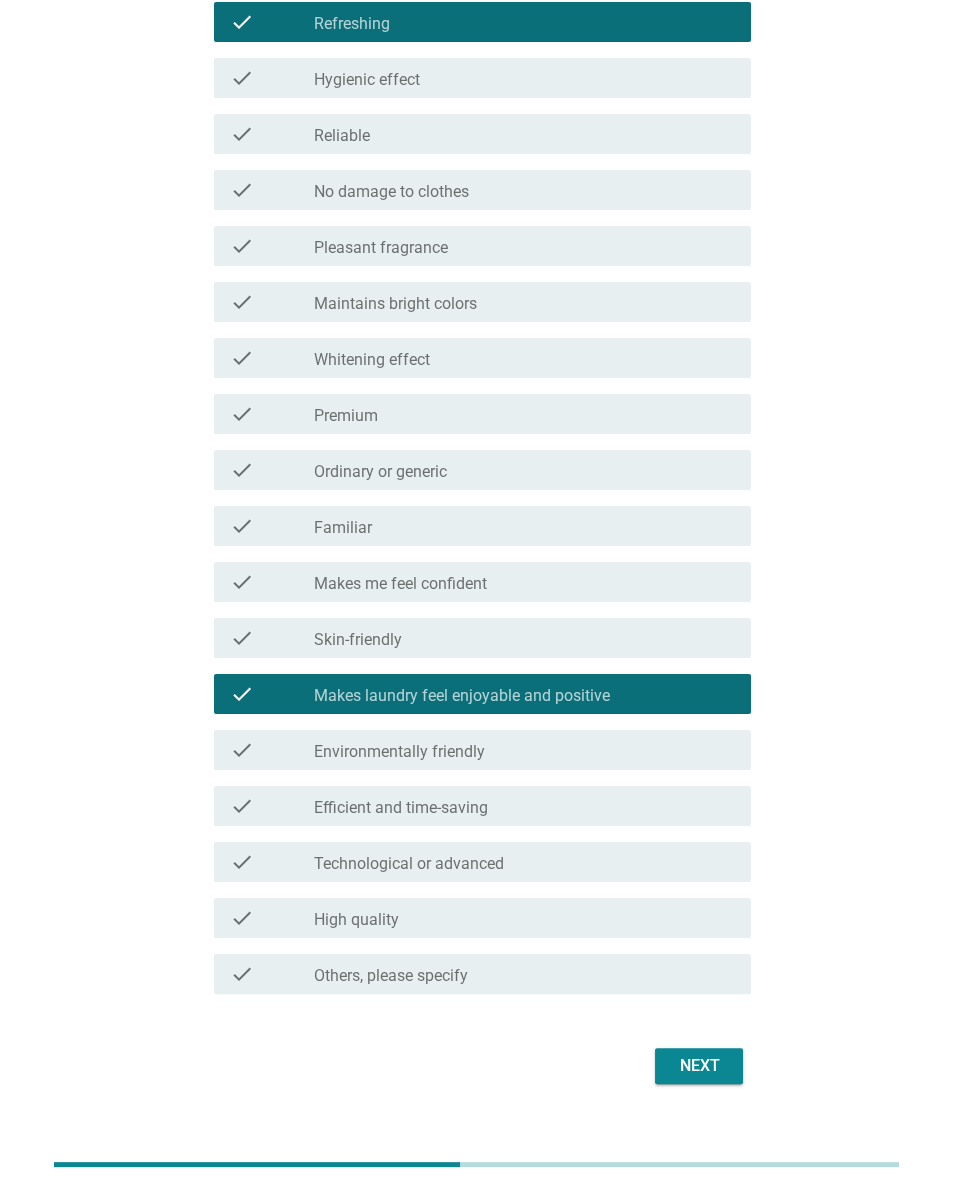 scroll, scrollTop: 913, scrollLeft: 0, axis: vertical 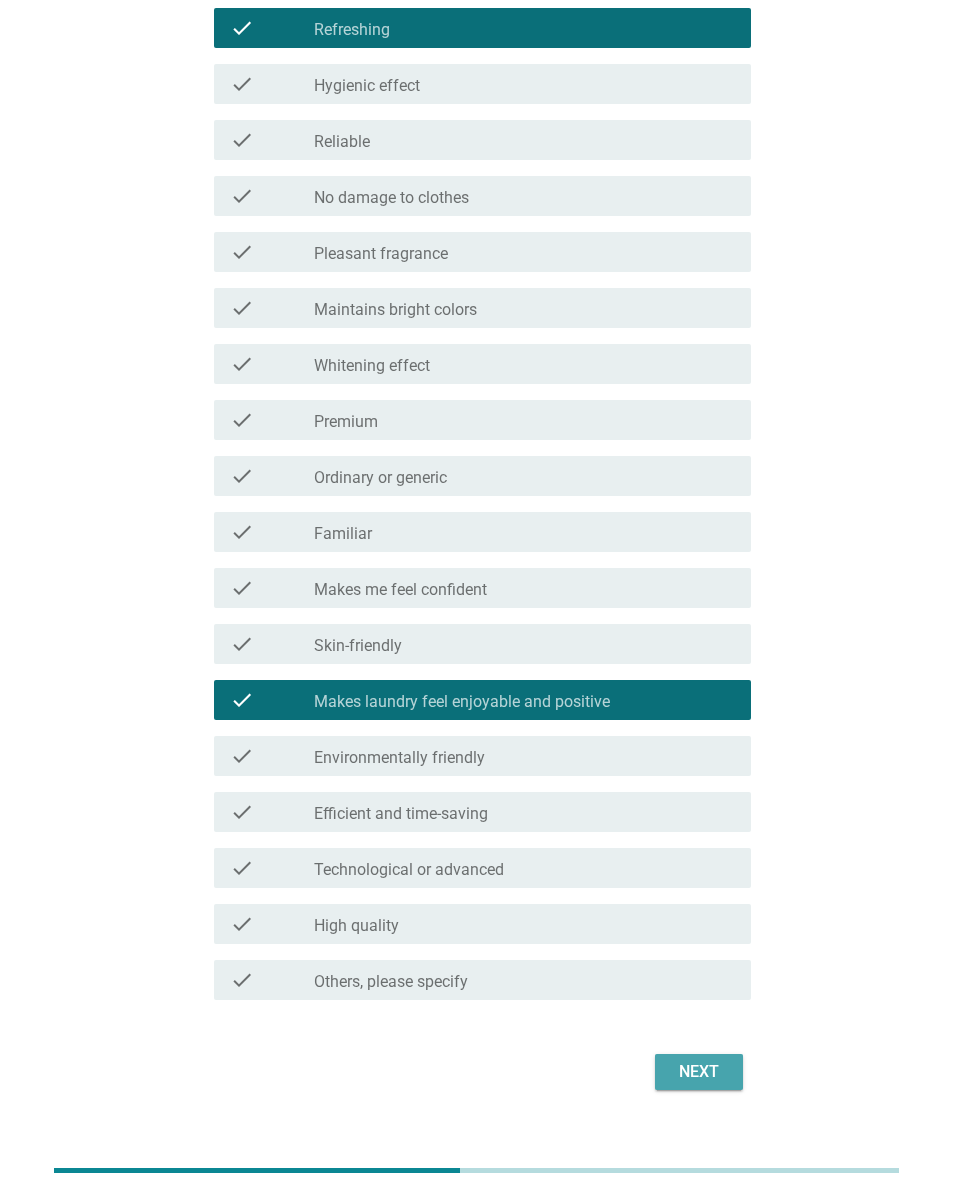 click on "Next" at bounding box center [699, 1072] 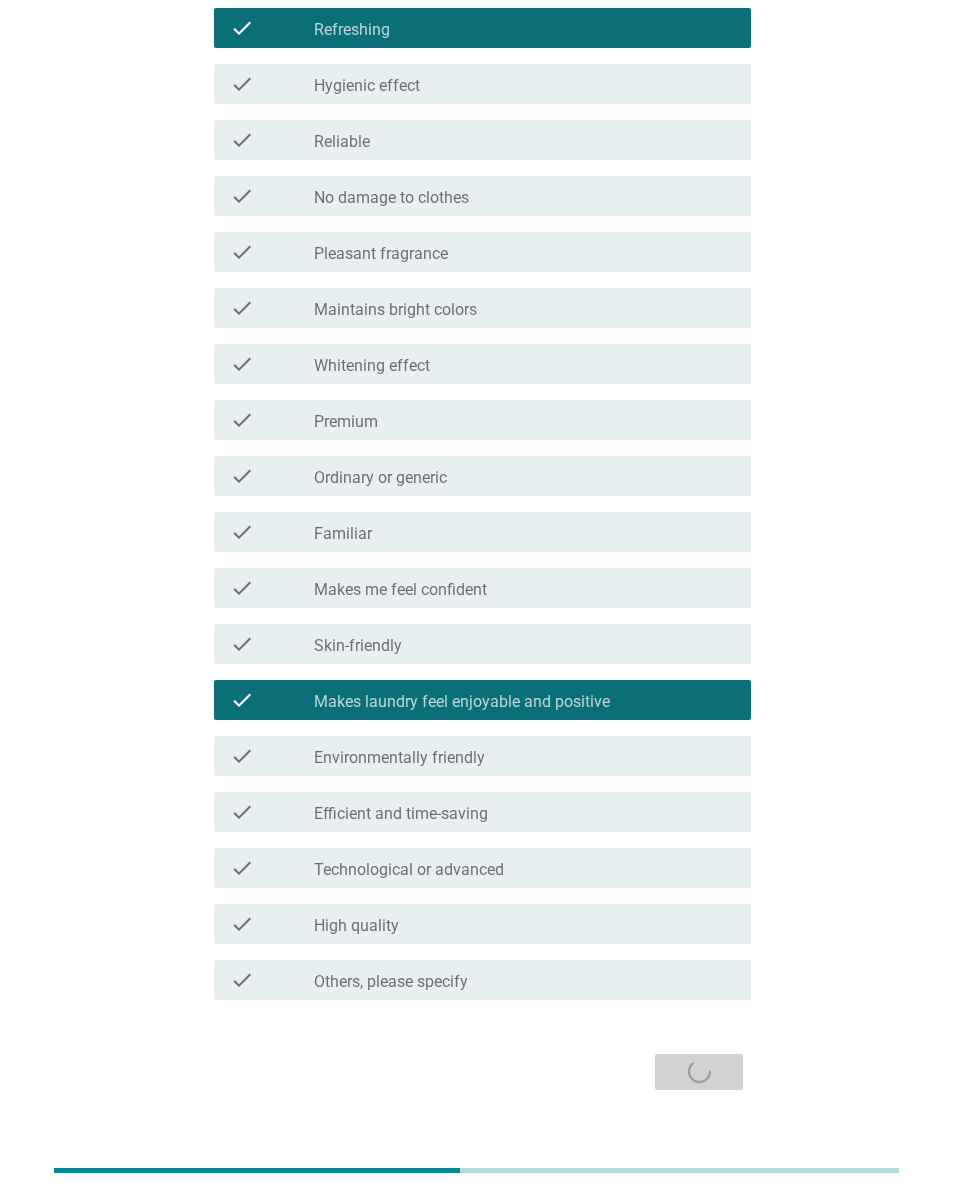 scroll, scrollTop: 0, scrollLeft: 0, axis: both 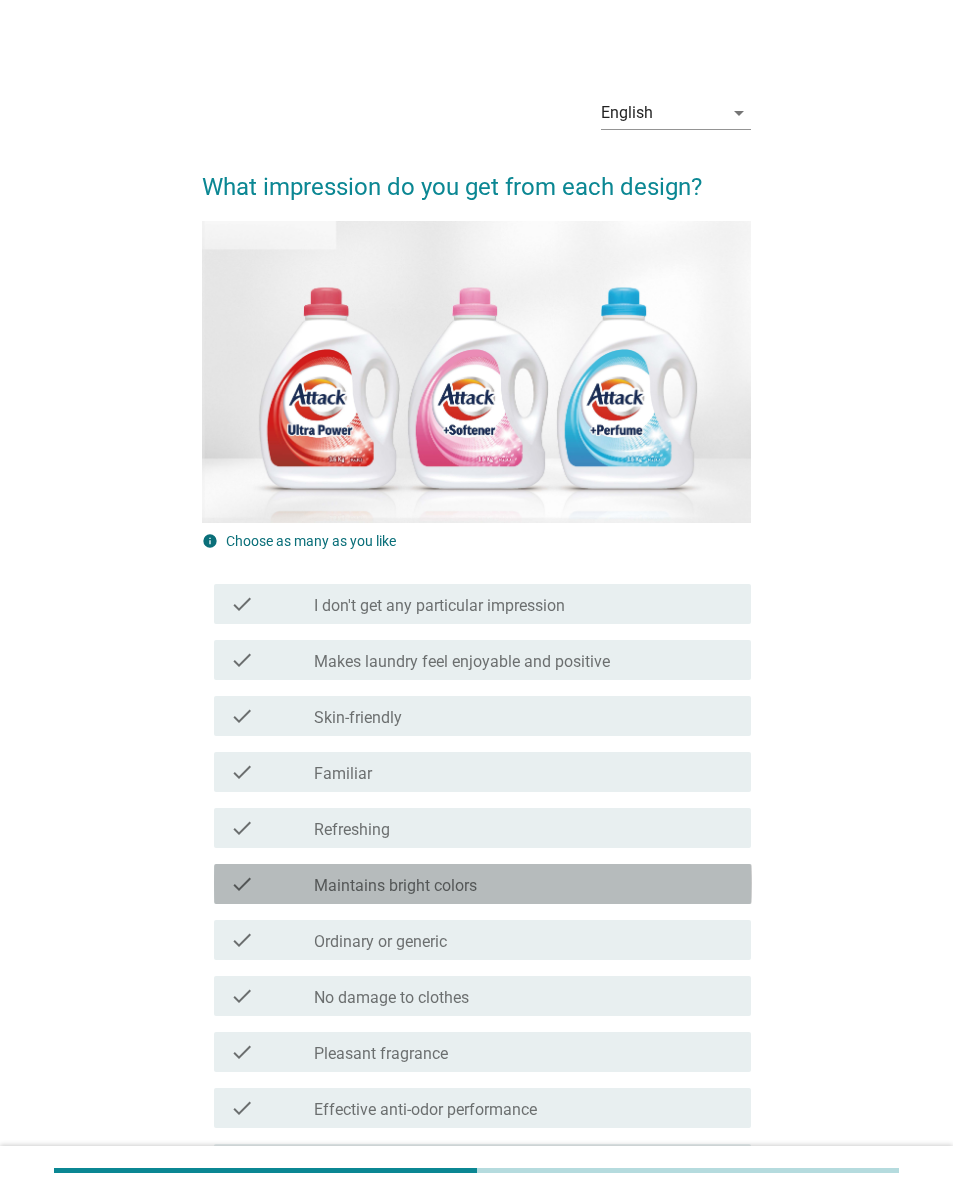 click on "check_box_outline_blank Maintains bright colors" at bounding box center (525, 884) 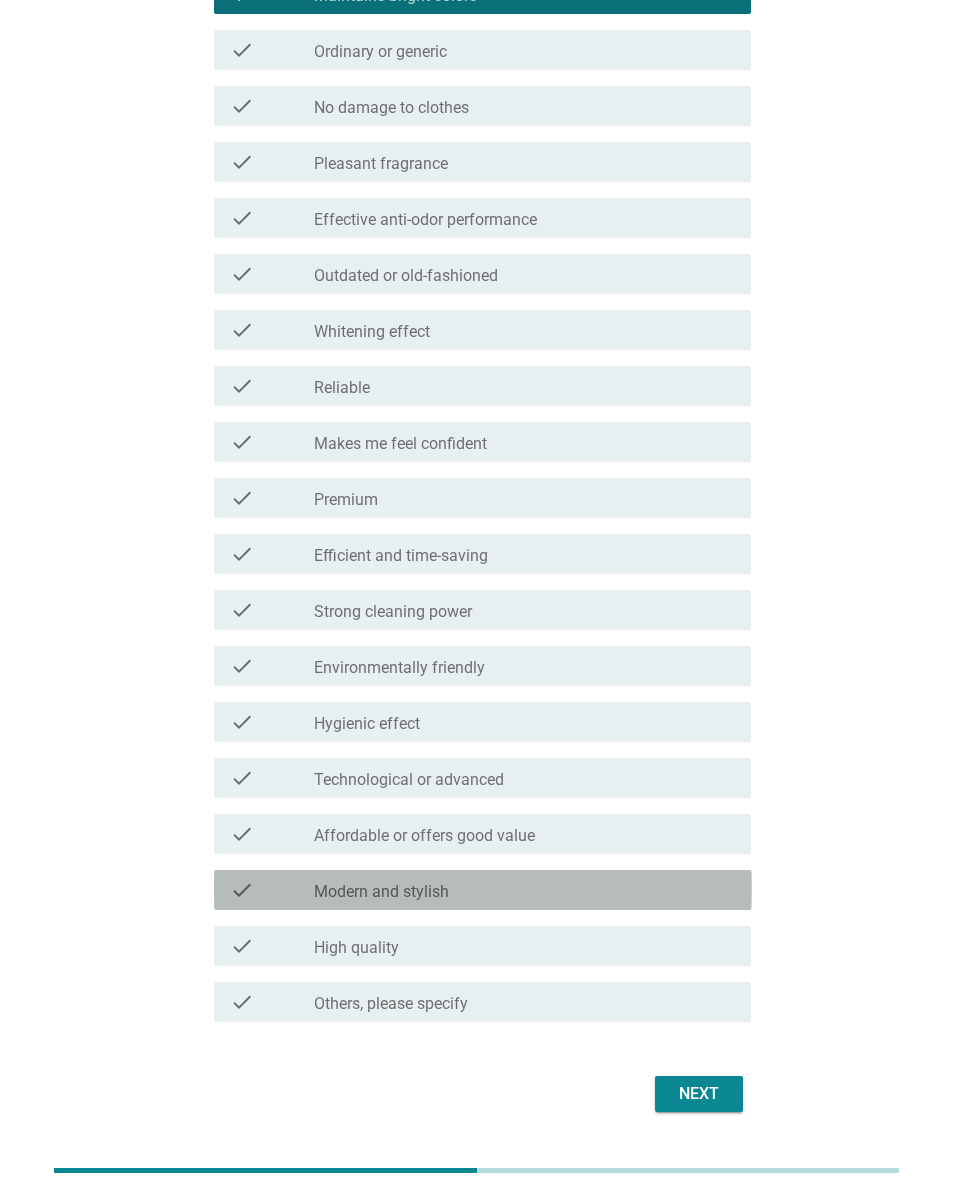 scroll, scrollTop: 891, scrollLeft: 0, axis: vertical 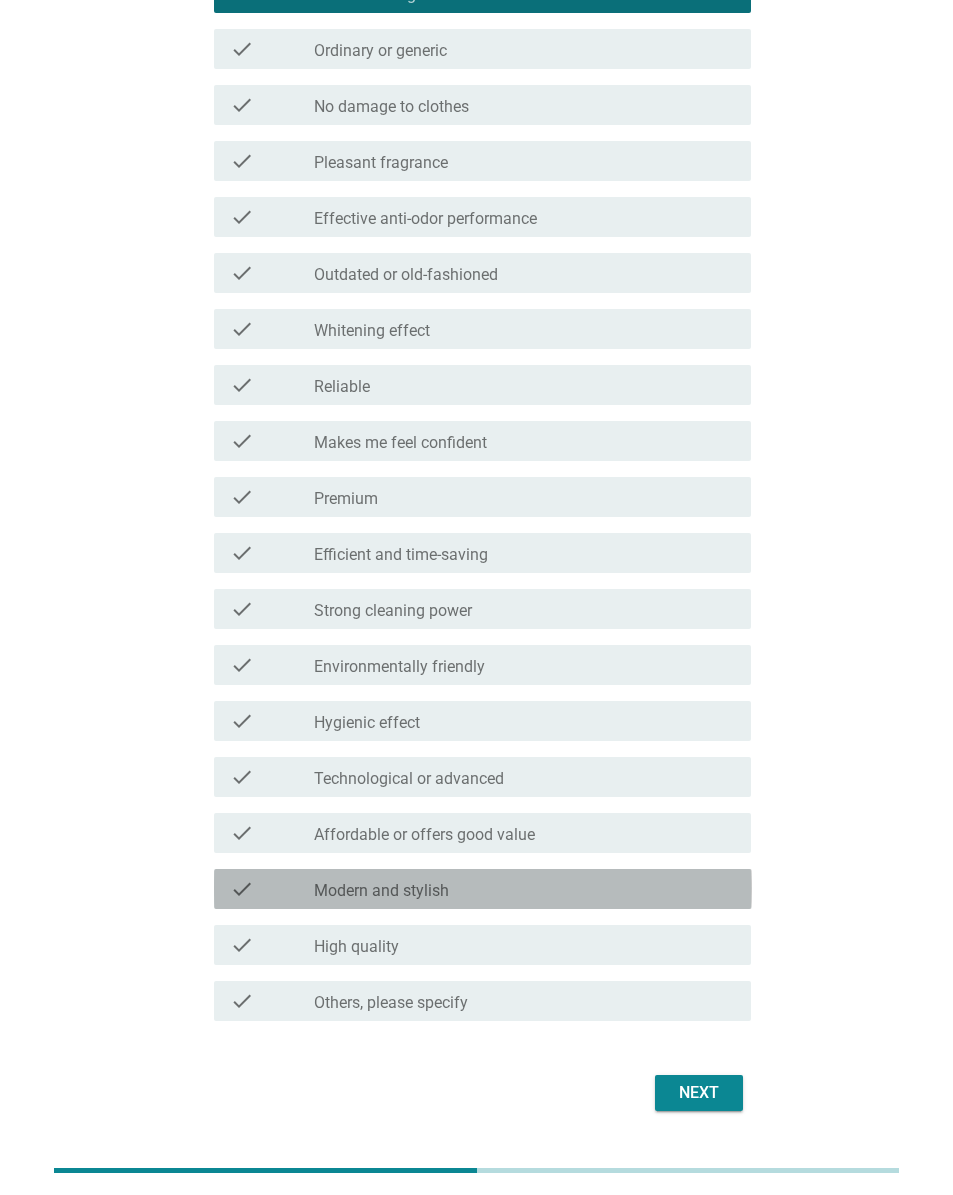 click on "check     check_box_outline_blank Modern and stylish" at bounding box center [483, 889] 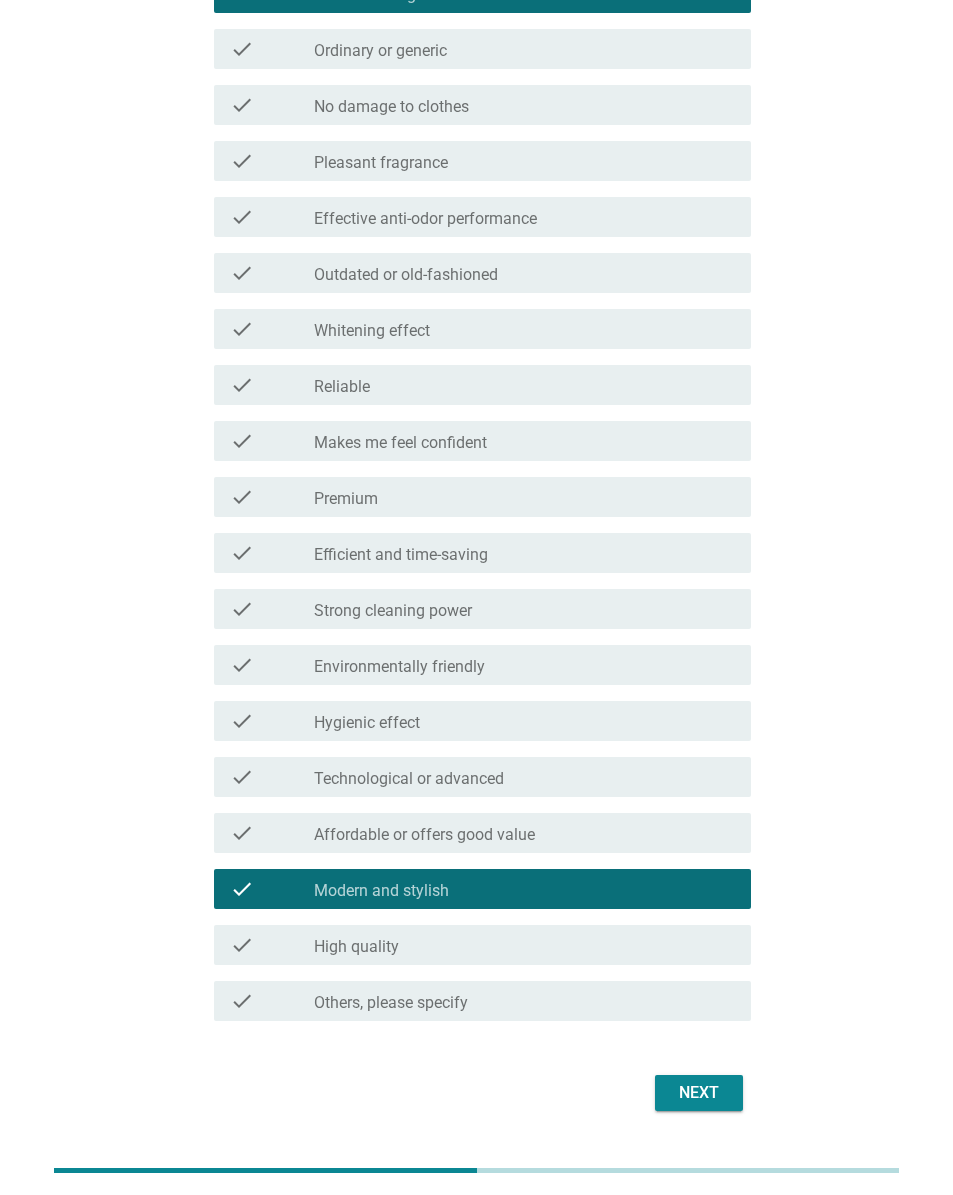 click on "Next" at bounding box center [699, 1093] 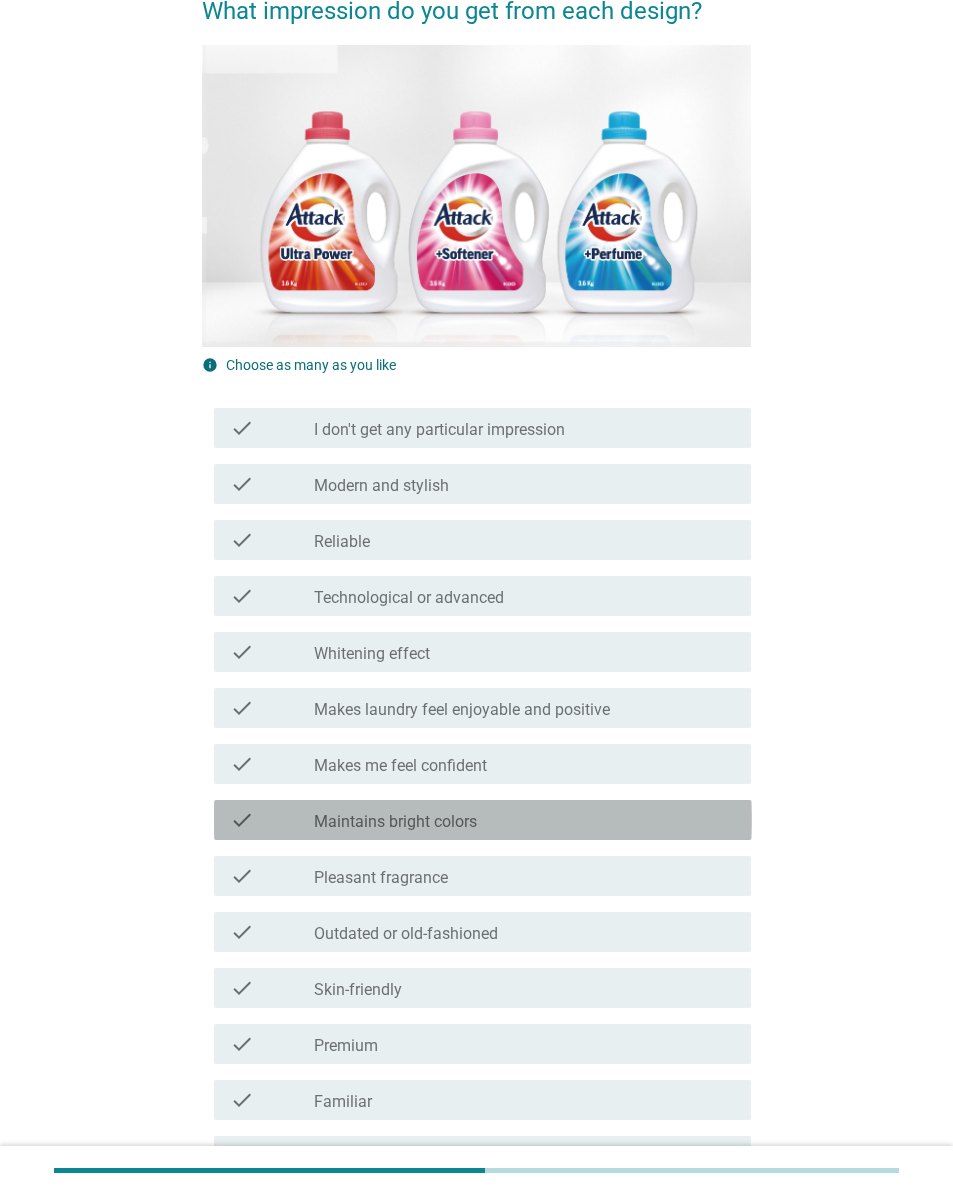 scroll, scrollTop: 176, scrollLeft: 0, axis: vertical 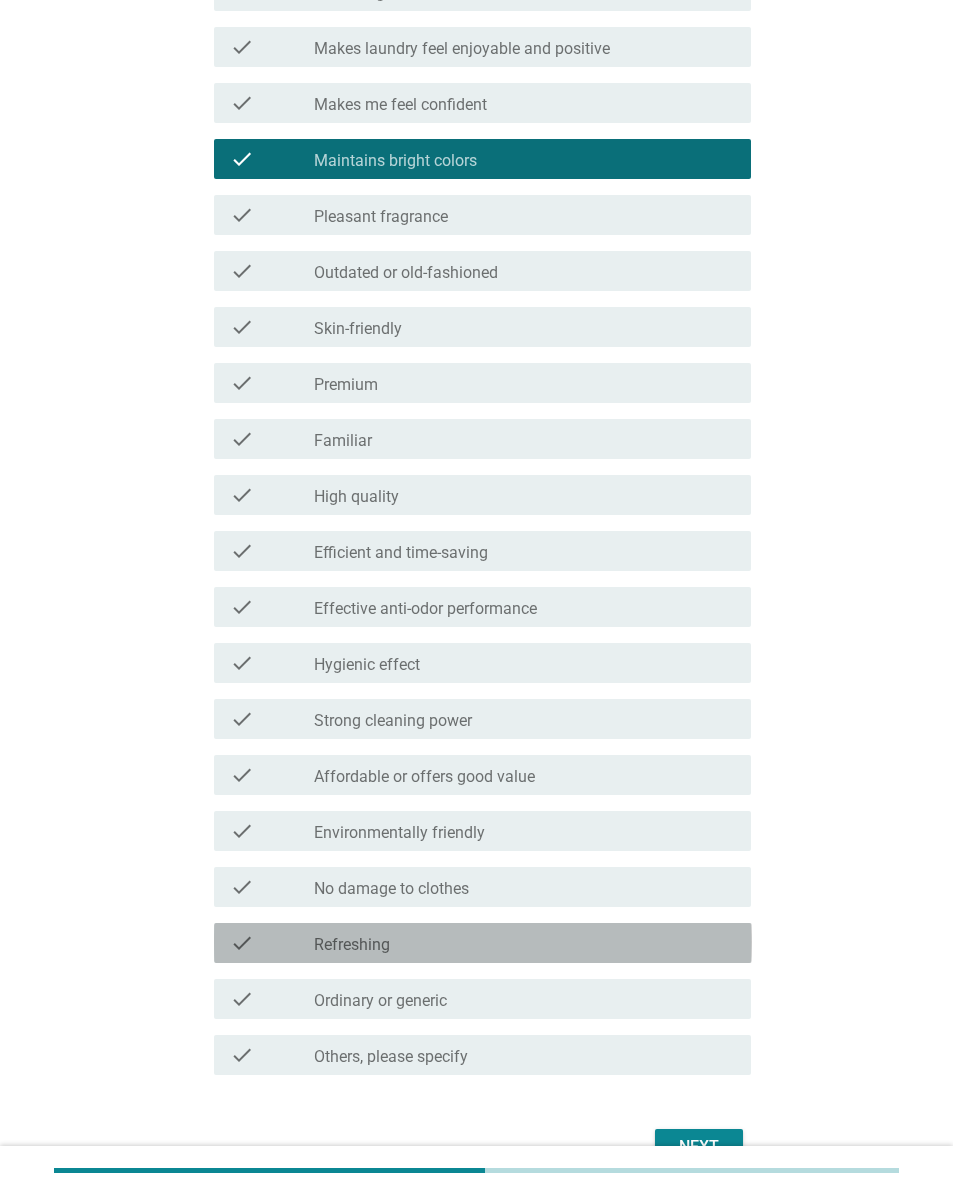 click on "check_box_outline_blank Refreshing" at bounding box center (525, 943) 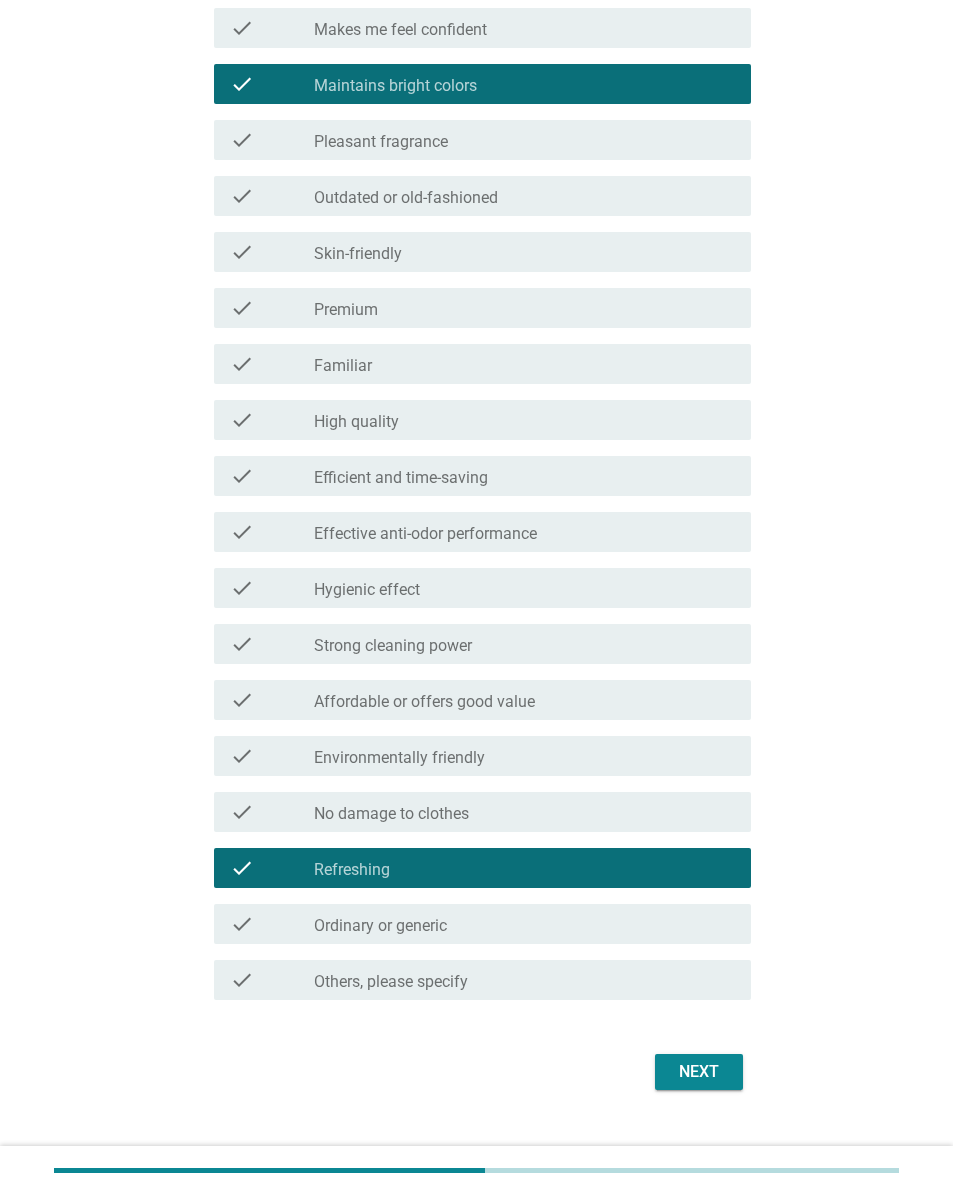 click on "Next" at bounding box center [699, 1072] 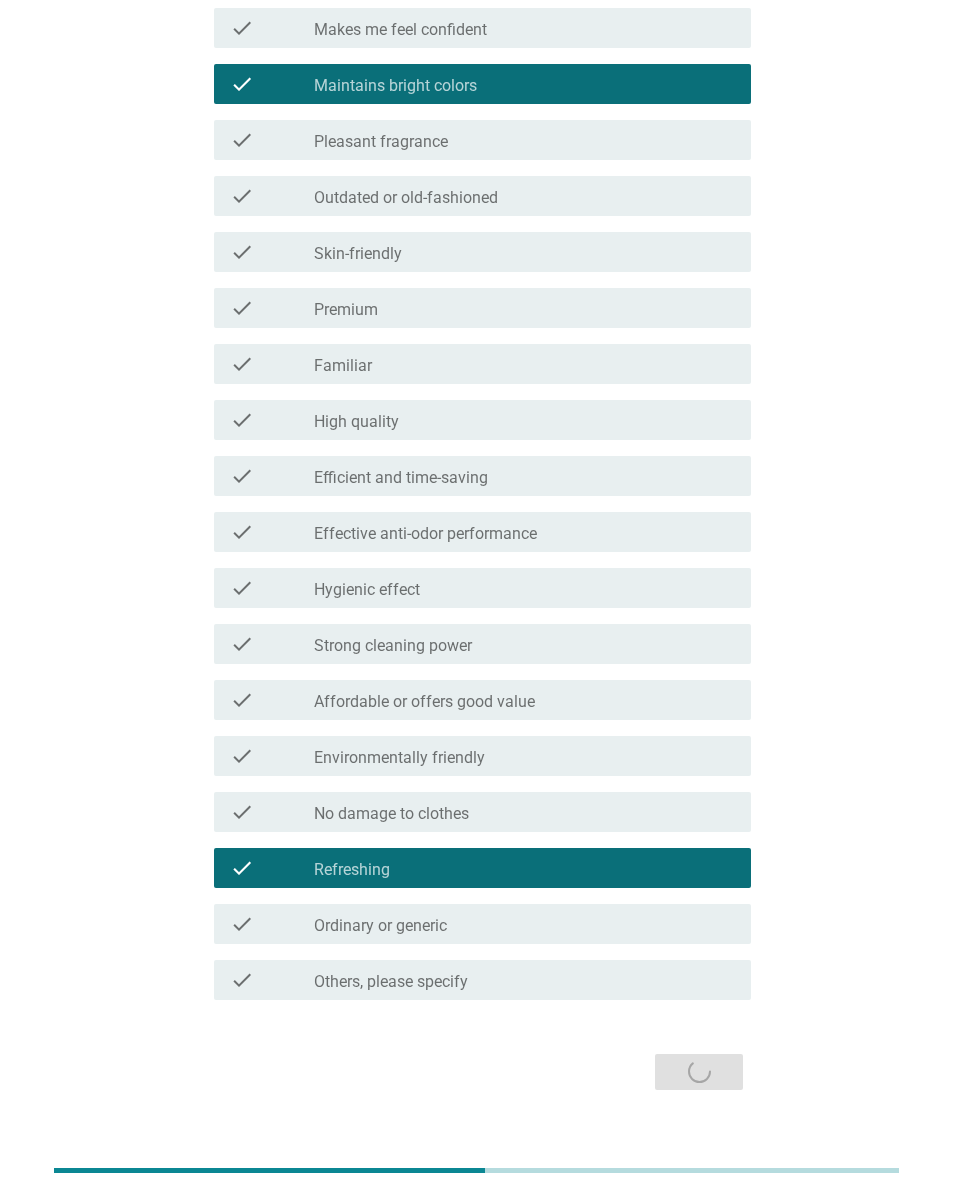 scroll, scrollTop: 19, scrollLeft: 0, axis: vertical 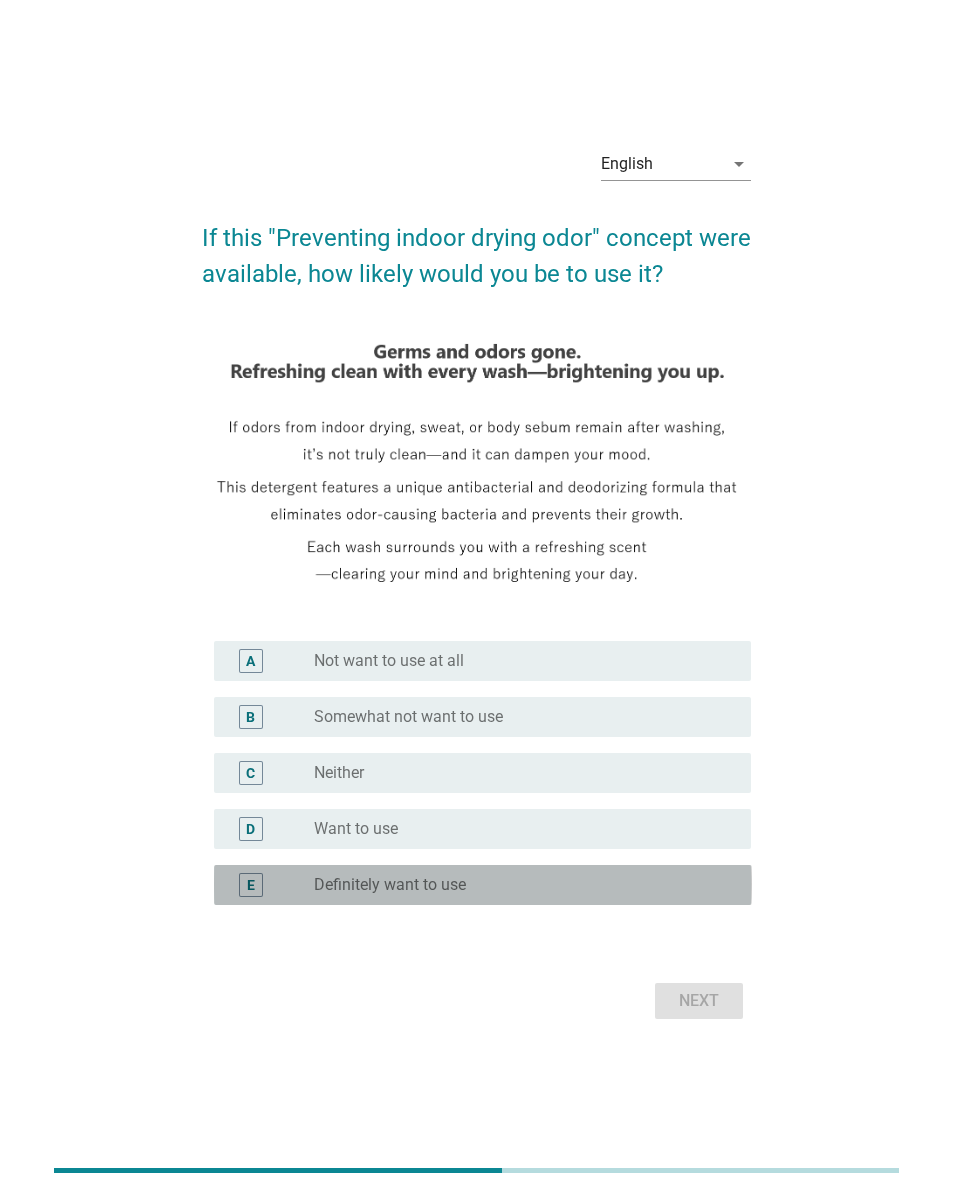 click on "radio_button_unchecked Definitely want to use" at bounding box center (517, 885) 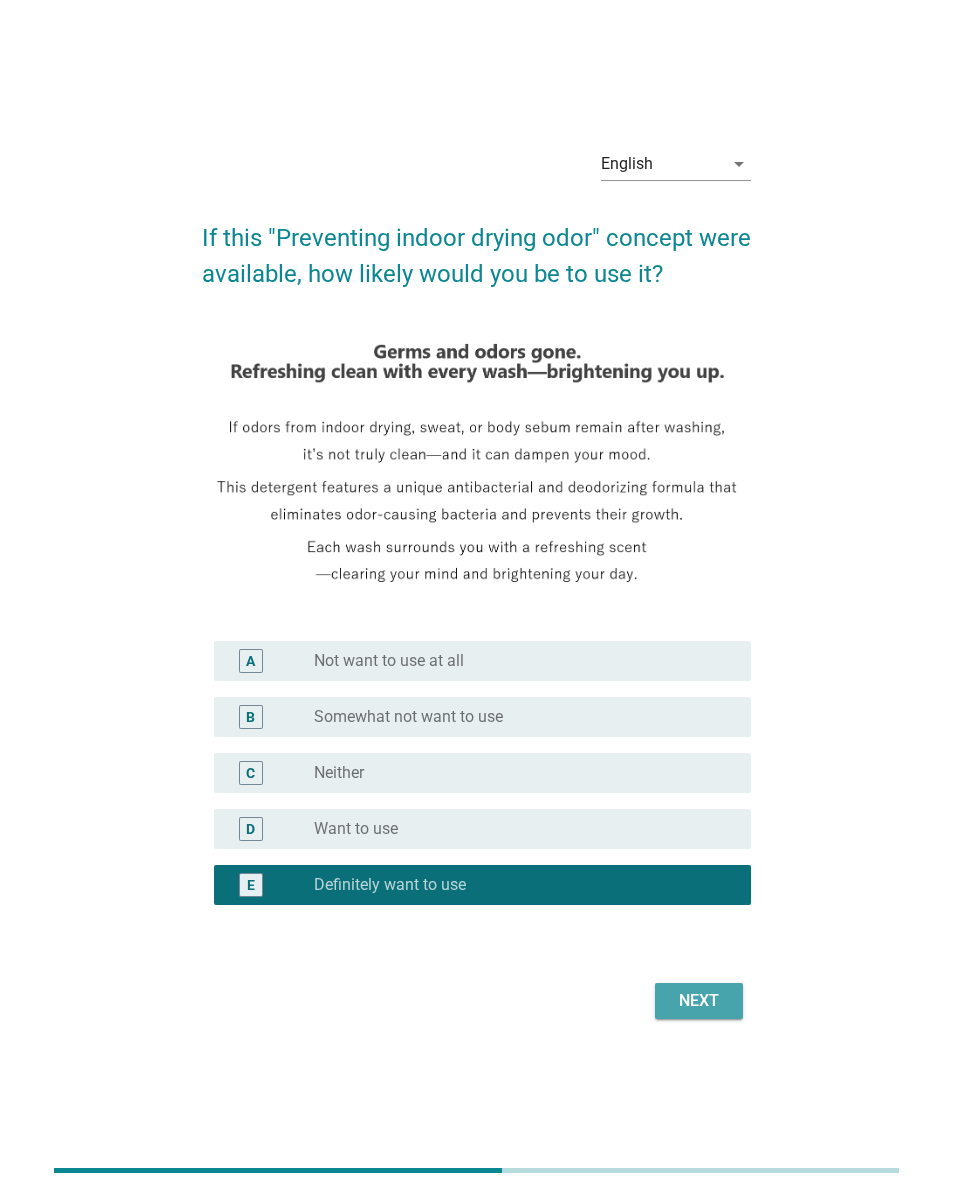 click on "Next" at bounding box center (699, 1001) 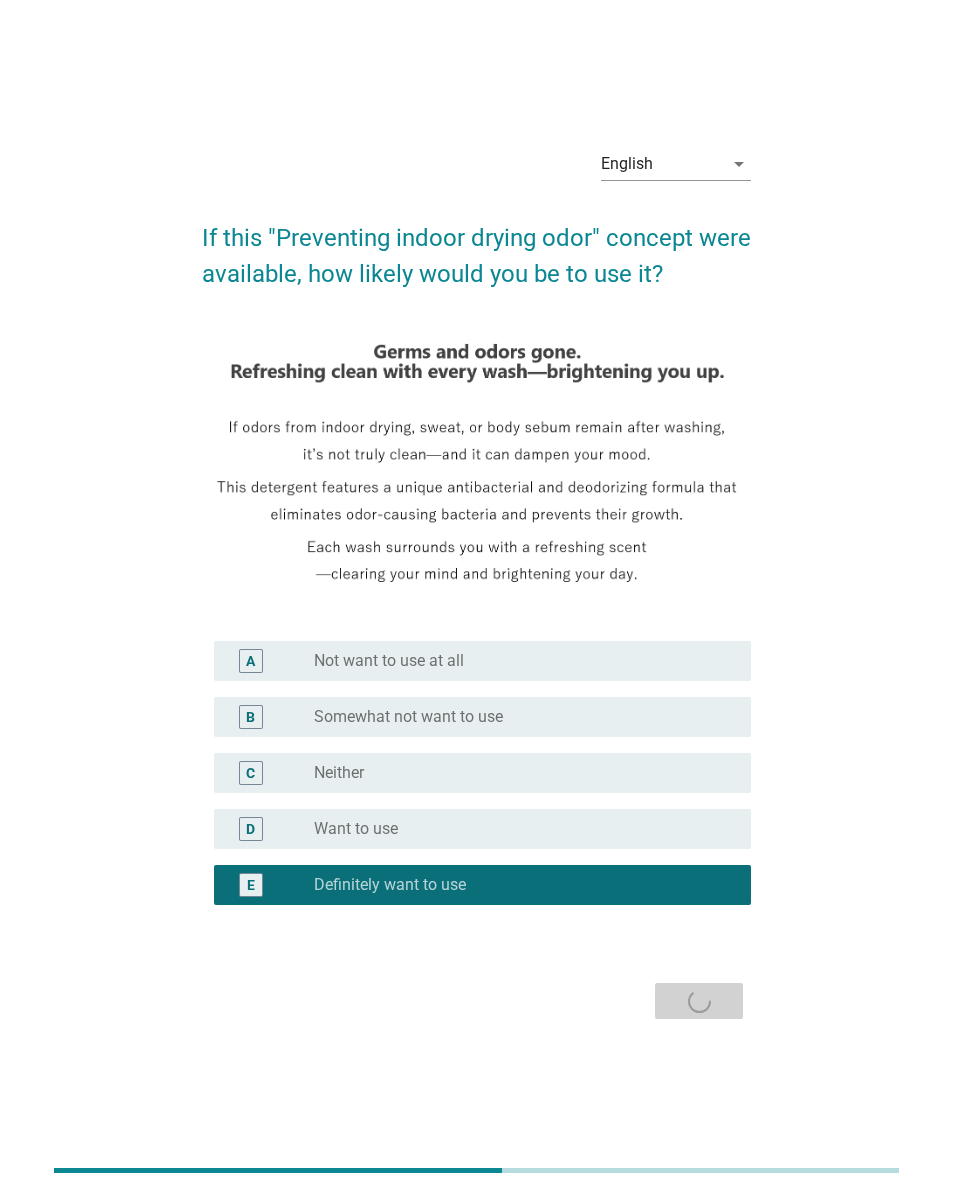 scroll, scrollTop: 0, scrollLeft: 0, axis: both 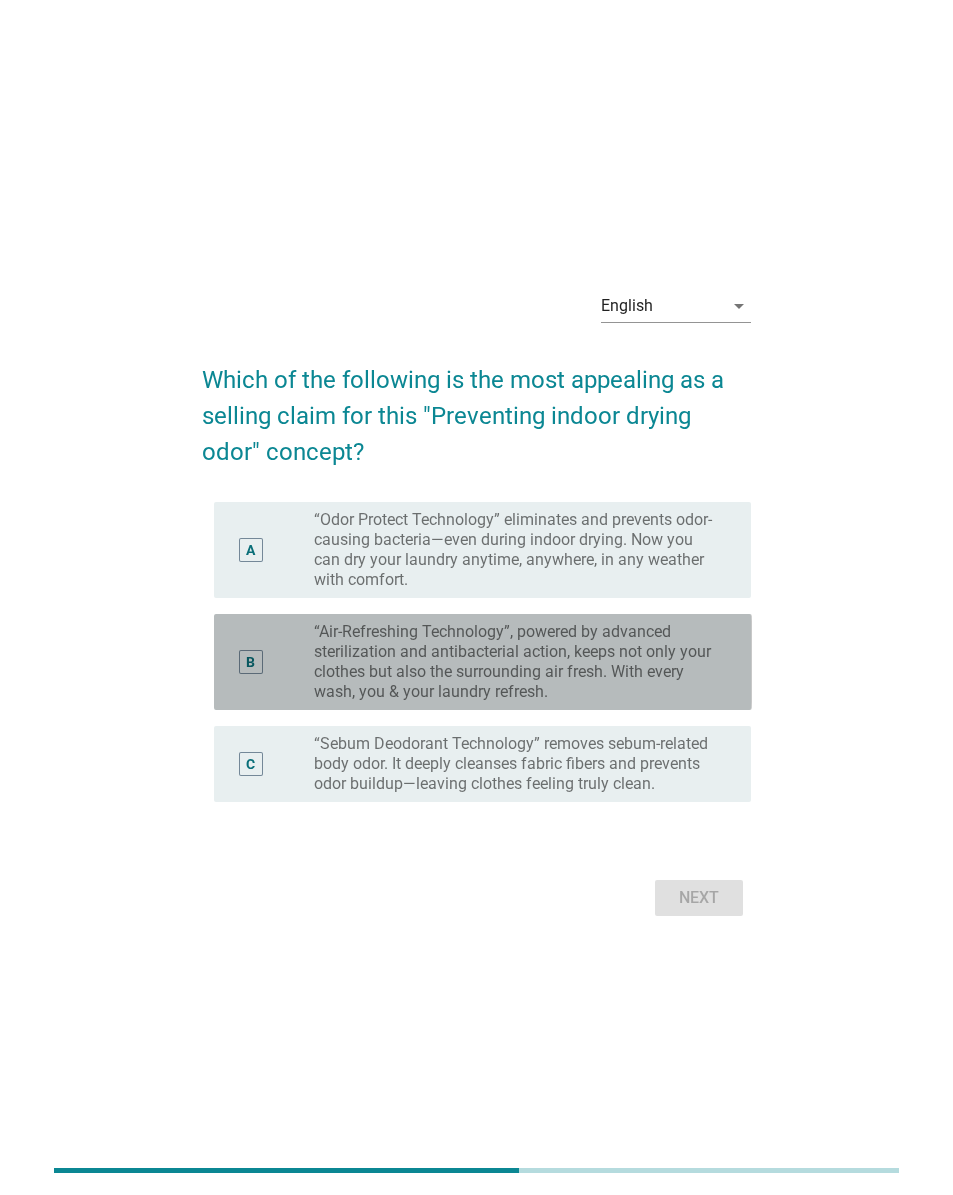 click on "“Air-Refreshing Technology”, powered by advanced sterilization and antibacterial action, keeps not only your clothes but also the surrounding air fresh. With every wash, you & your laundry refresh." at bounding box center [517, 662] 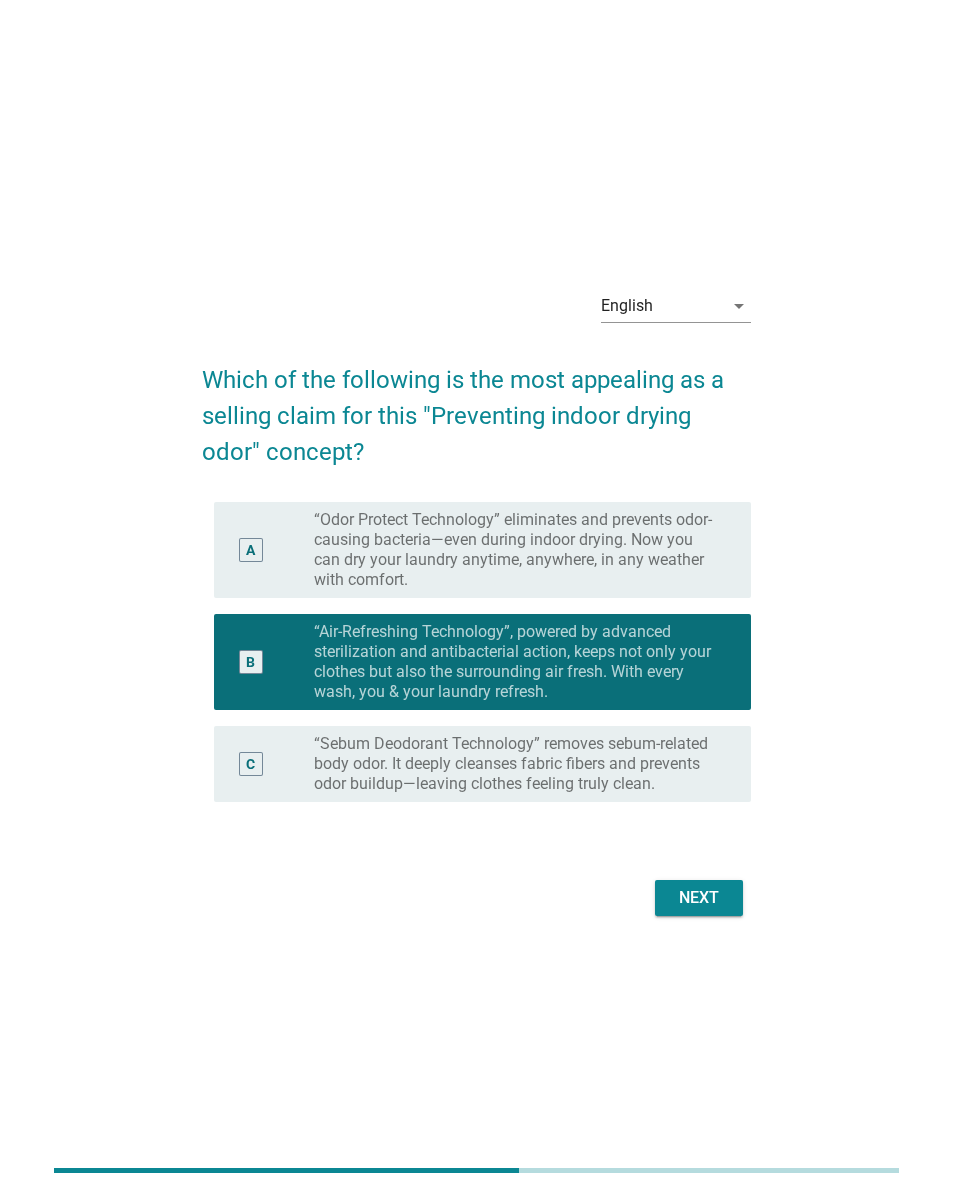 click on "Next" at bounding box center (699, 898) 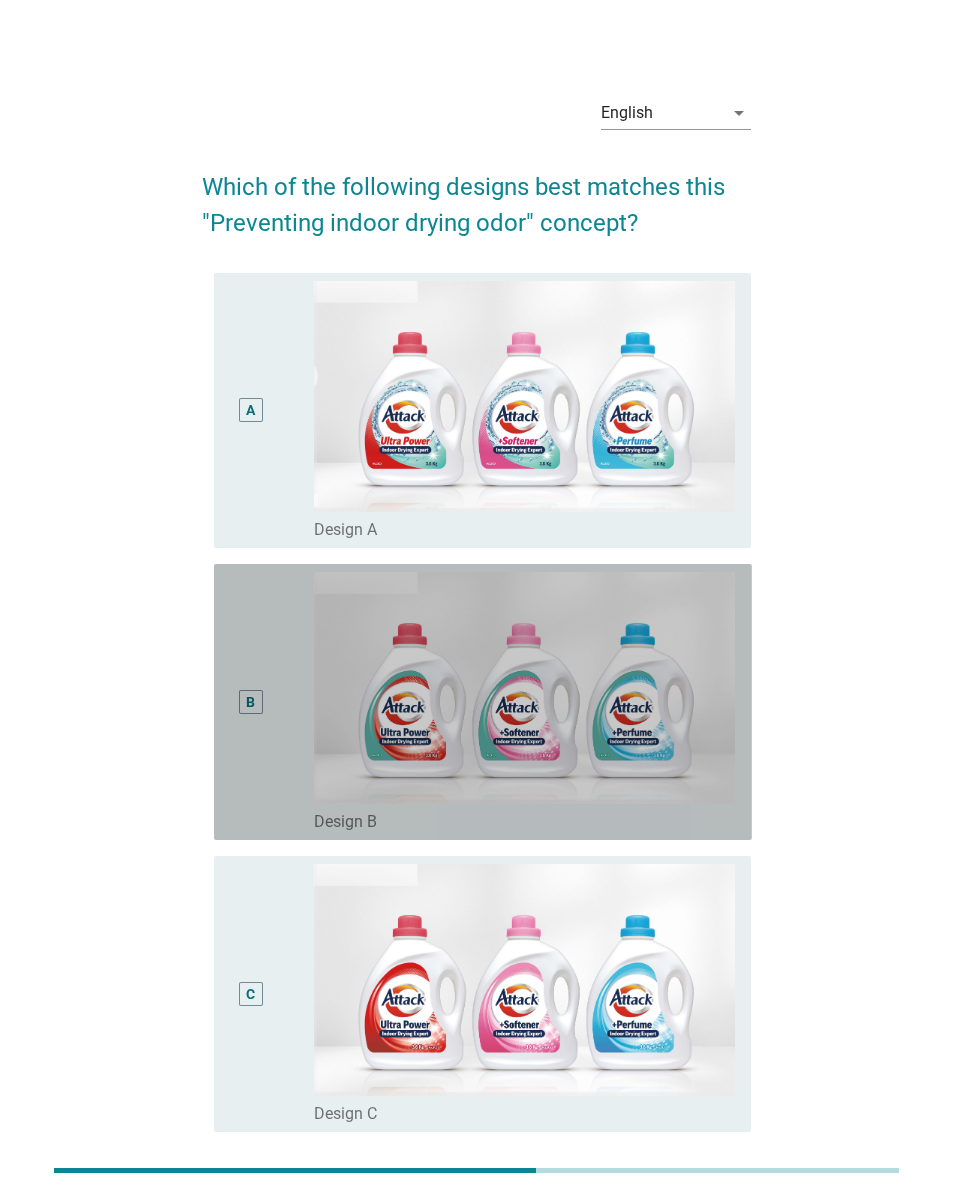 click at bounding box center (525, 688) 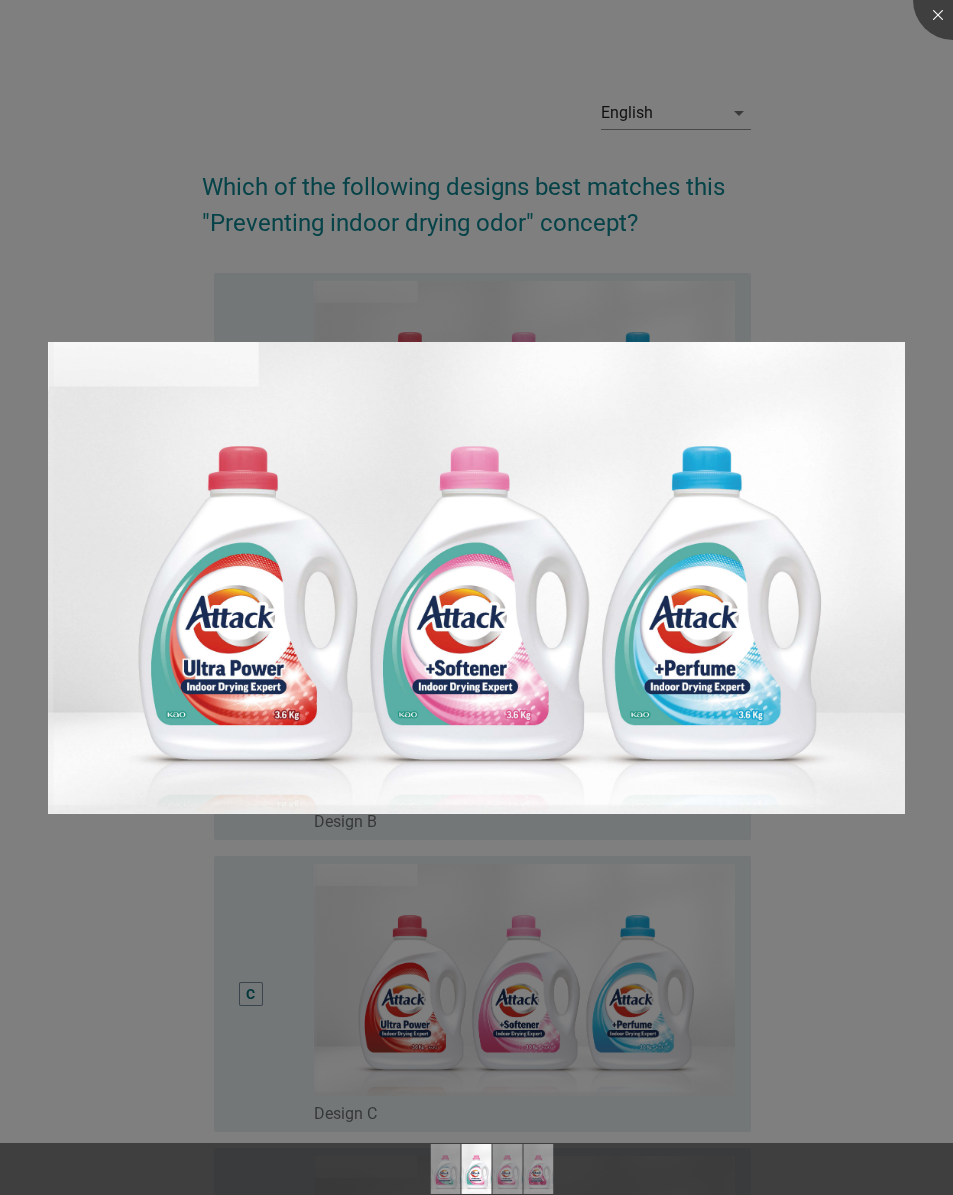 click at bounding box center [477, 578] 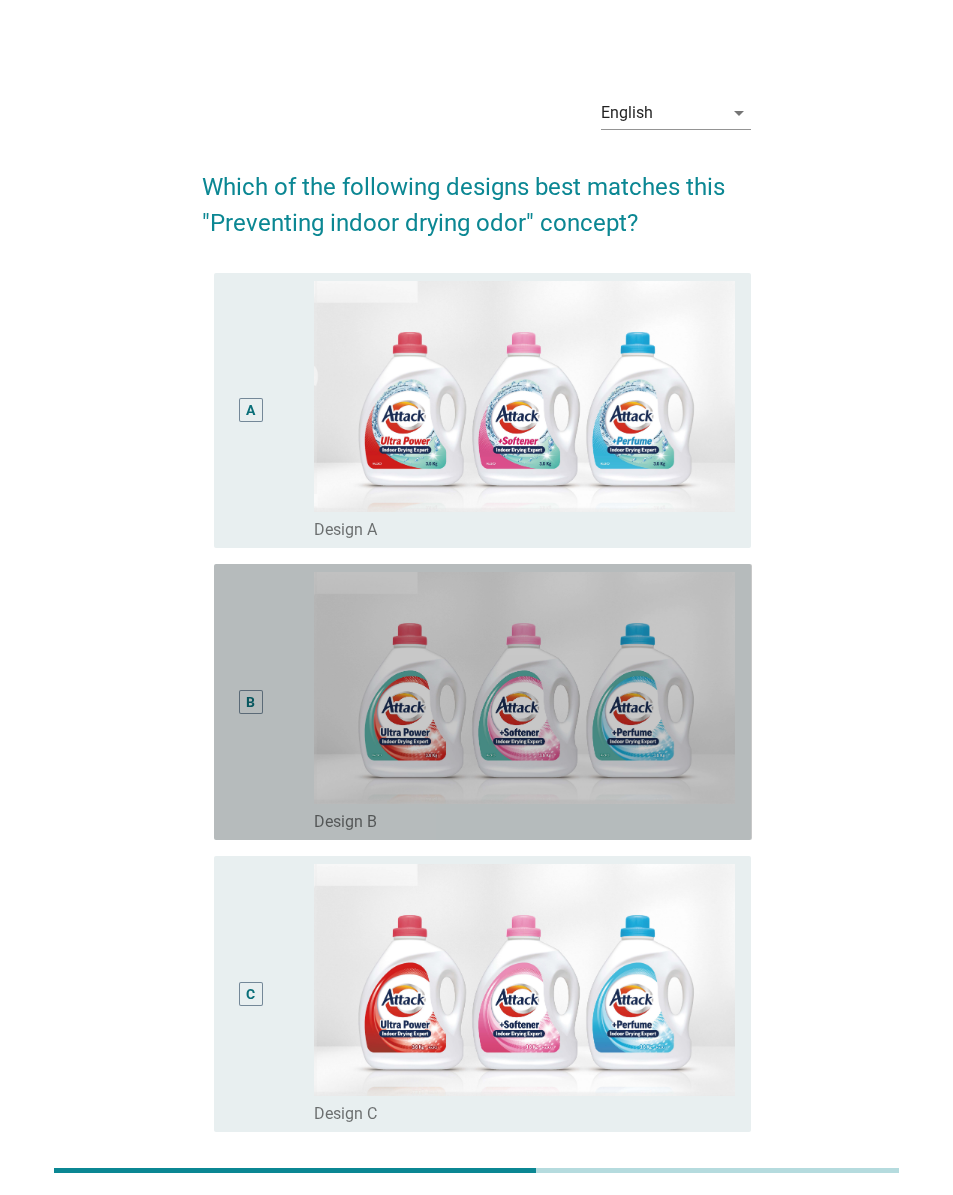click on "B" at bounding box center [250, 702] 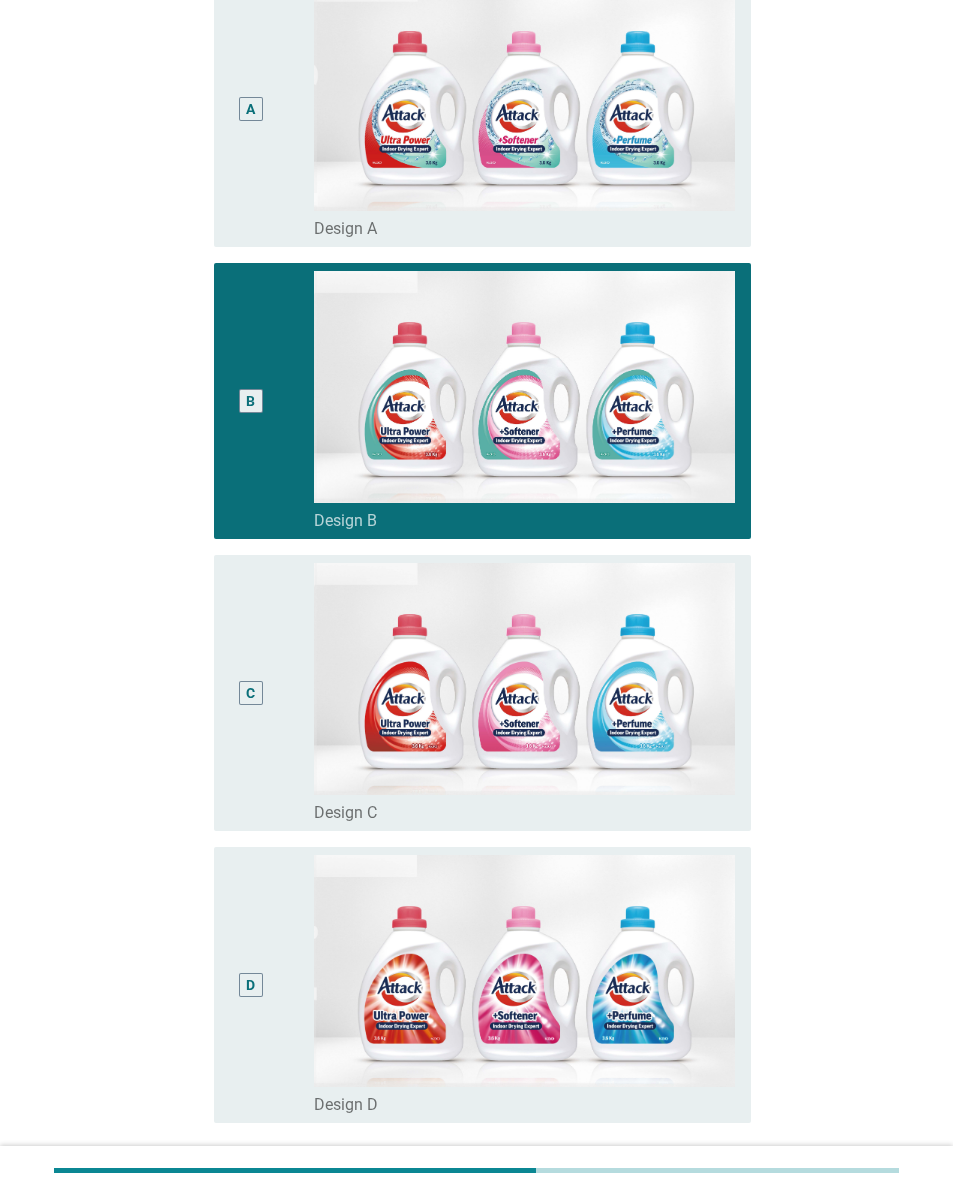 scroll, scrollTop: 306, scrollLeft: 0, axis: vertical 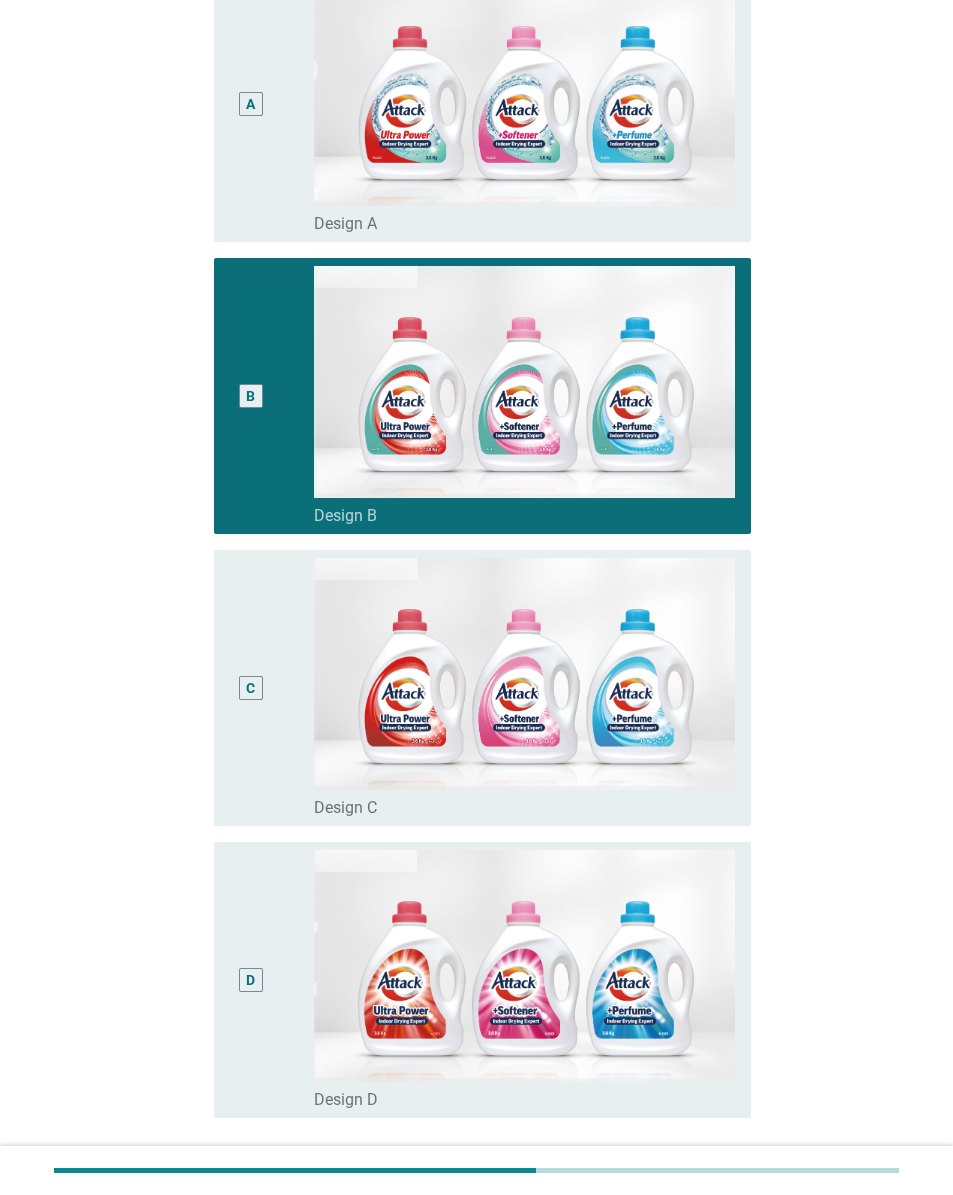 click on "D" at bounding box center (251, 980) 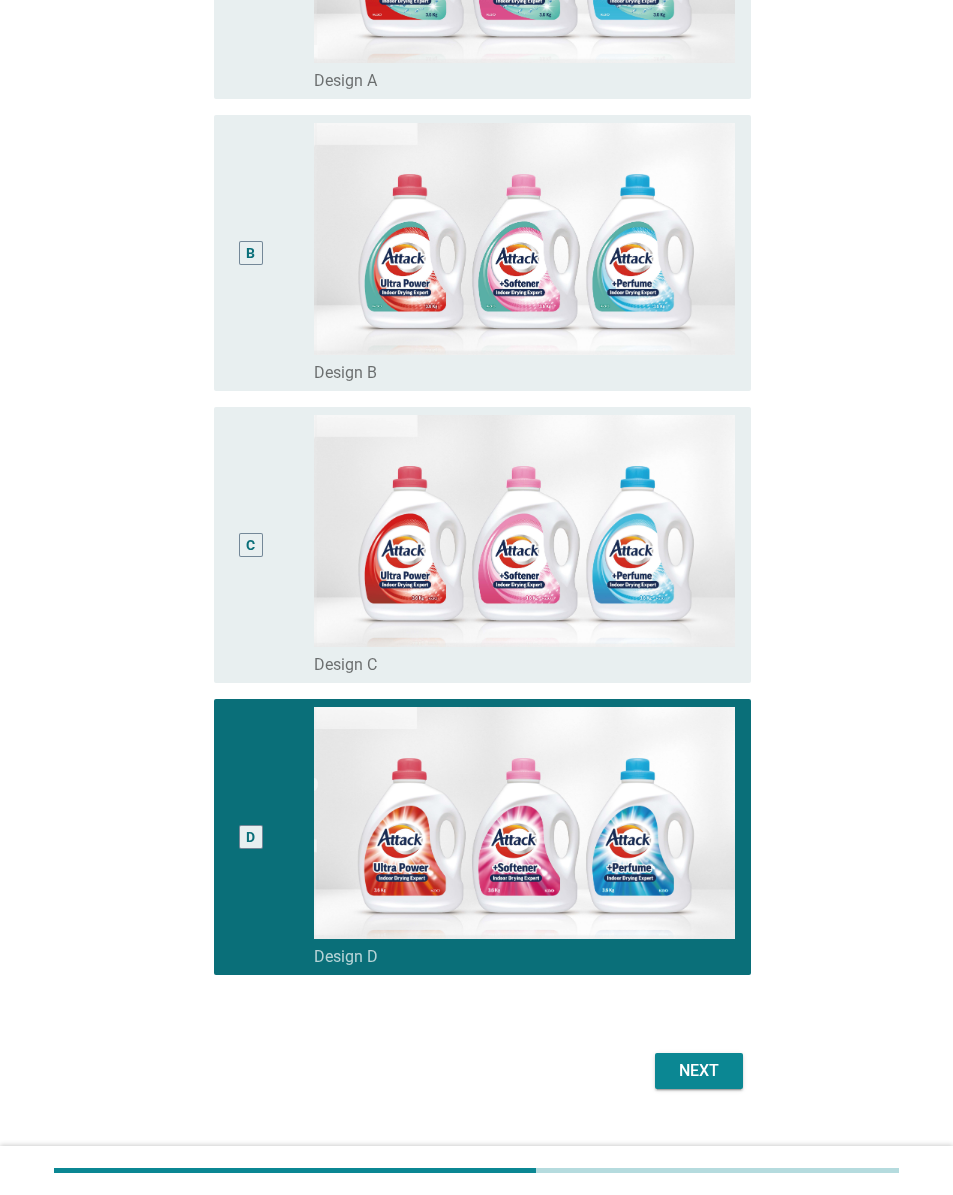 click on "Next" at bounding box center [699, 1071] 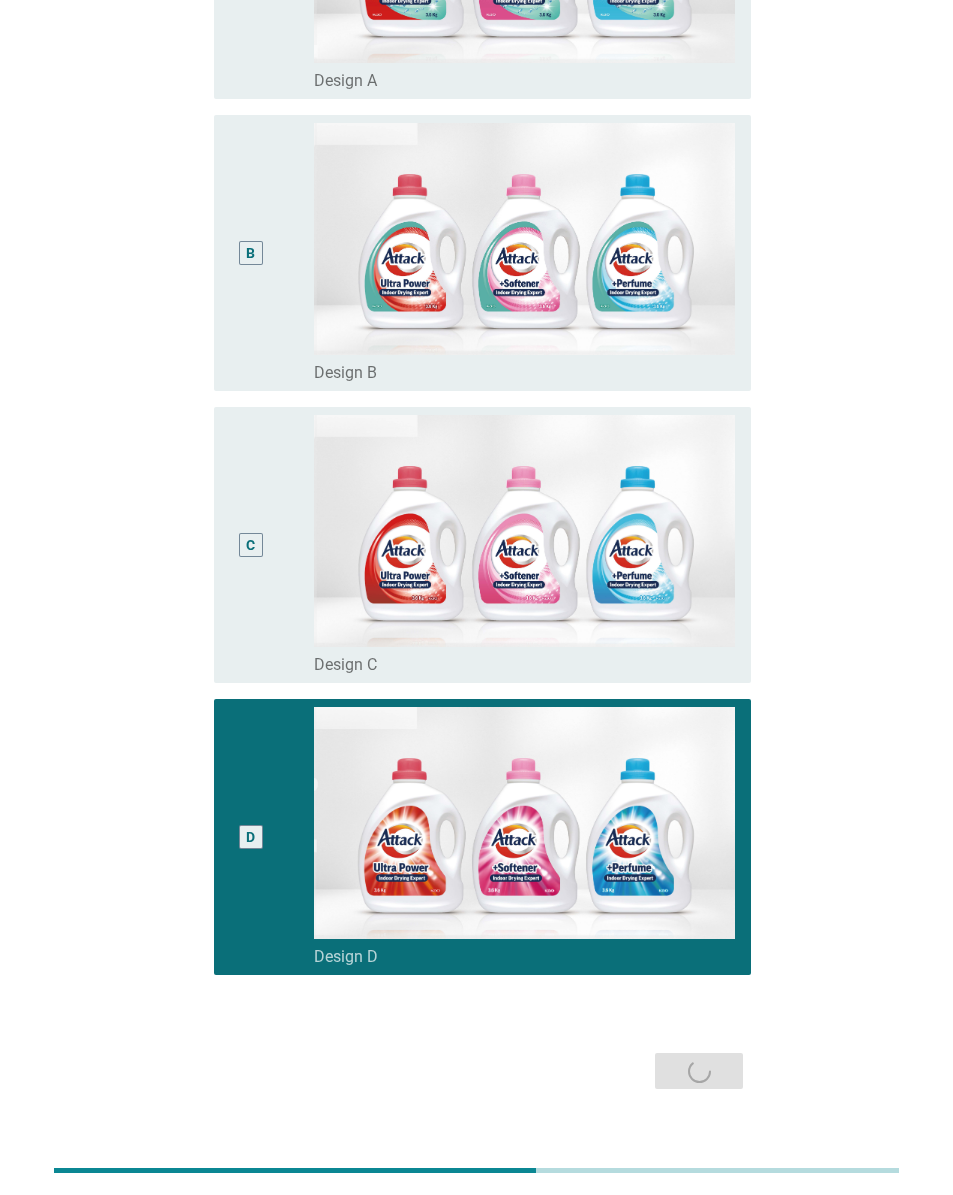 scroll, scrollTop: 19, scrollLeft: 0, axis: vertical 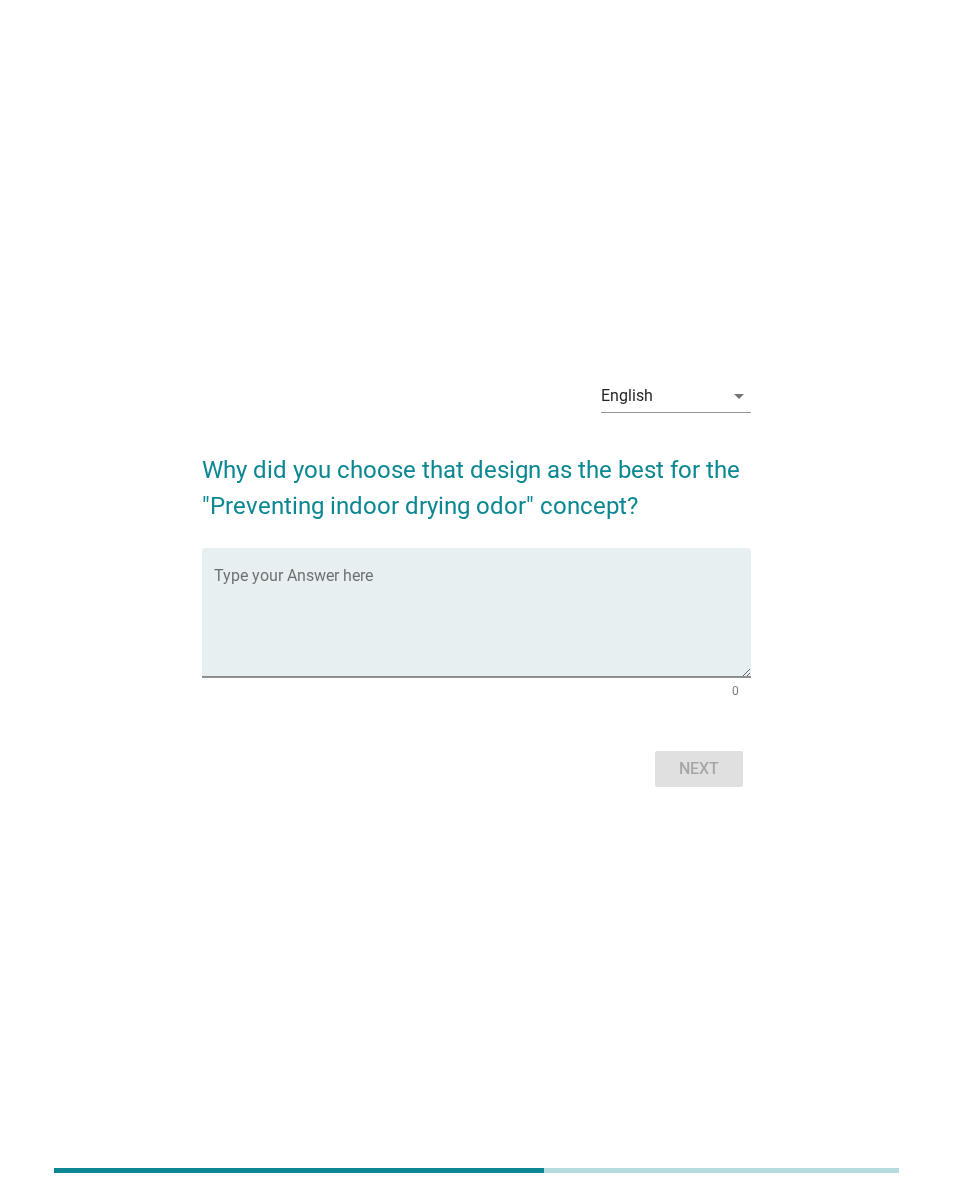 click at bounding box center (483, 624) 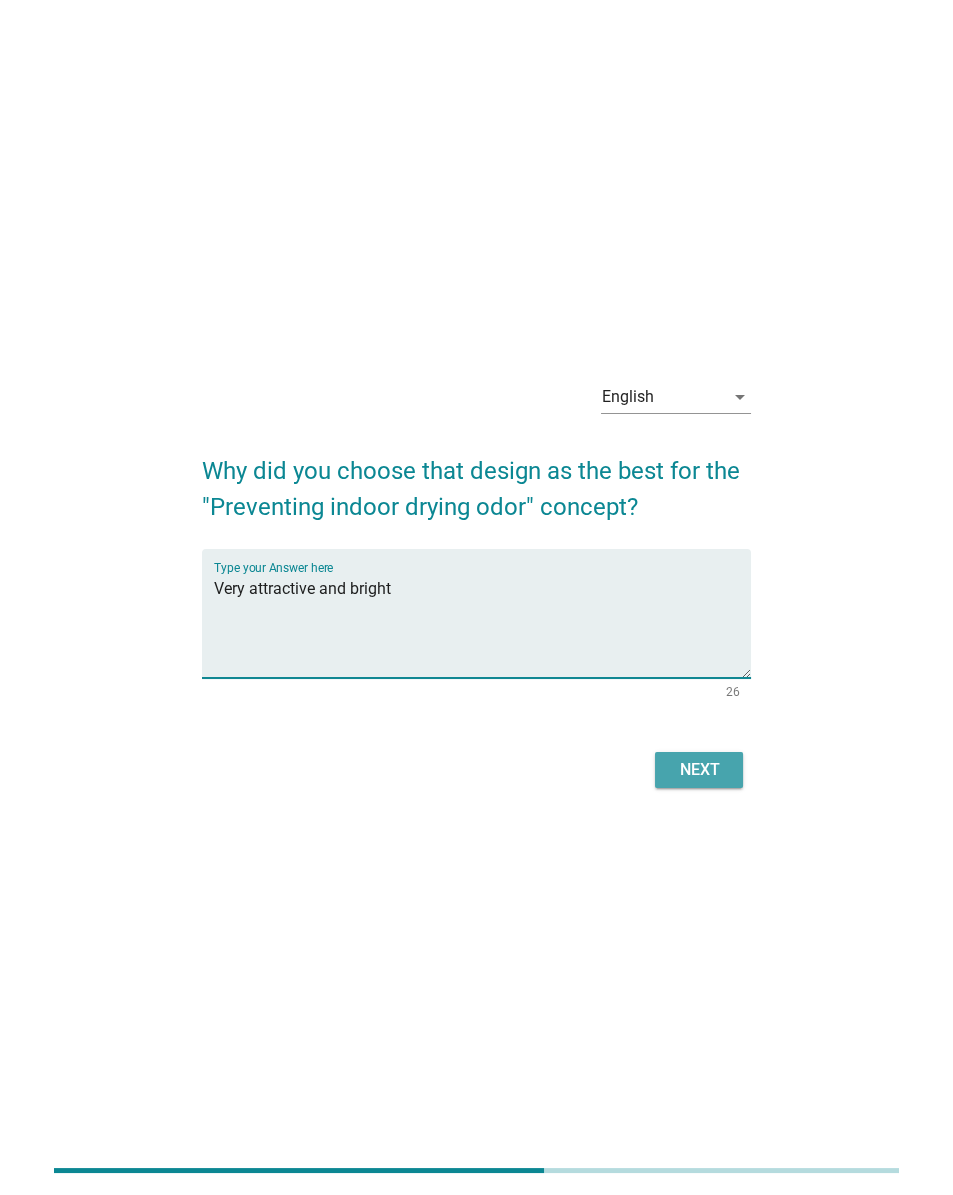 type on "Very attractive and bright" 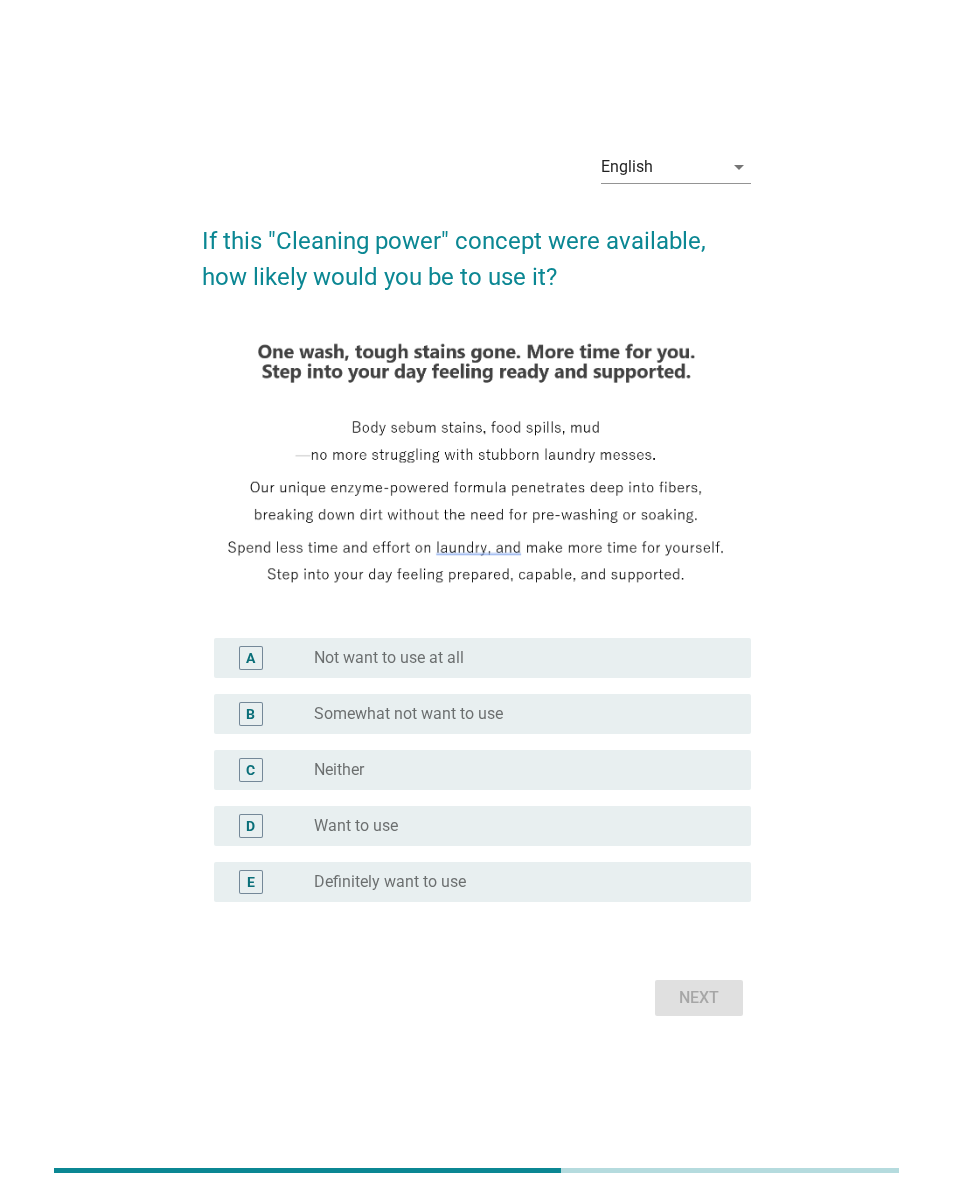scroll, scrollTop: 0, scrollLeft: 0, axis: both 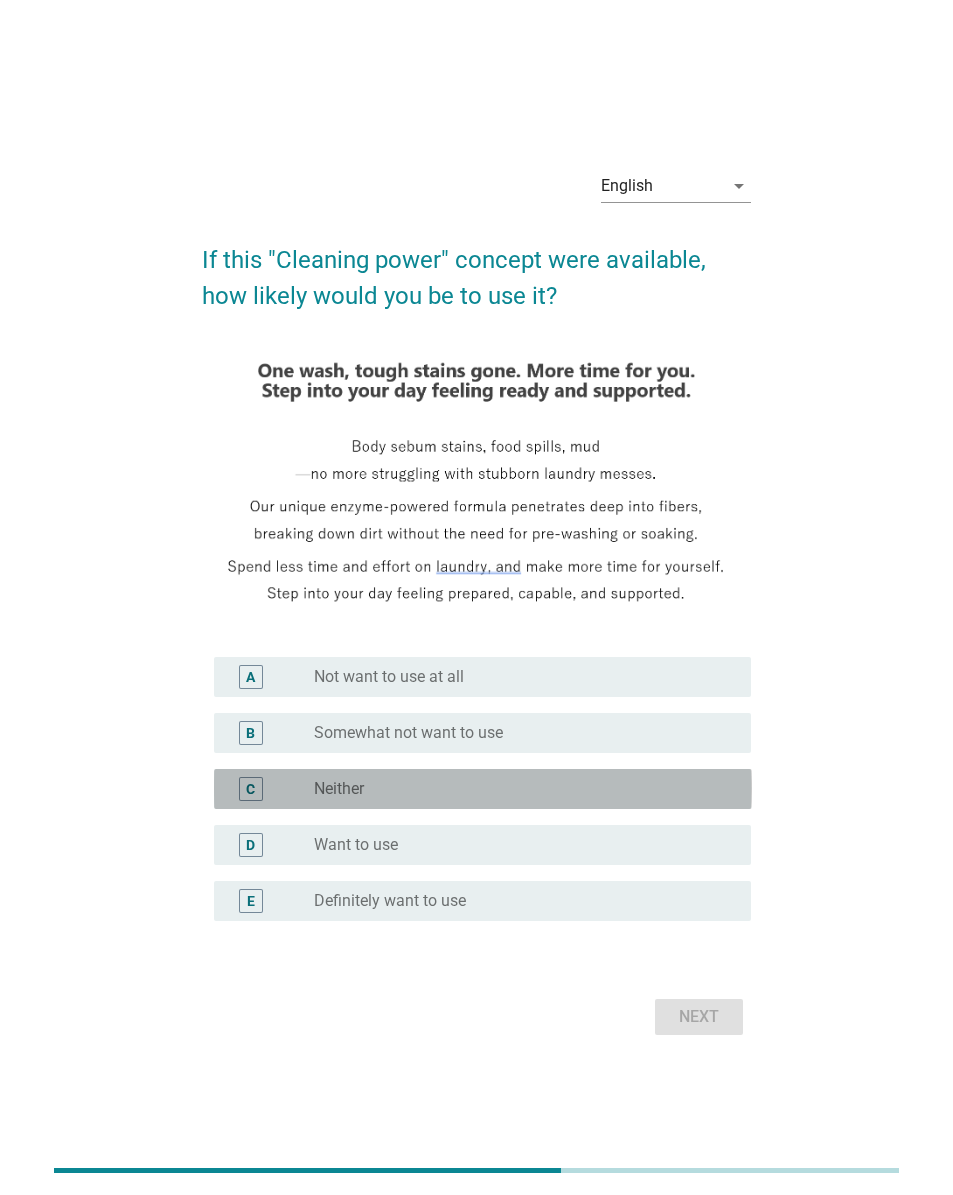 click on "C     radio_button_unchecked Neither" at bounding box center (483, 789) 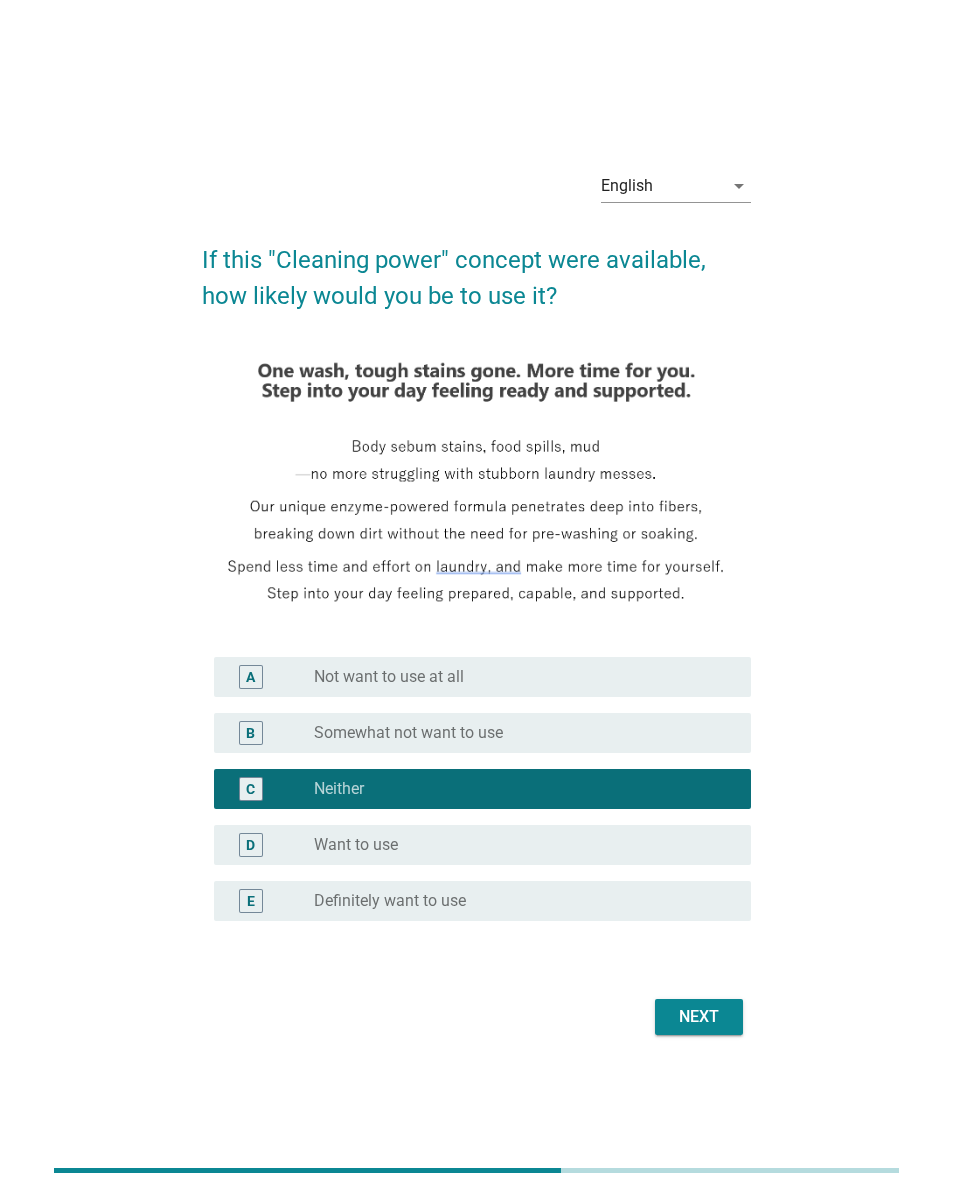 click on "Next" at bounding box center (699, 1017) 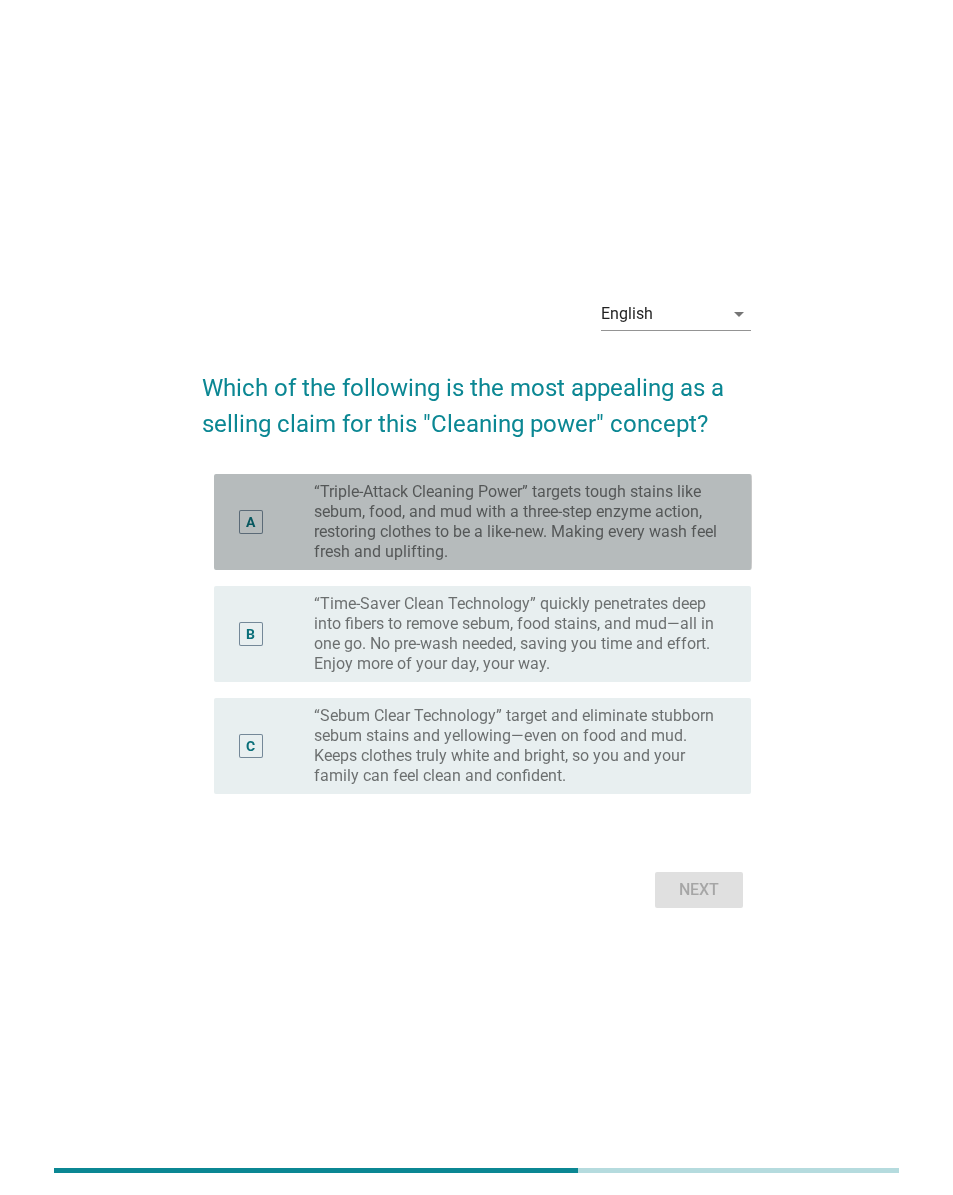 click on "“Triple-Attack Cleaning Power” targets tough stains like sebum, food, and mud with a three-step enzyme action, restoring clothes to be a like-new. Making every wash feel fresh and uplifting." at bounding box center [517, 522] 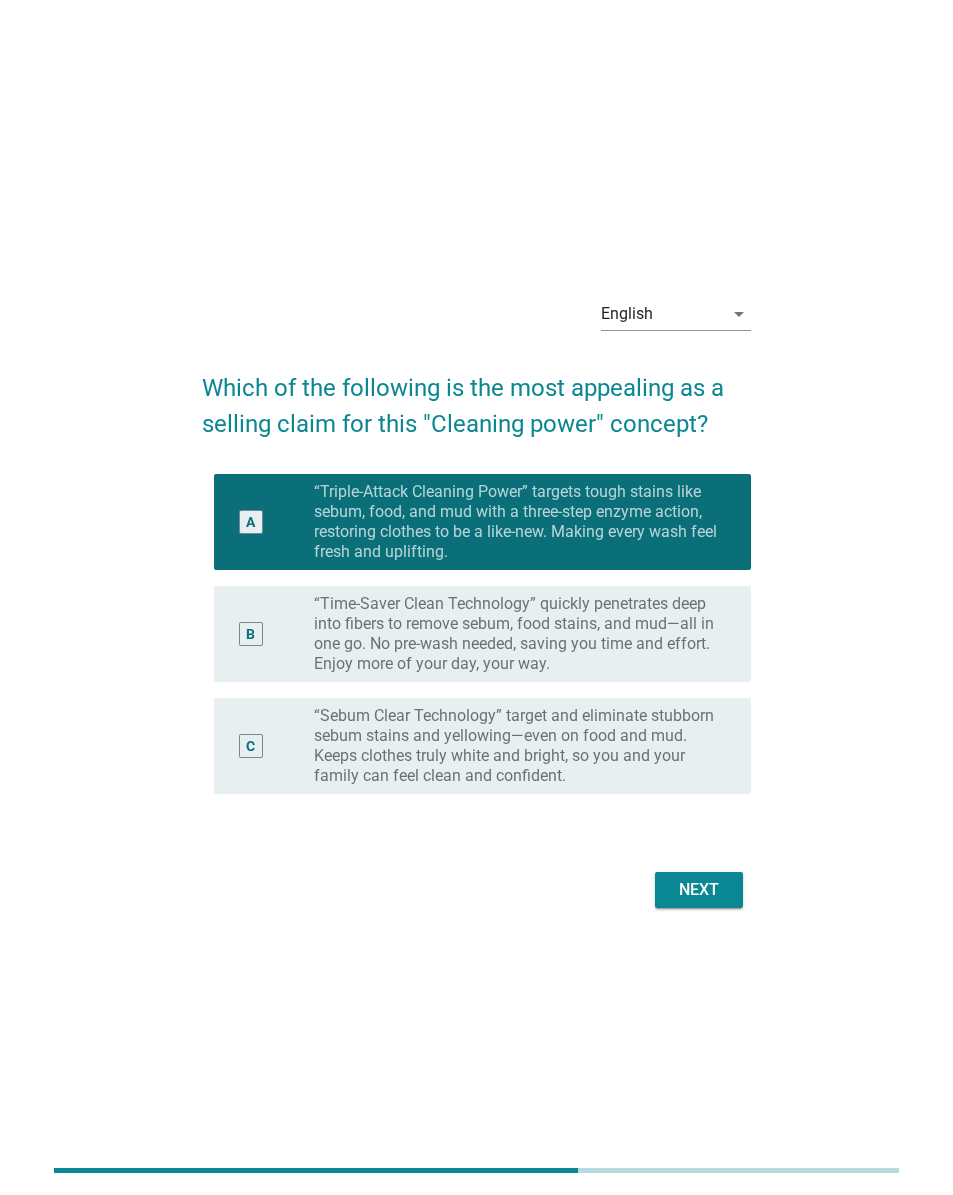 click on "Next" at bounding box center [699, 890] 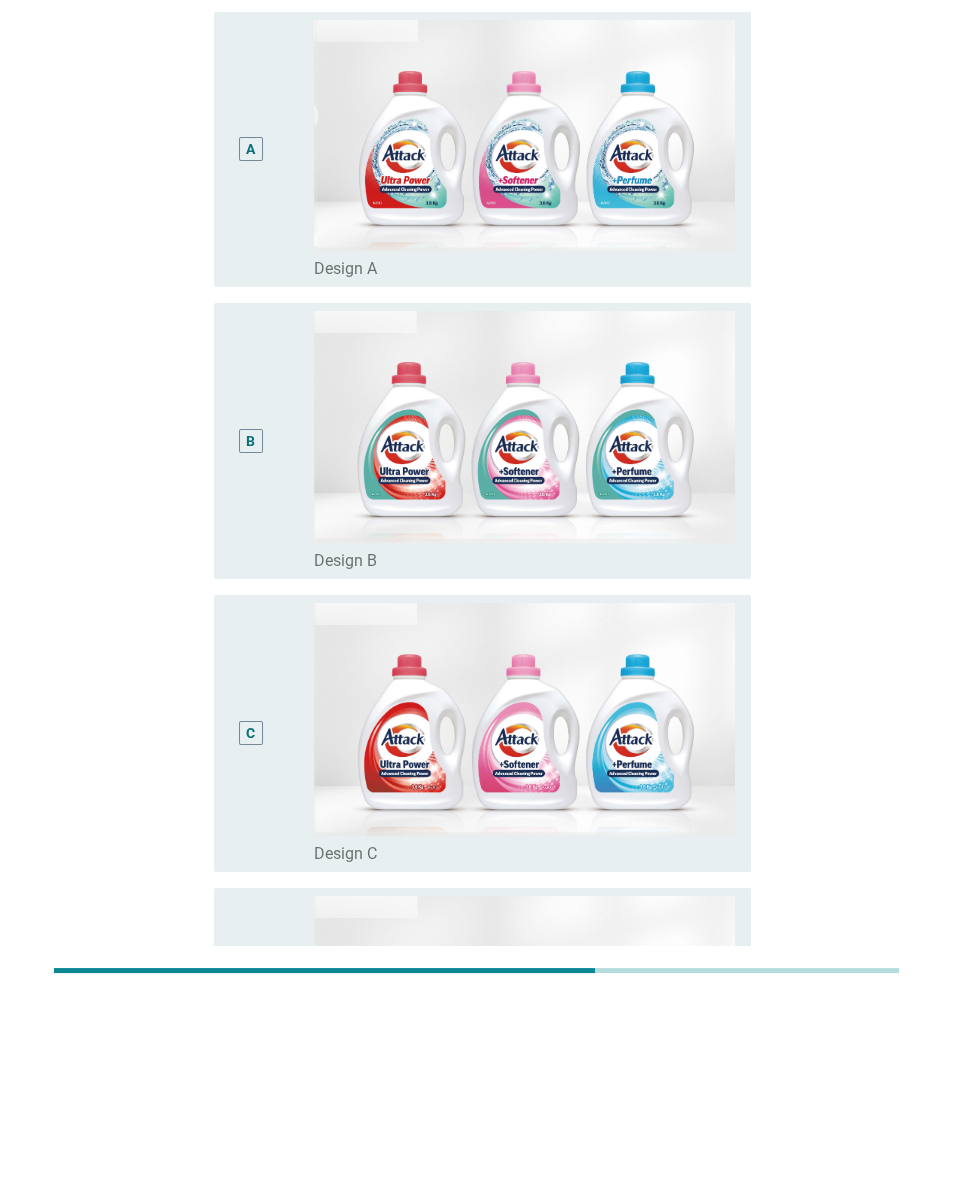 scroll, scrollTop: 0, scrollLeft: 0, axis: both 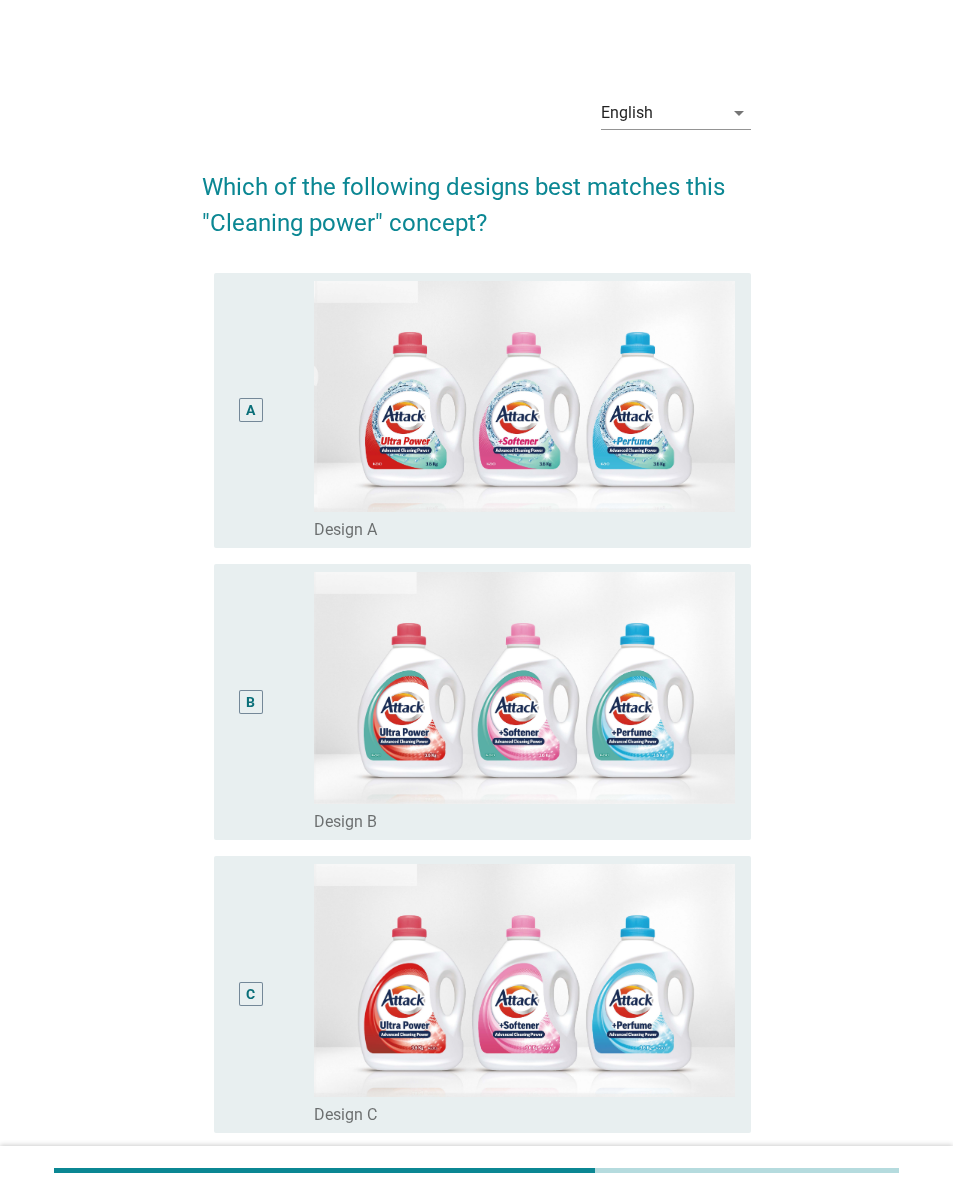 click at bounding box center [525, 396] 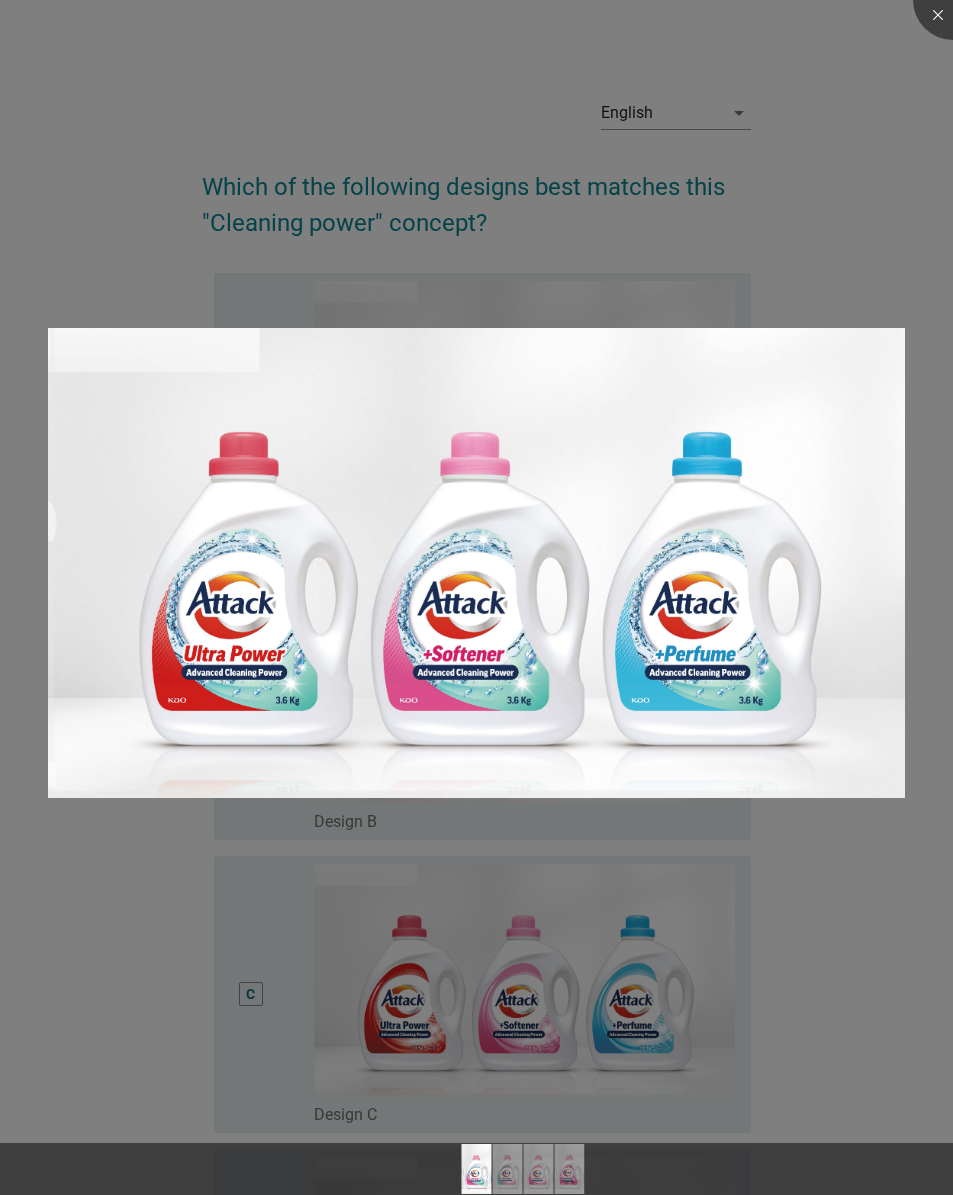 click at bounding box center (476, 597) 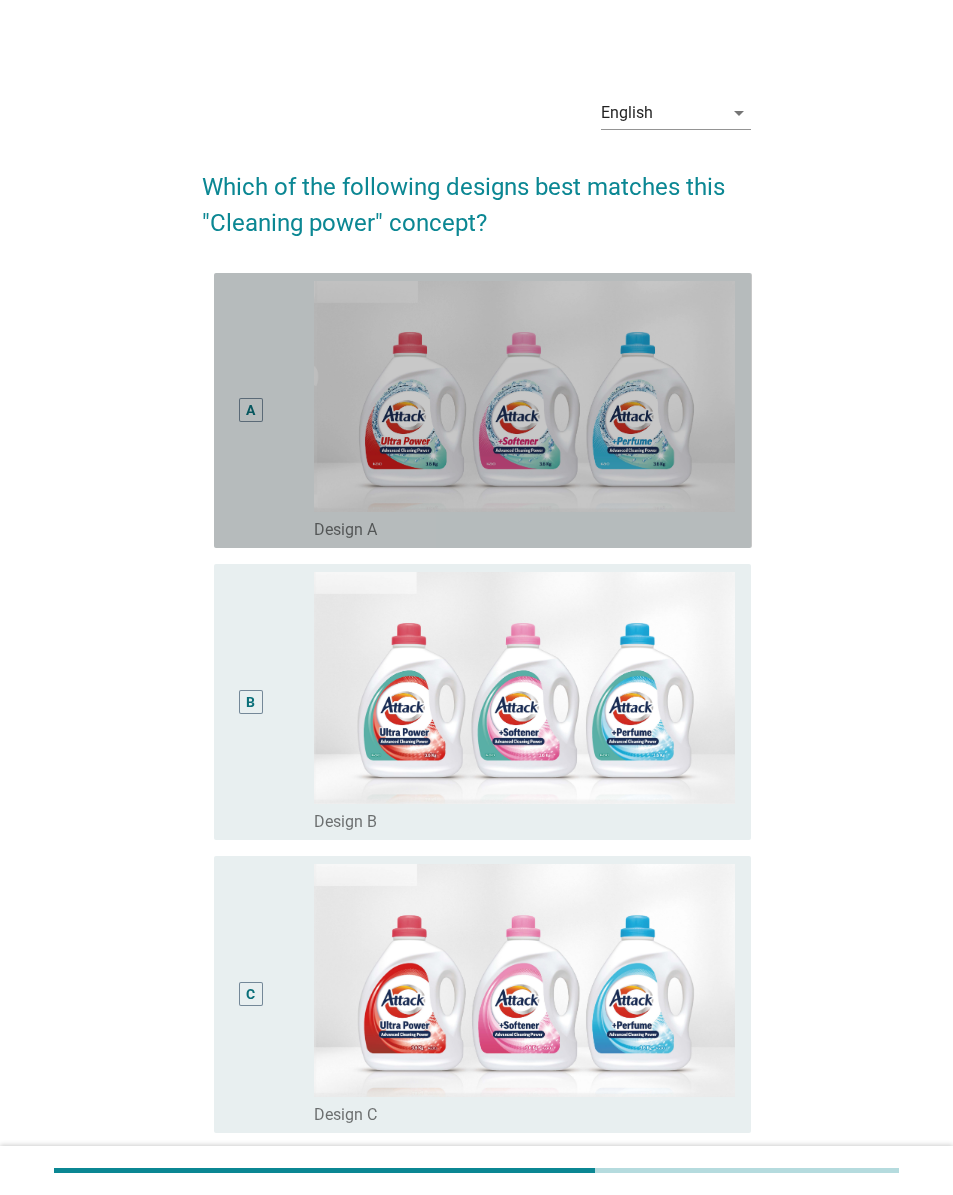 click on "A" at bounding box center [251, 410] 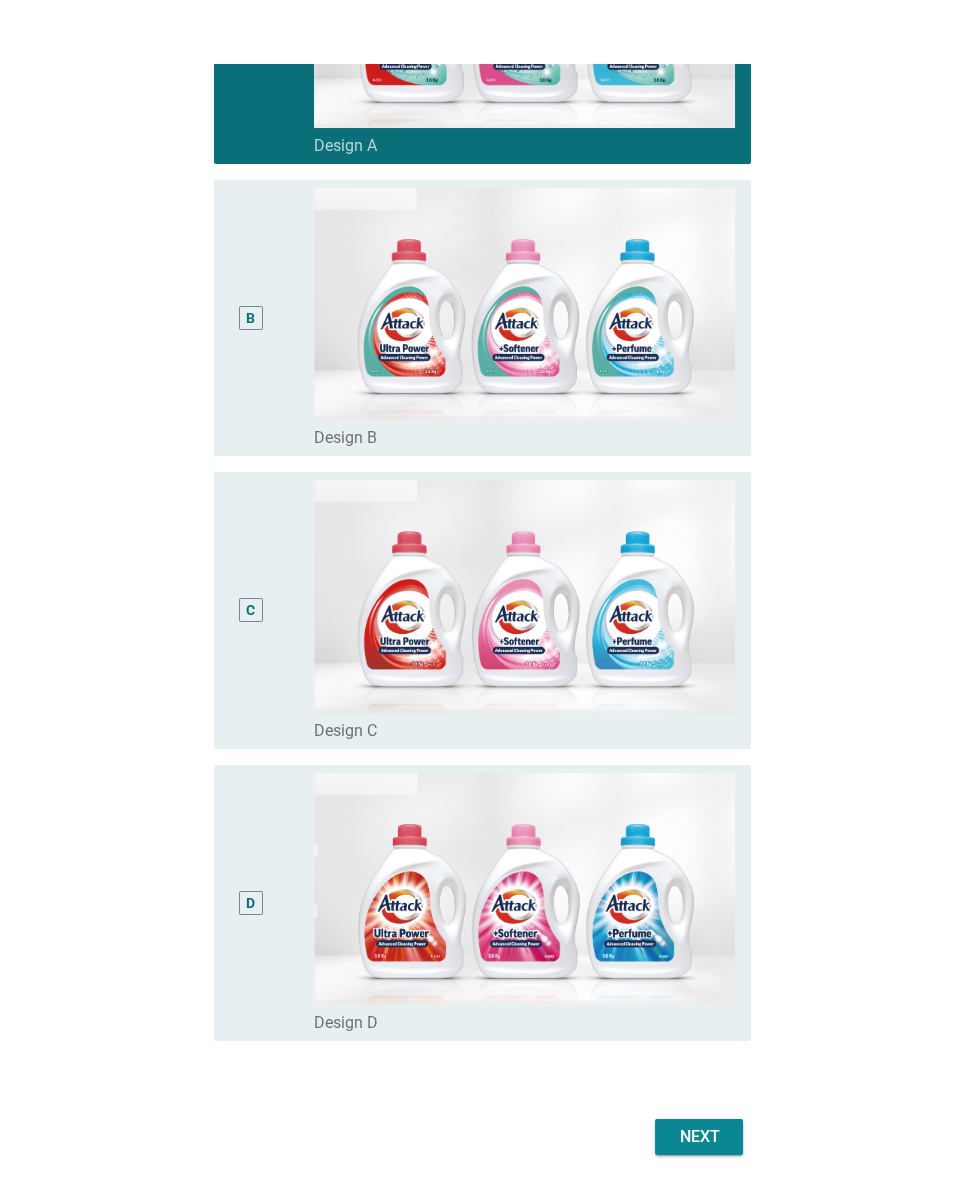 scroll, scrollTop: 449, scrollLeft: 0, axis: vertical 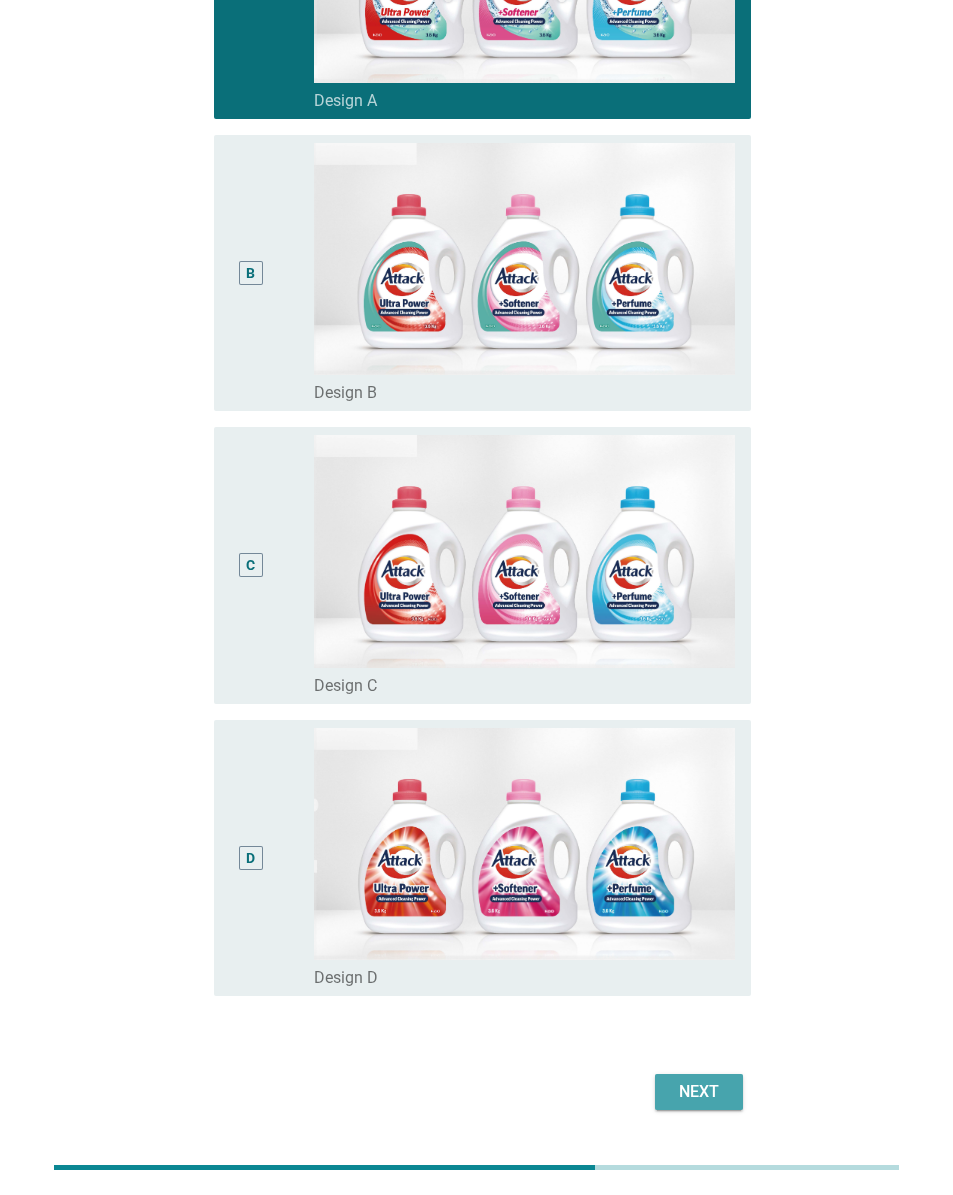 click on "Next" at bounding box center (699, 1095) 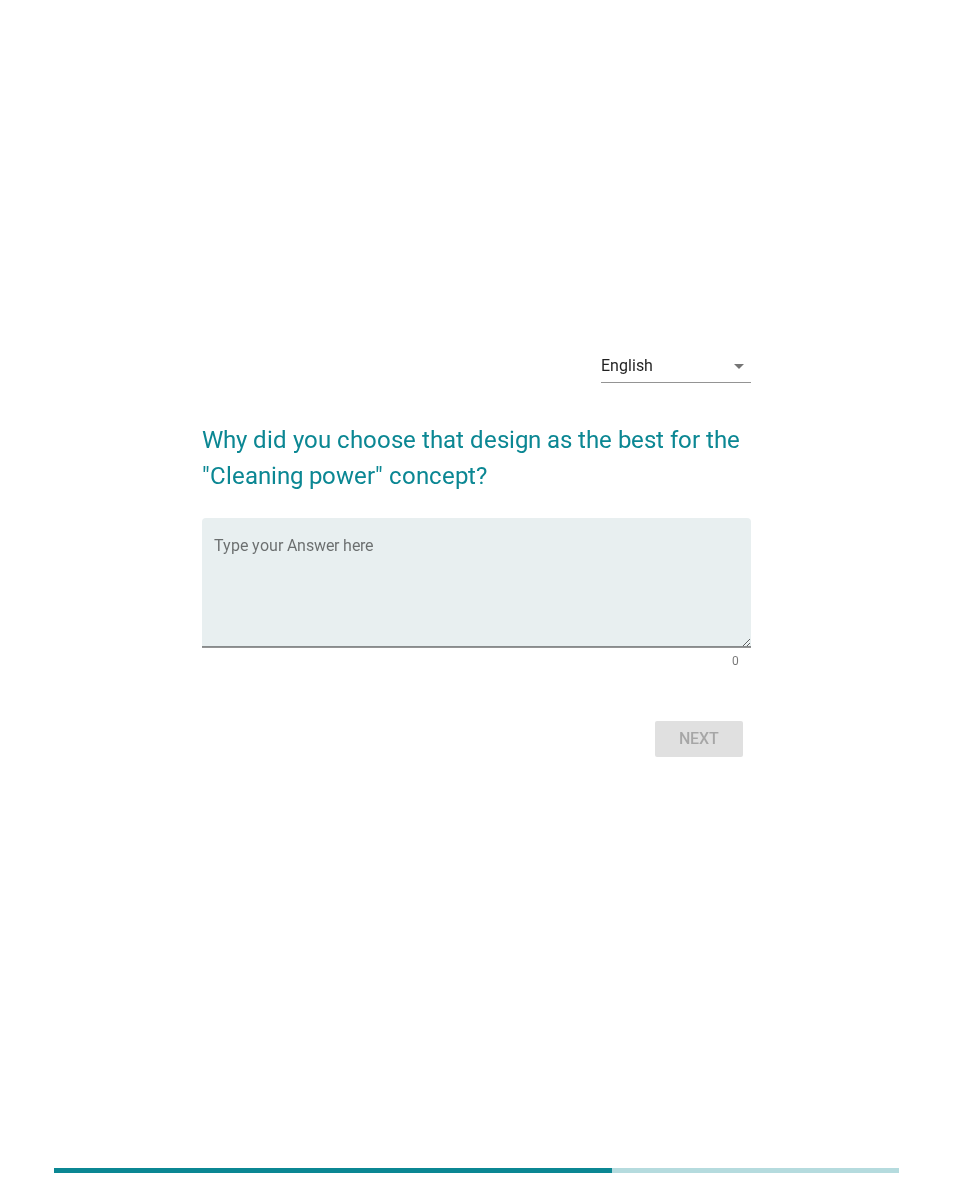 scroll, scrollTop: 19, scrollLeft: 0, axis: vertical 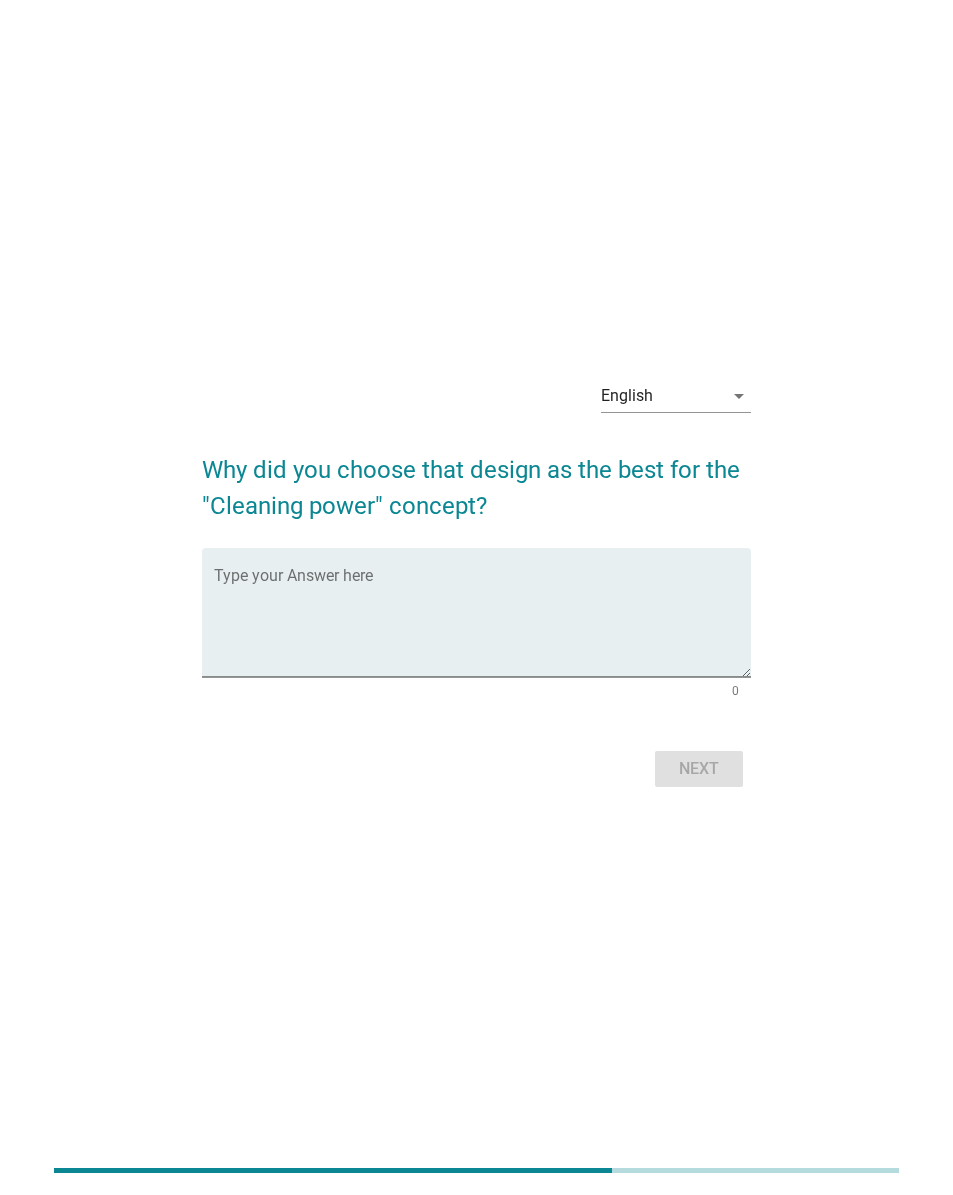 click at bounding box center [483, 624] 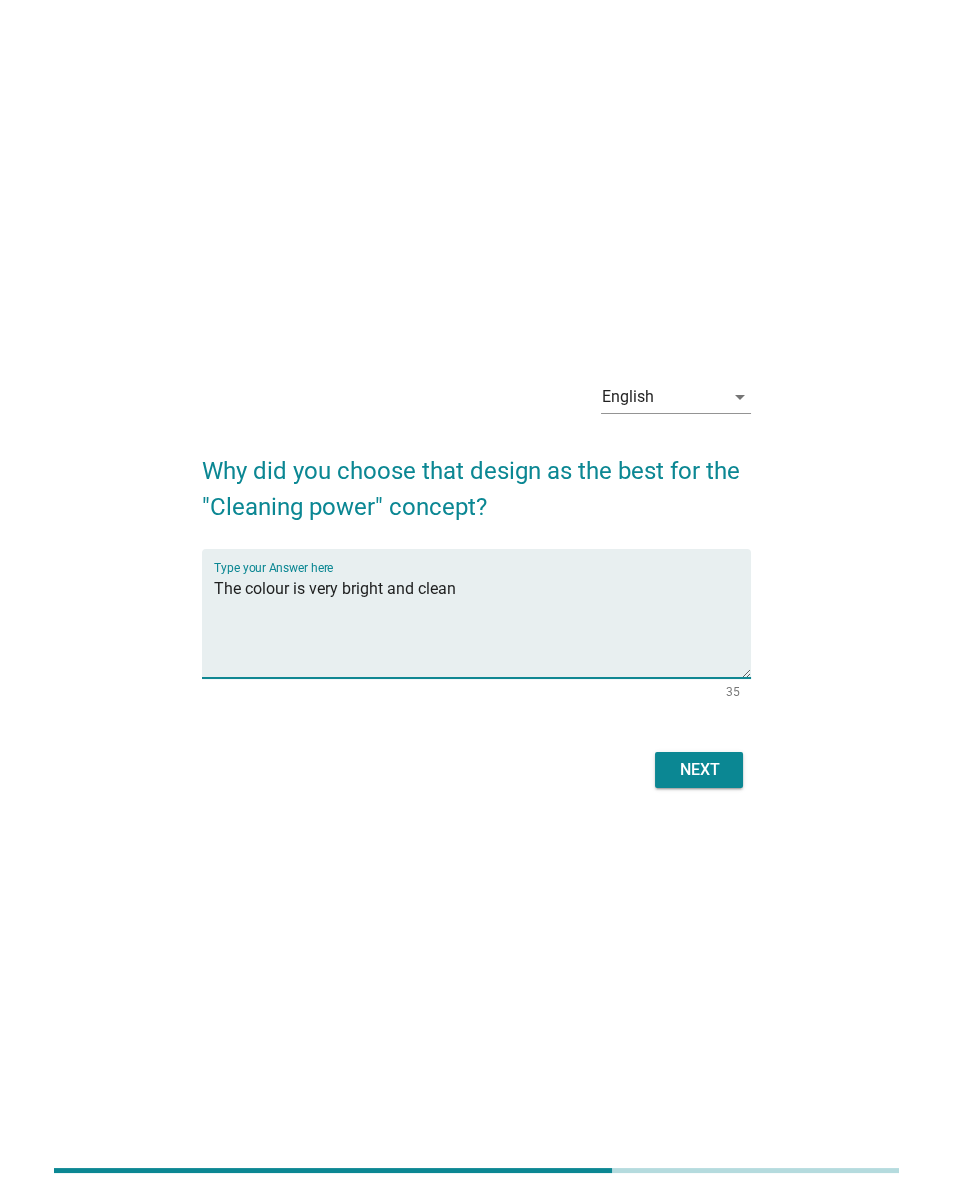 type on "The colour is very bright and clean" 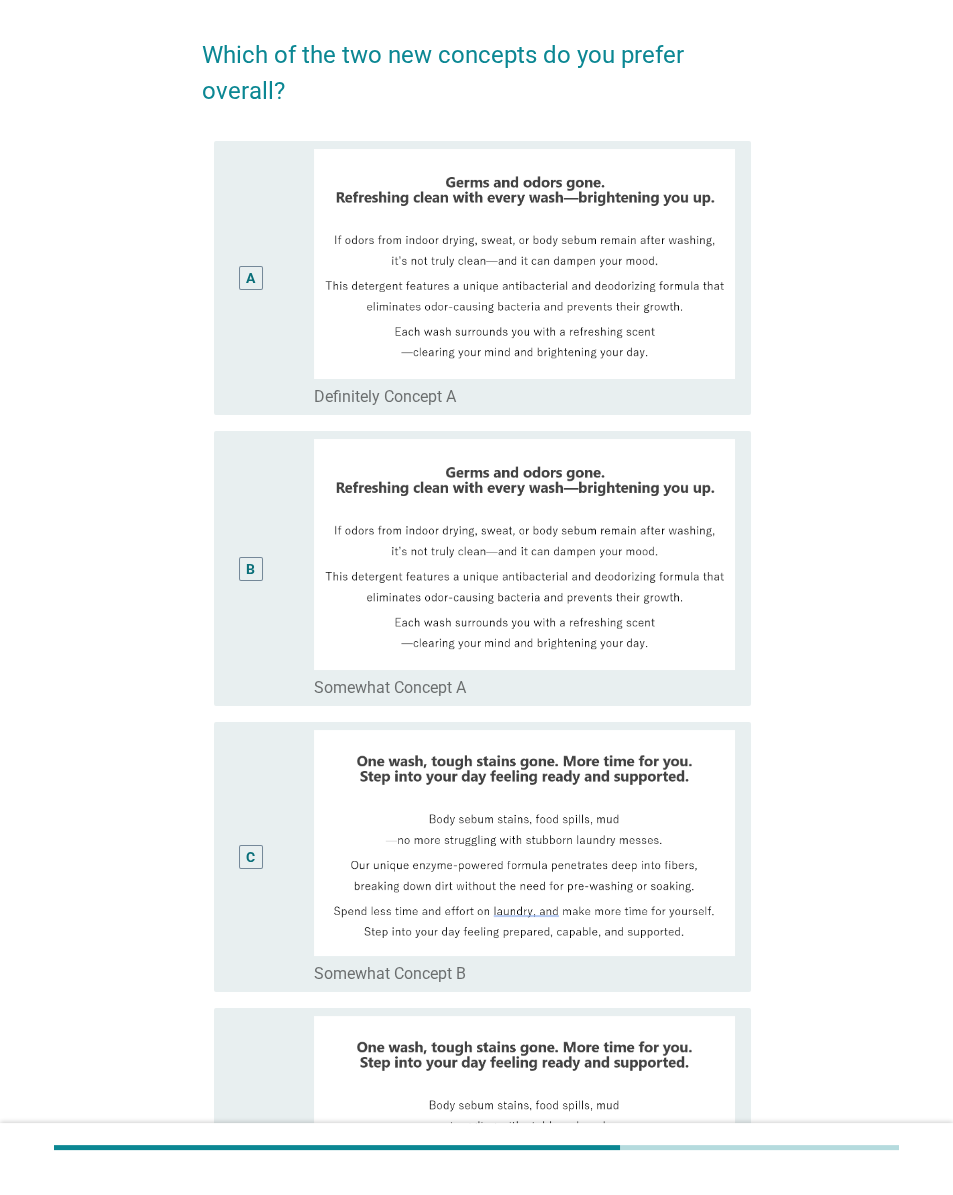 scroll, scrollTop: 94, scrollLeft: 0, axis: vertical 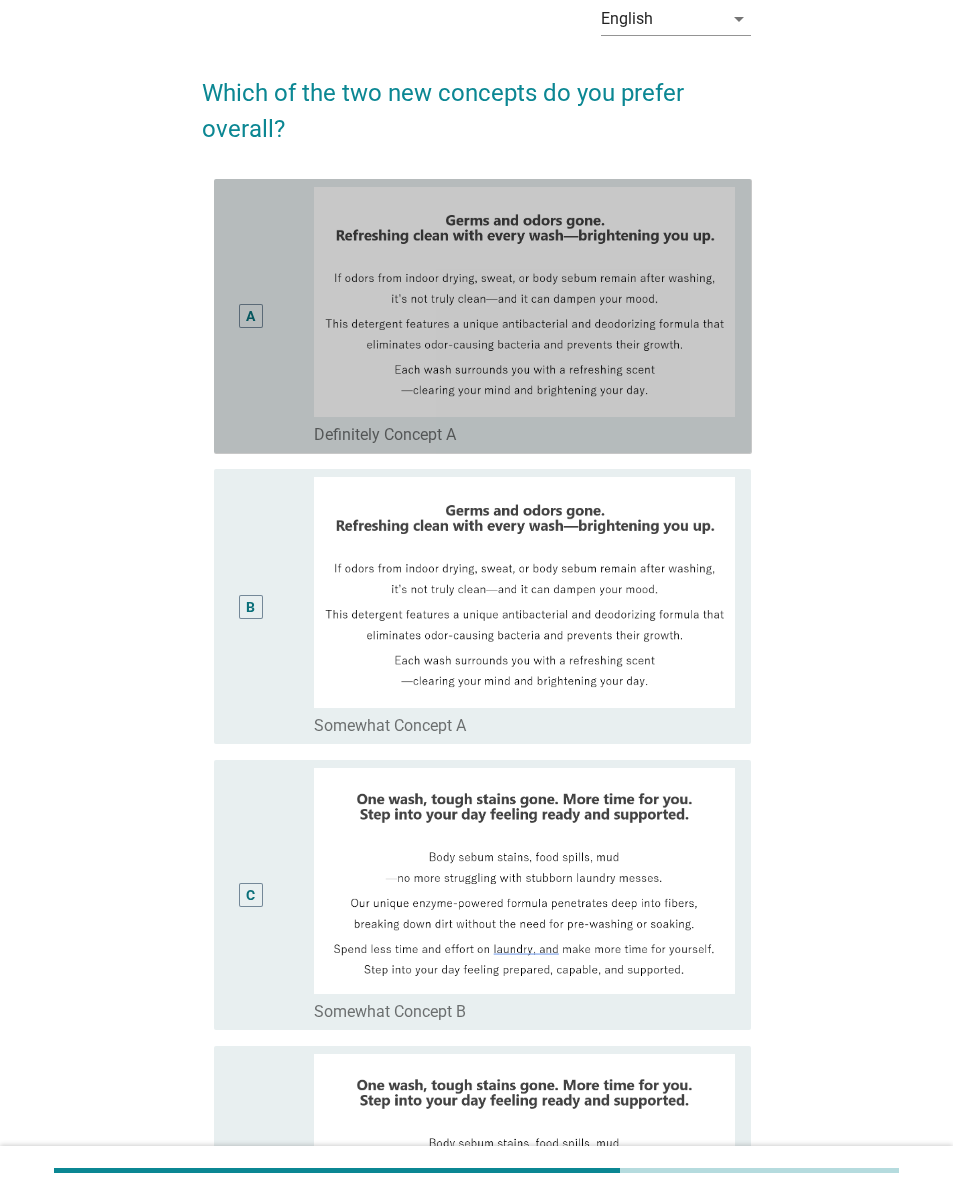 click at bounding box center [525, 302] 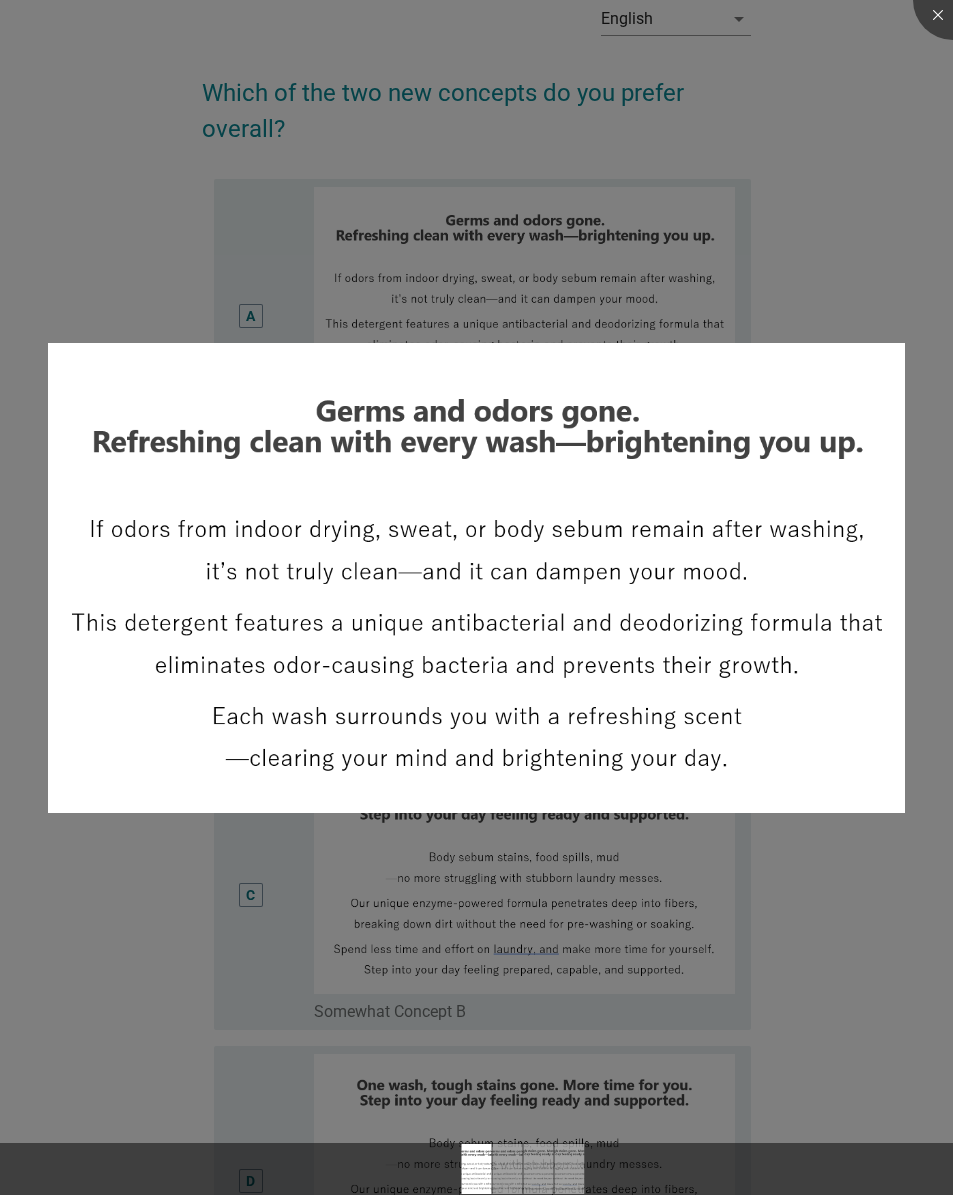 click at bounding box center (476, 597) 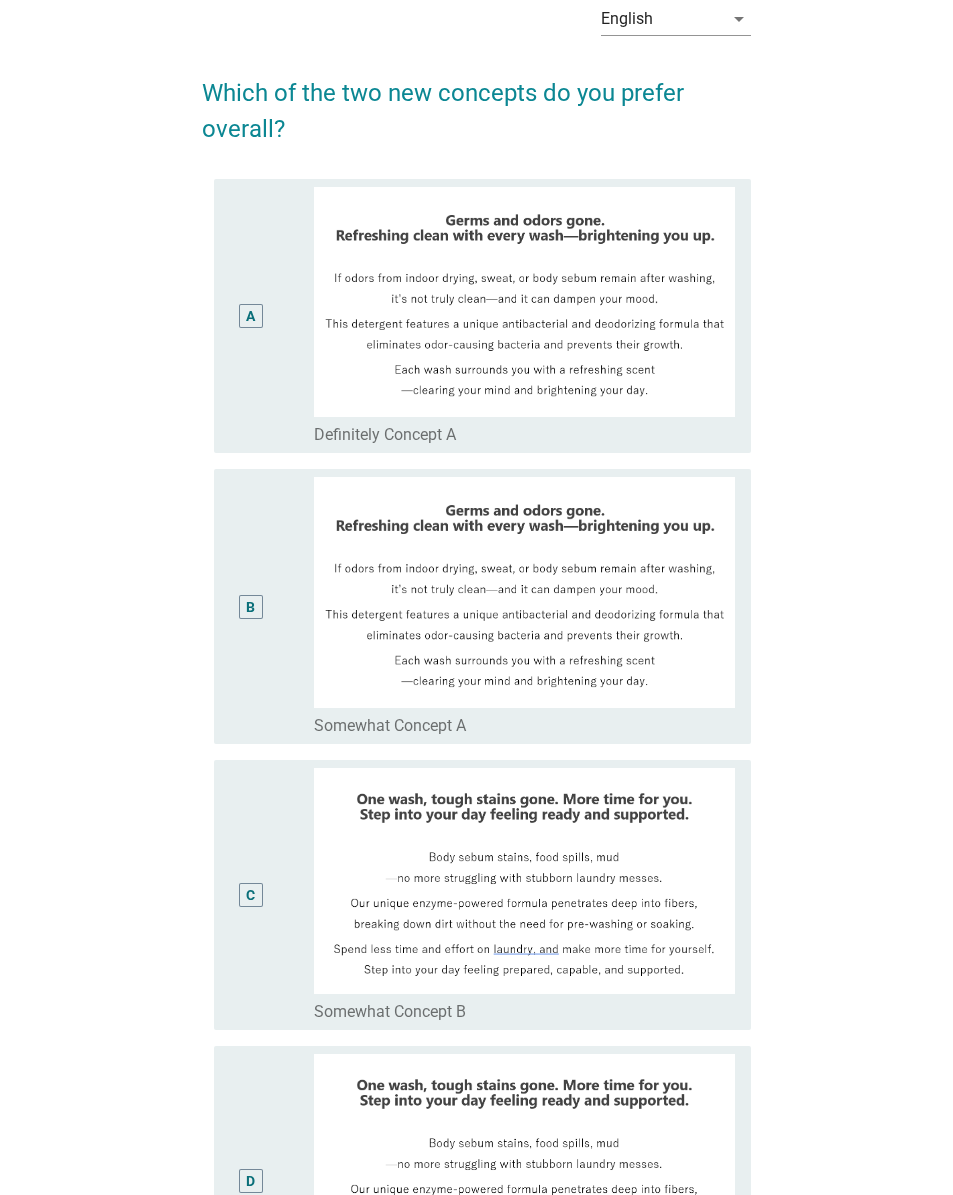 click on "A" at bounding box center [251, 316] 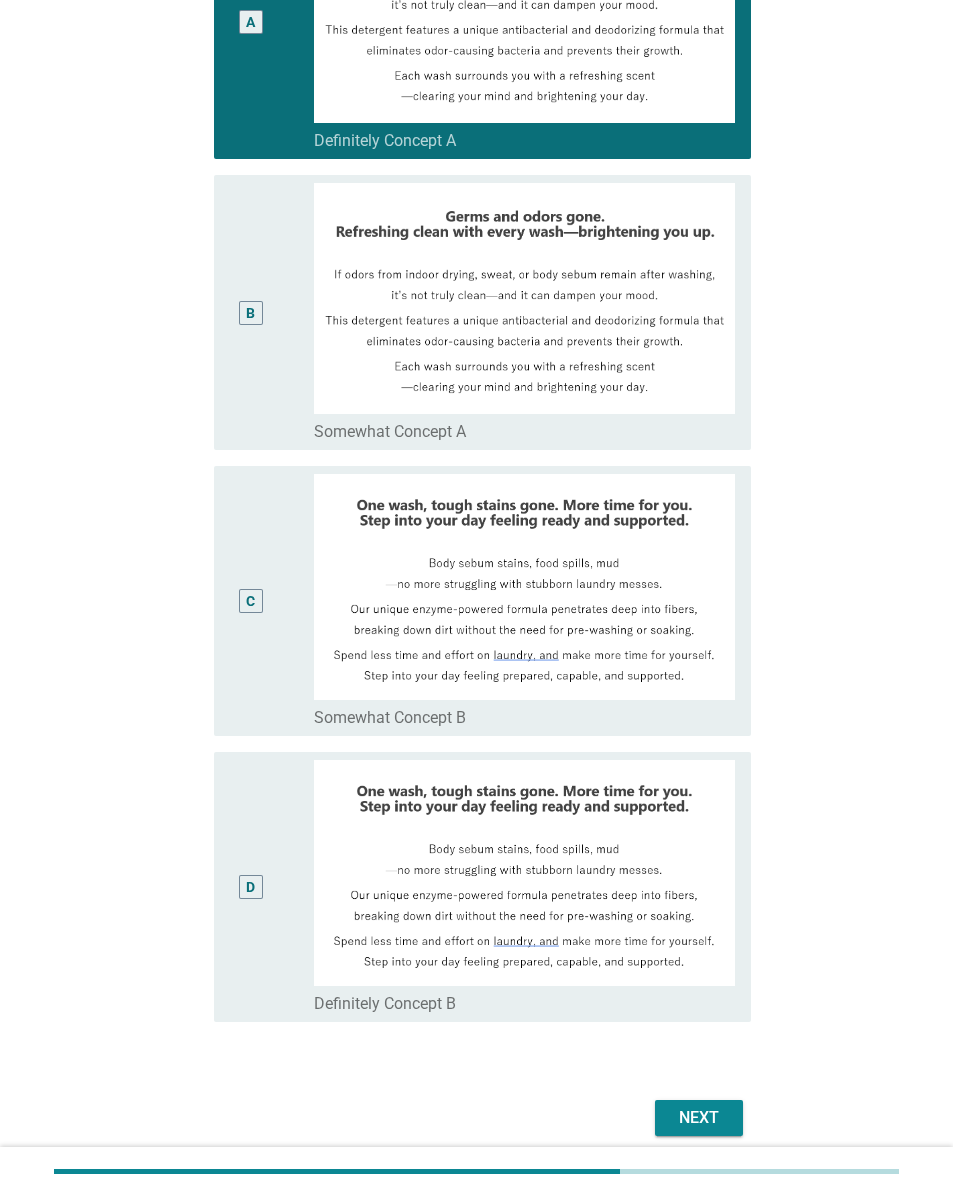 scroll, scrollTop: 388, scrollLeft: 0, axis: vertical 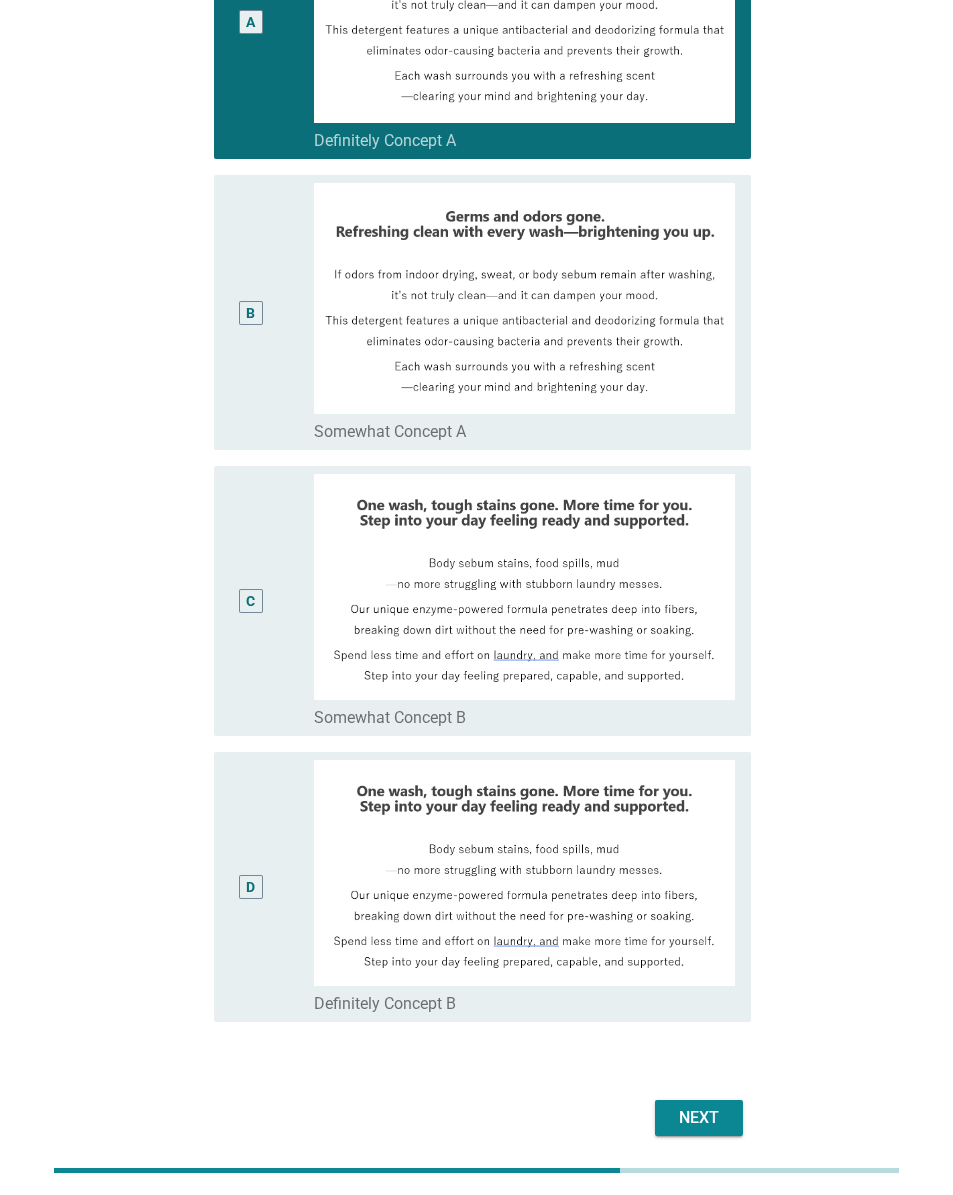 click on "D" at bounding box center (251, 887) 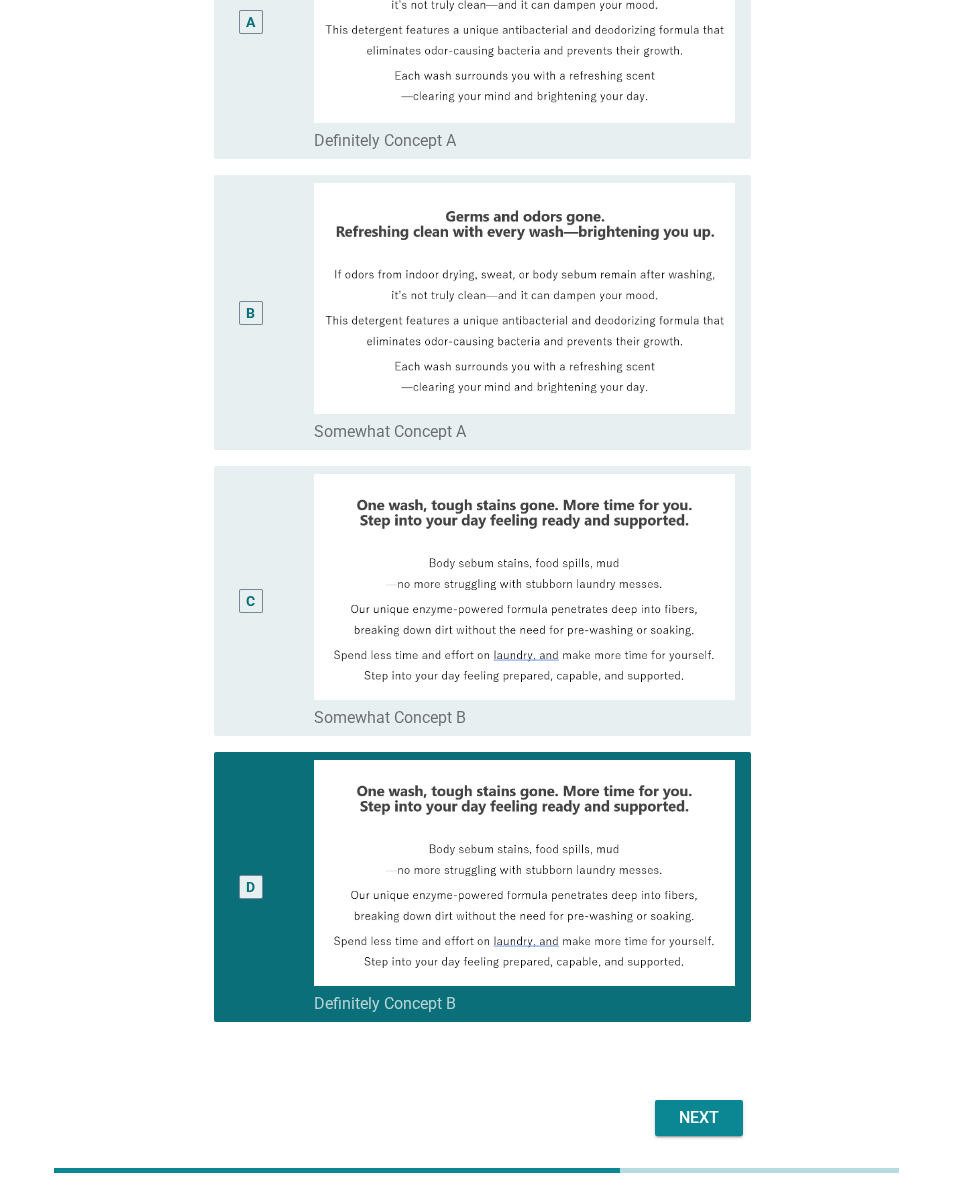 click on "Next" at bounding box center (699, 1118) 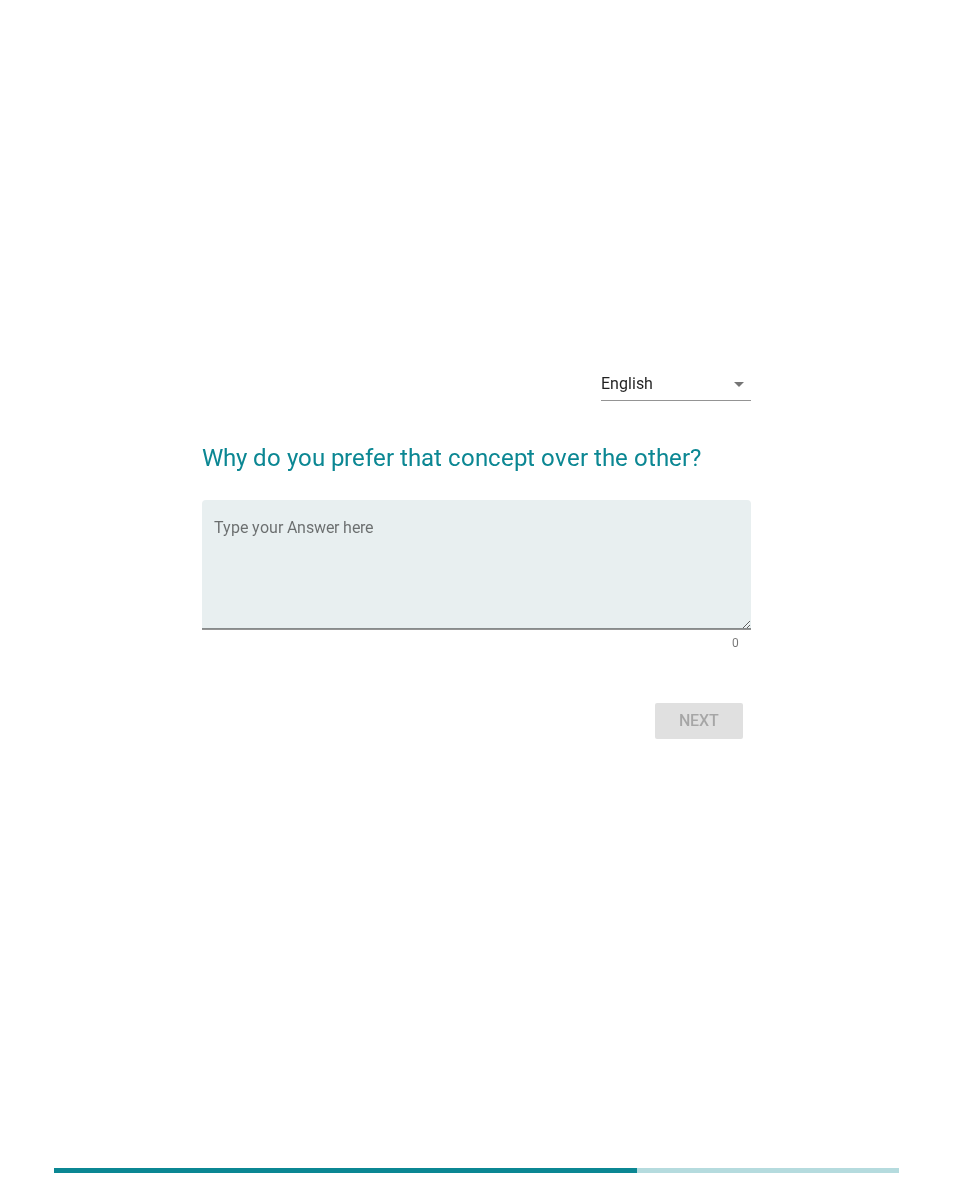 scroll, scrollTop: 19, scrollLeft: 0, axis: vertical 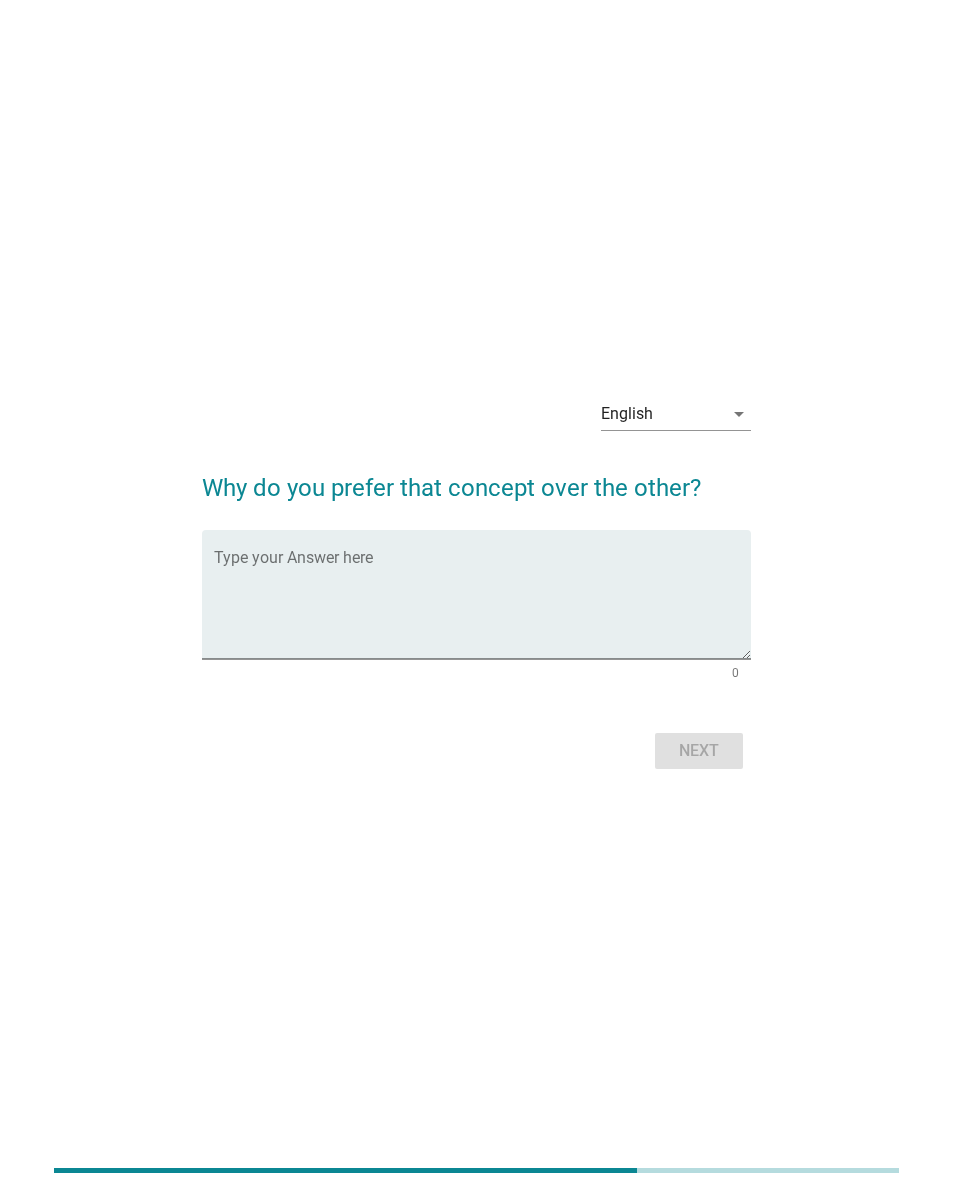 click at bounding box center (483, 606) 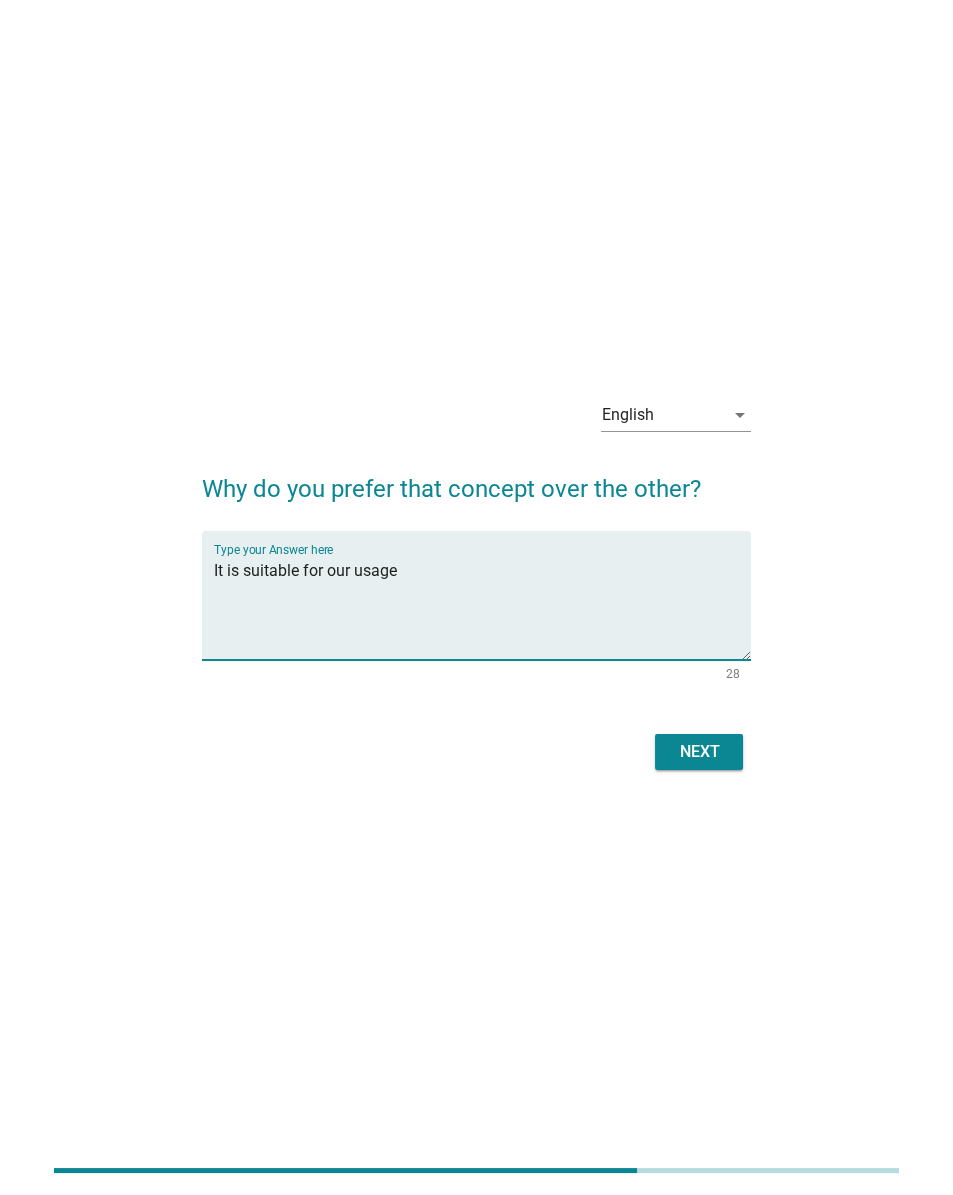 type on "It is suitable for our usage" 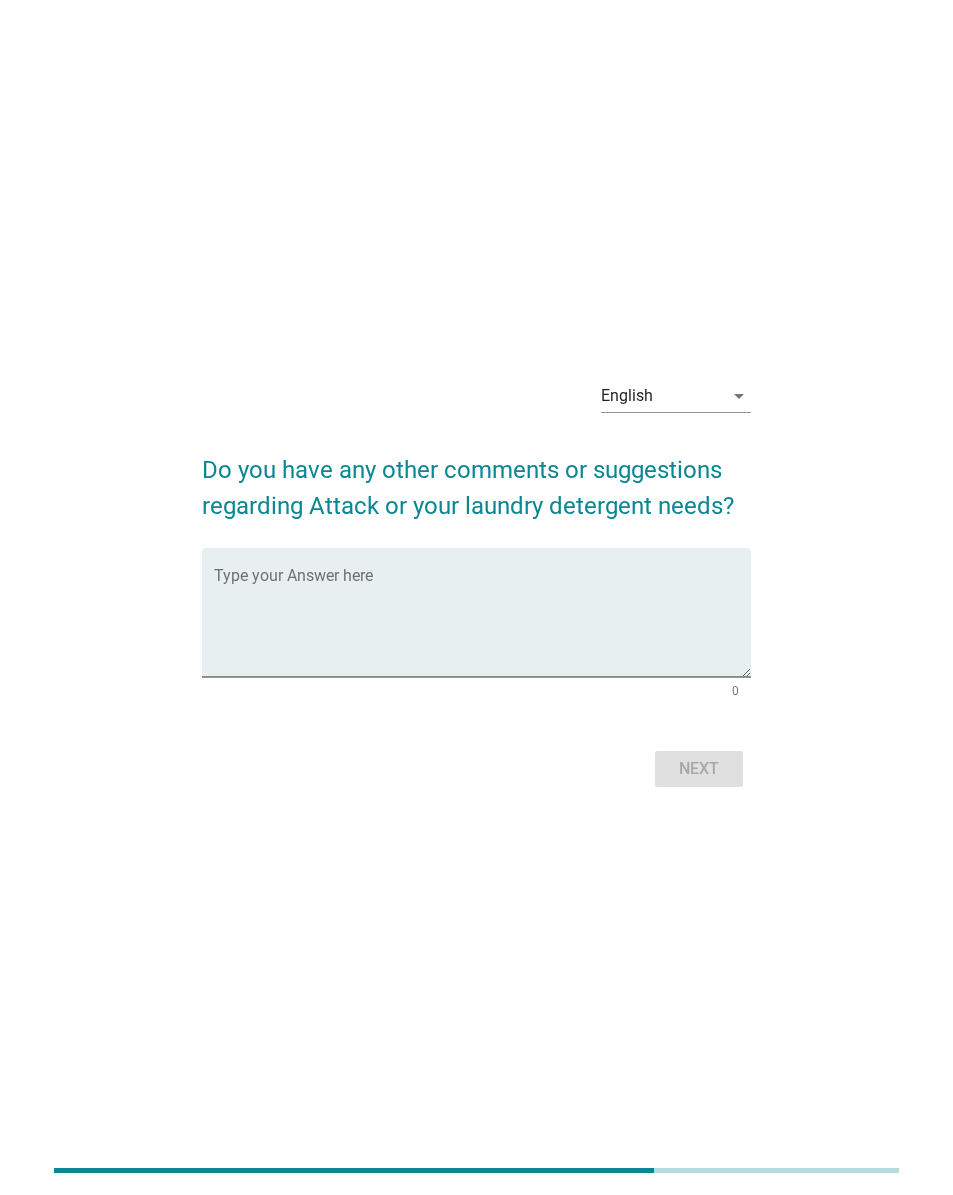 scroll, scrollTop: 0, scrollLeft: 0, axis: both 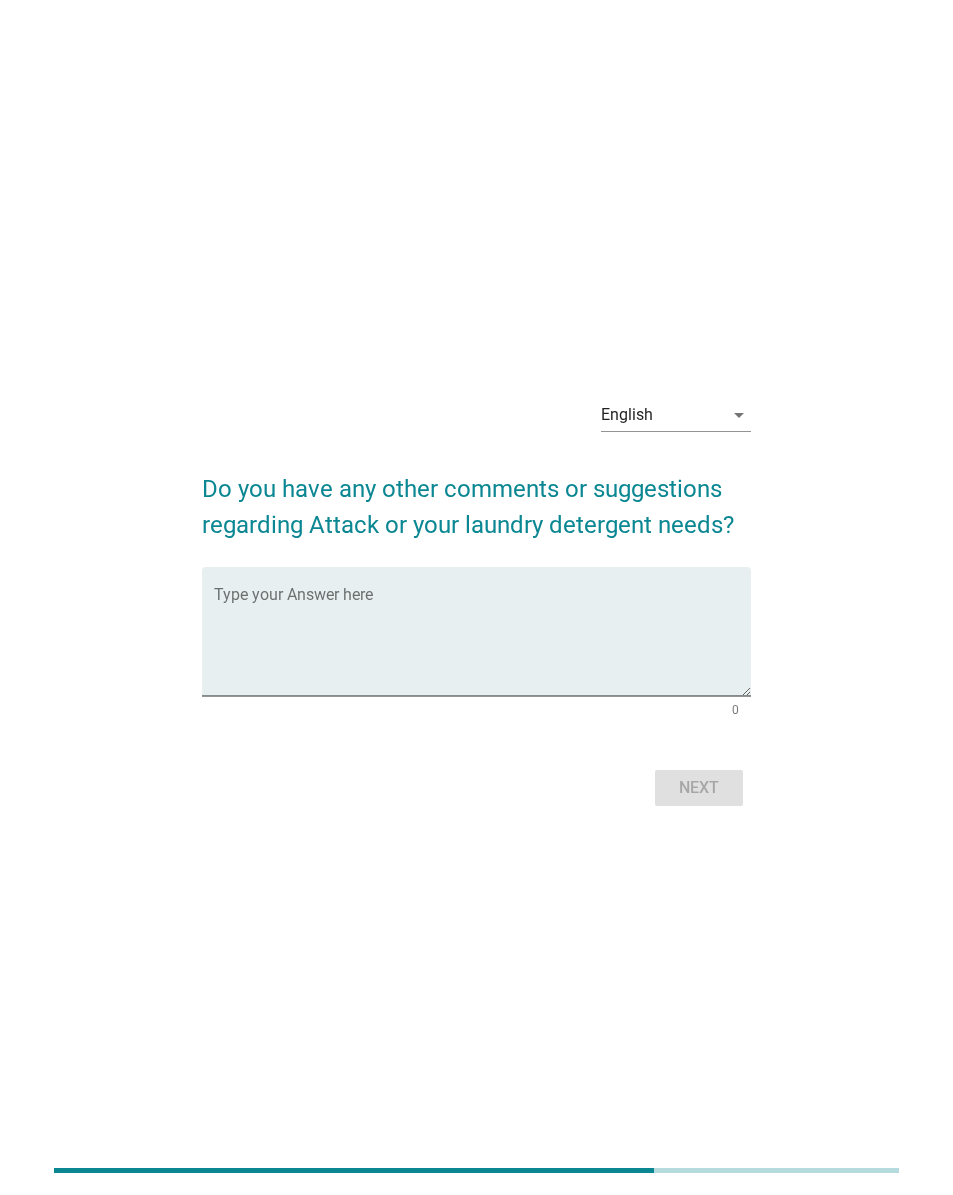 click at bounding box center [483, 643] 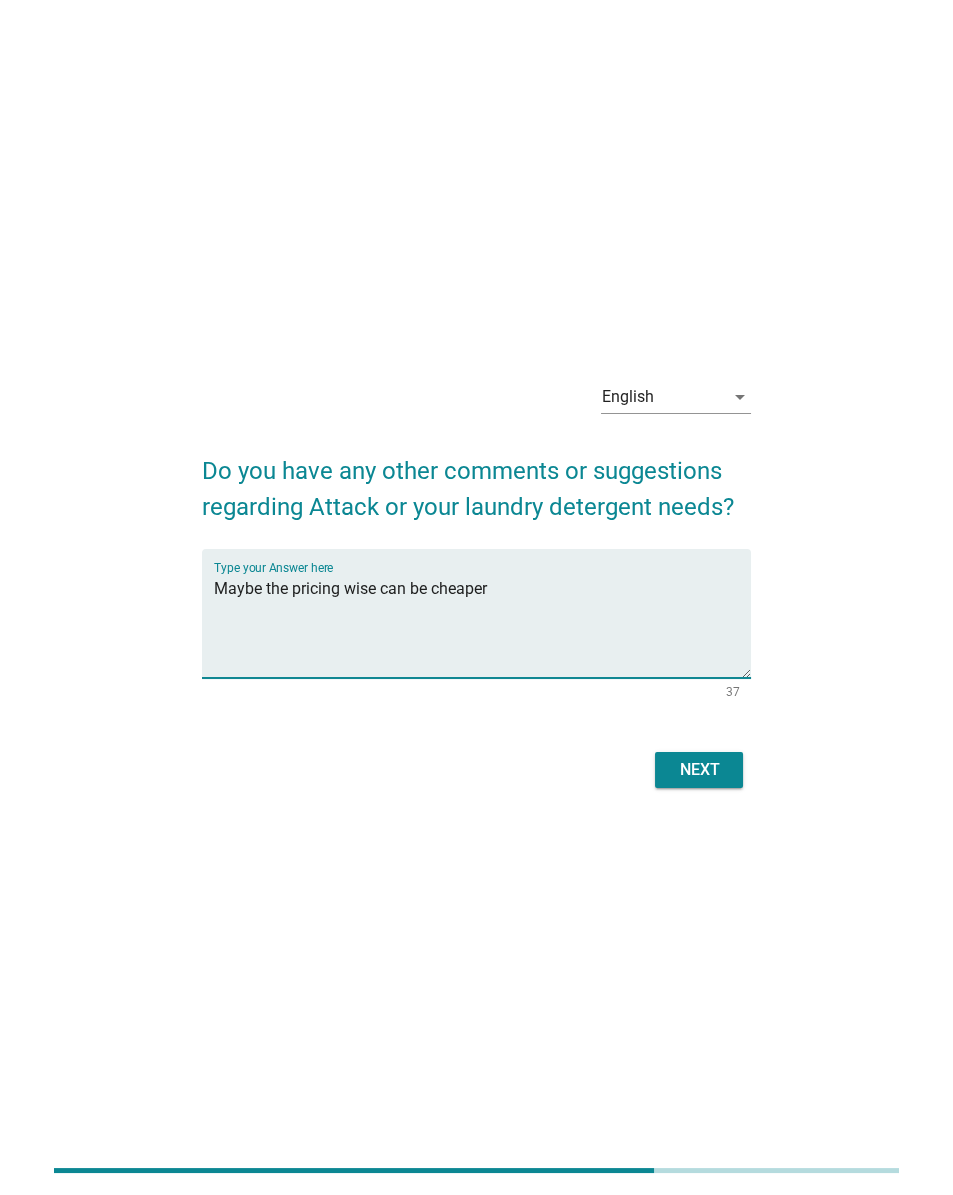 type on "Maybe the pricing wise can be cheaper" 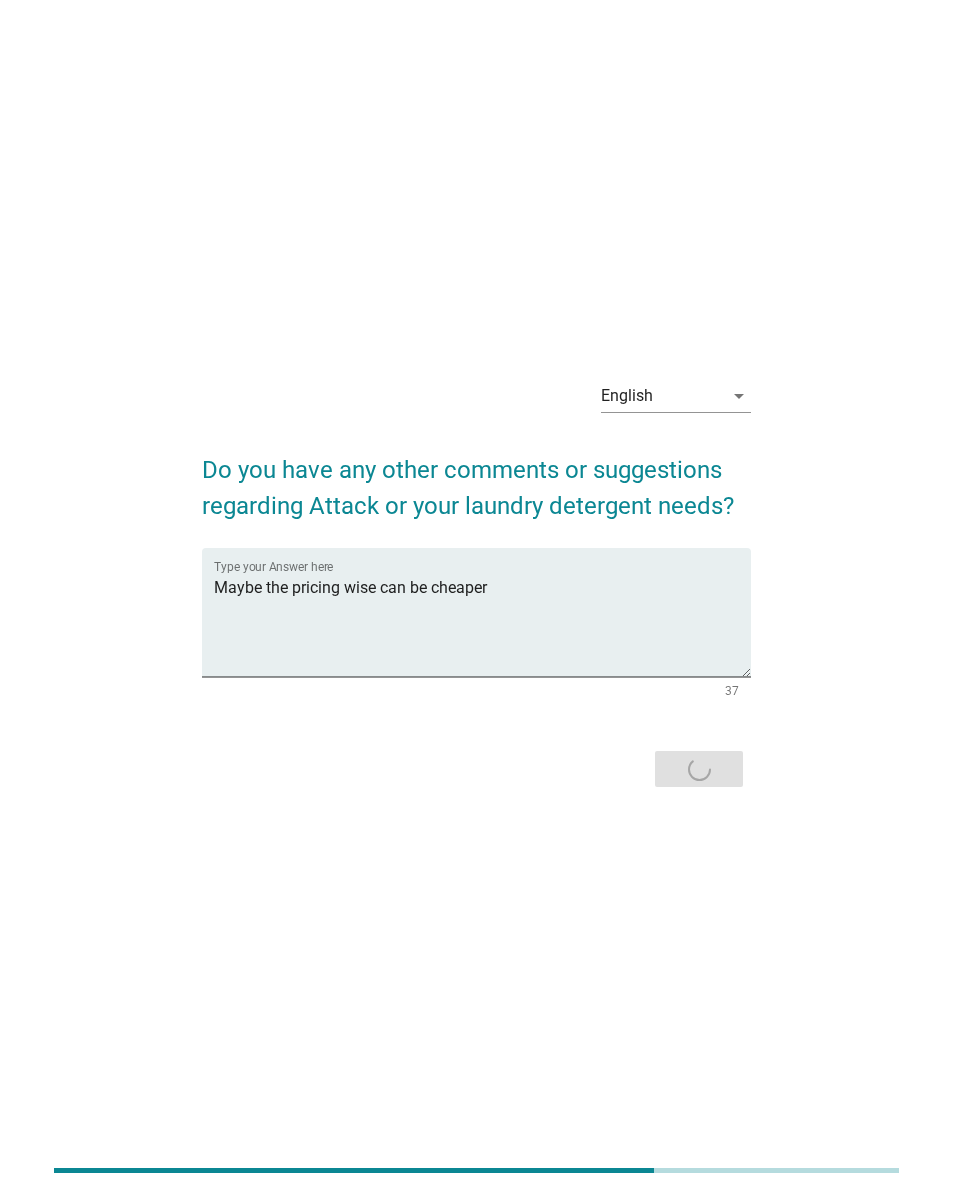 scroll, scrollTop: 0, scrollLeft: 0, axis: both 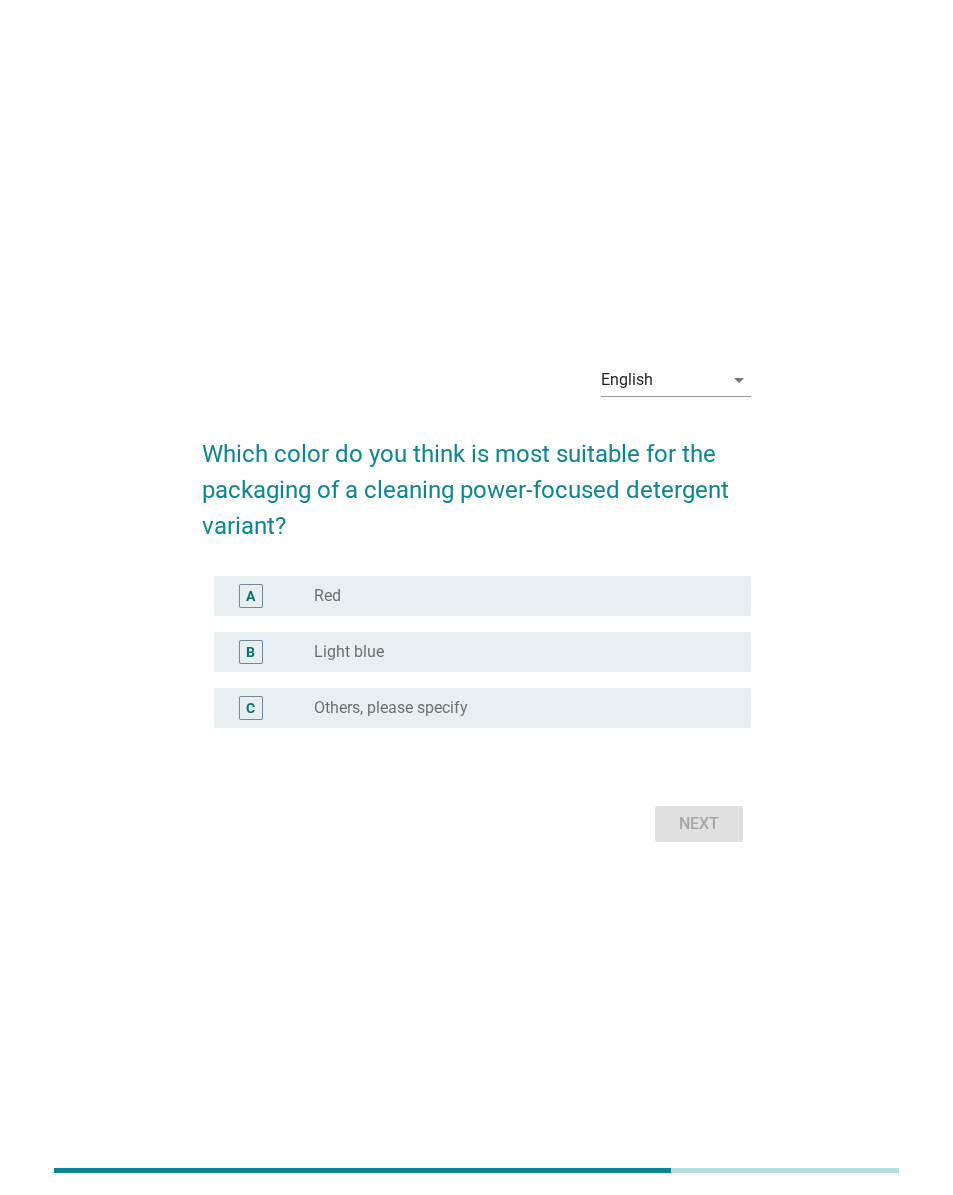 click on "radio_button_unchecked Light blue" at bounding box center (525, 652) 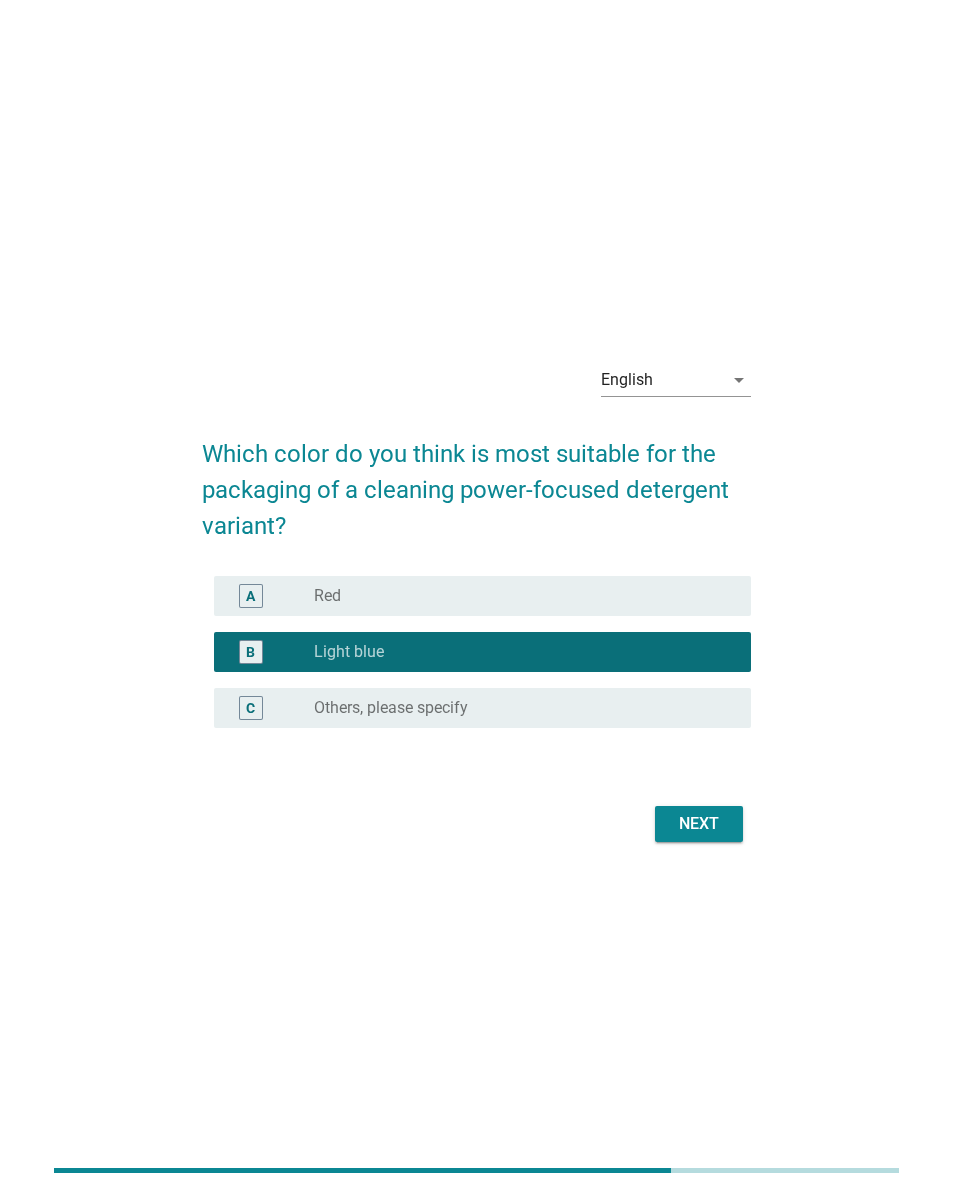 click on "Next" at bounding box center [699, 824] 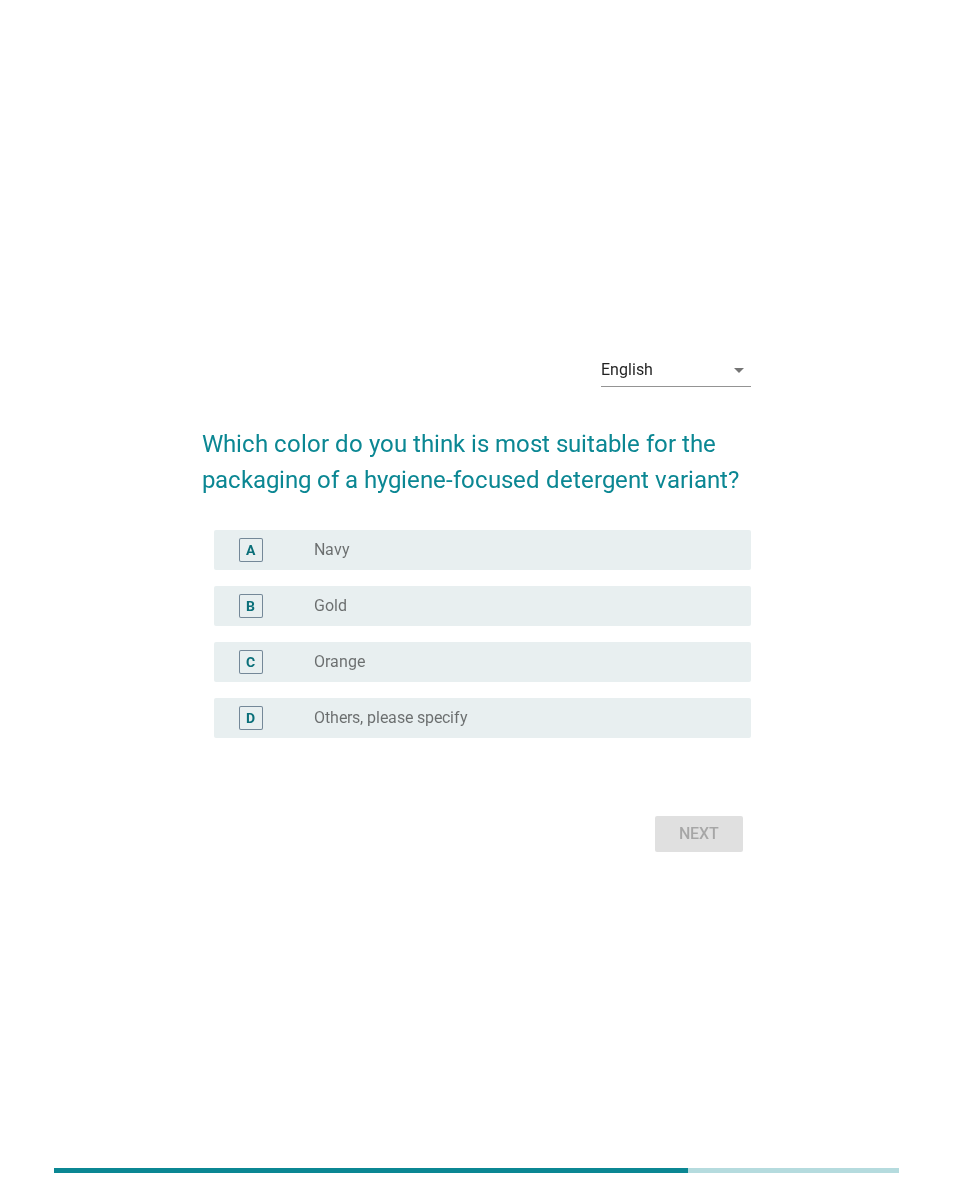 click on "A     radio_button_unchecked Navy" at bounding box center (483, 550) 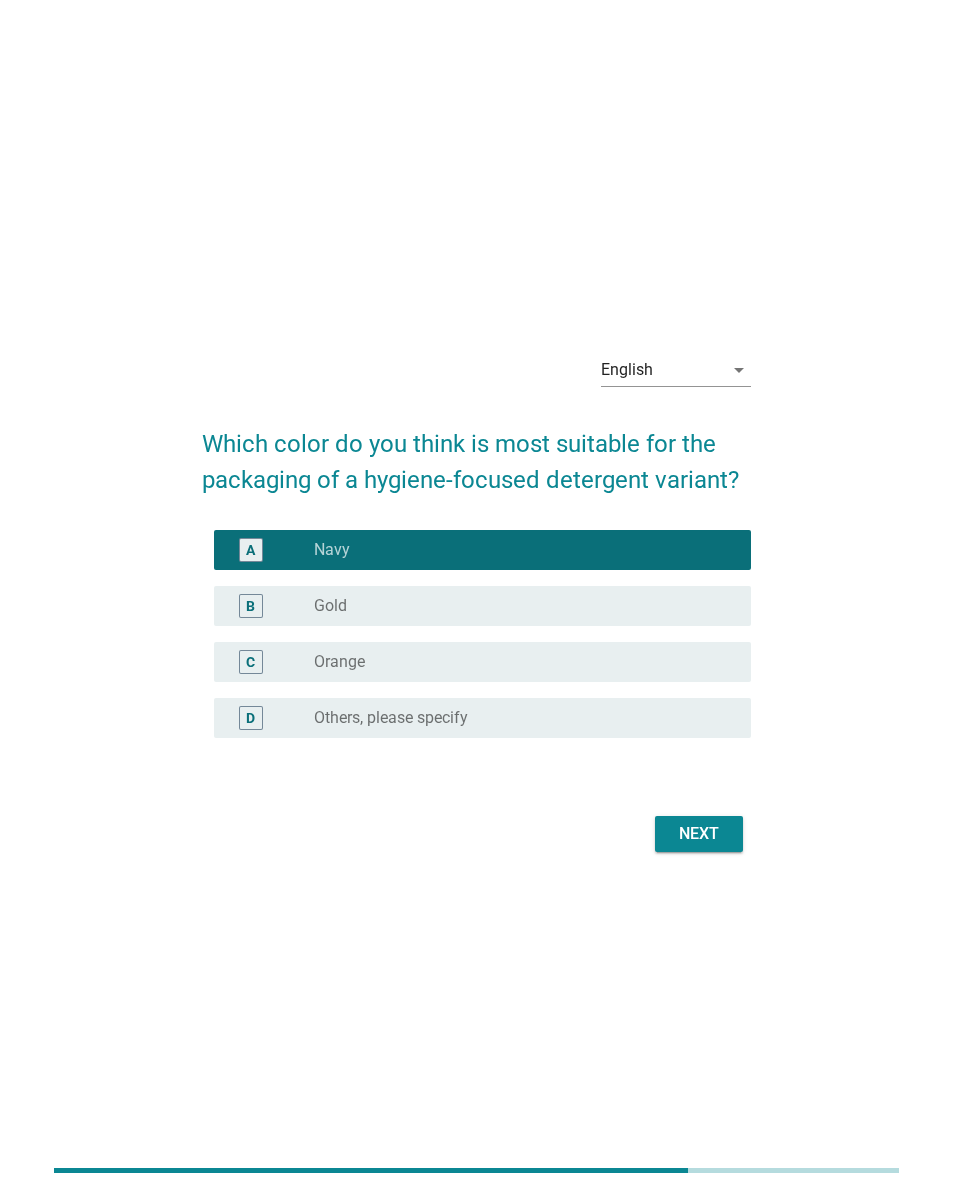 click on "Next" at bounding box center [699, 834] 